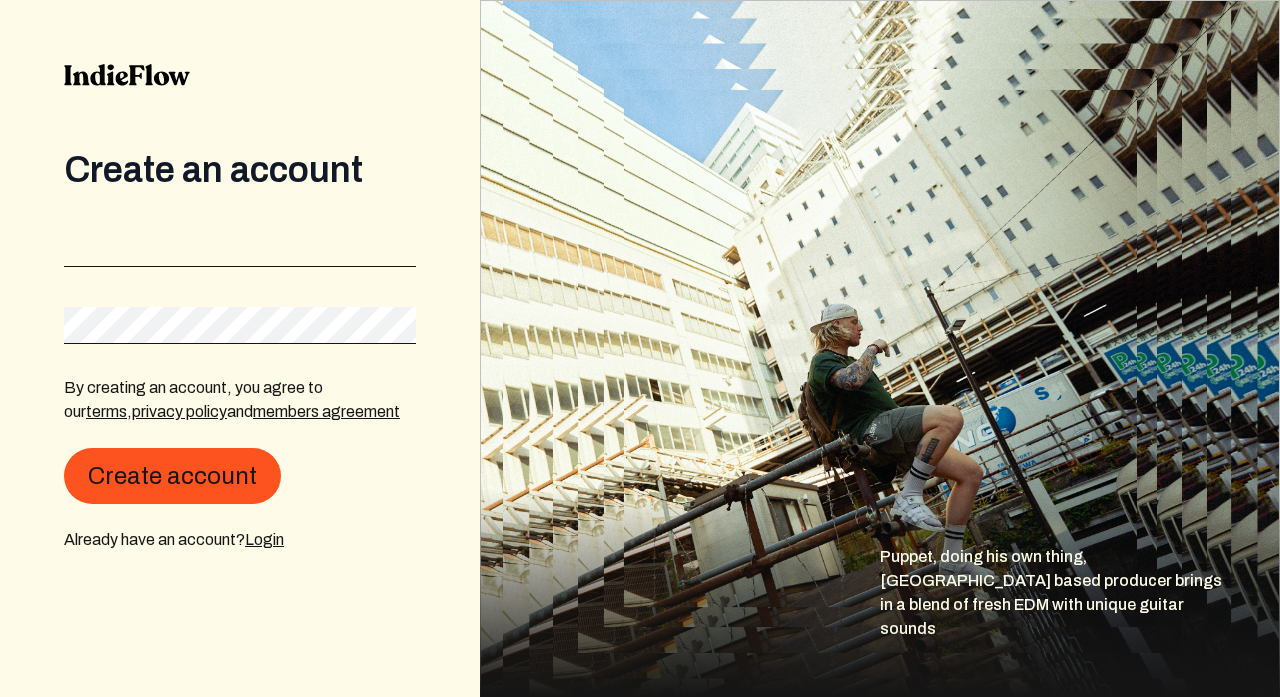 scroll, scrollTop: 0, scrollLeft: 0, axis: both 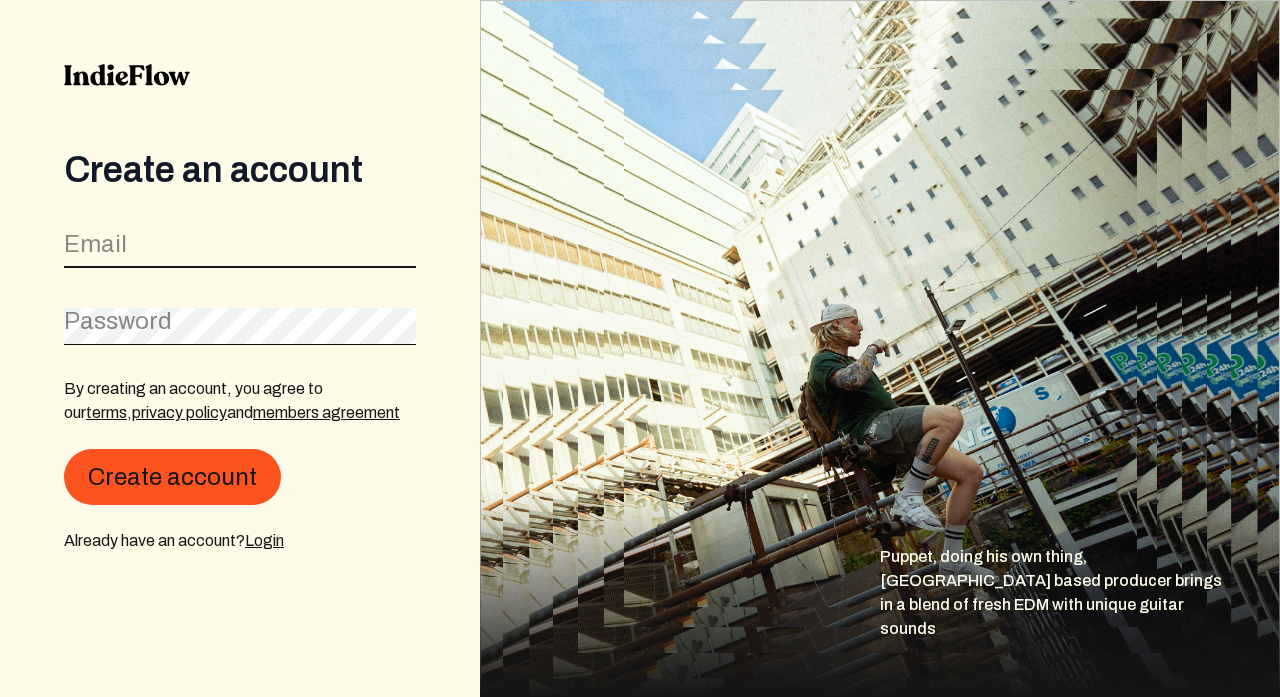 click 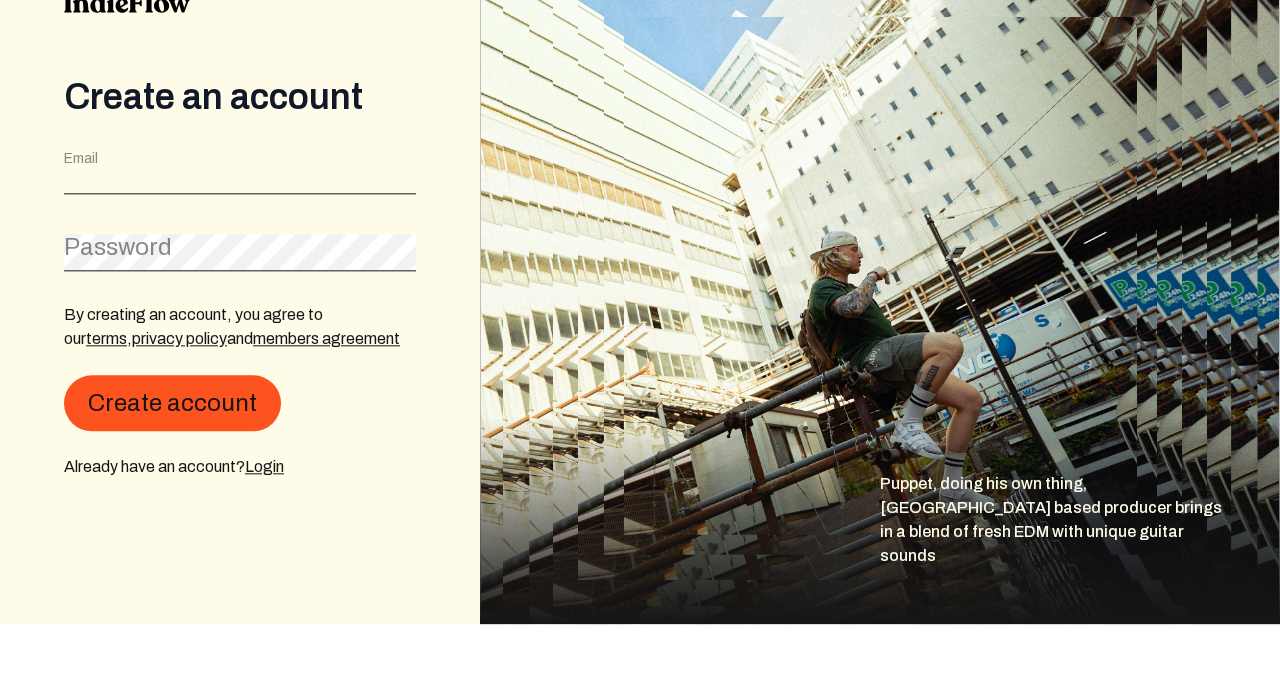 click 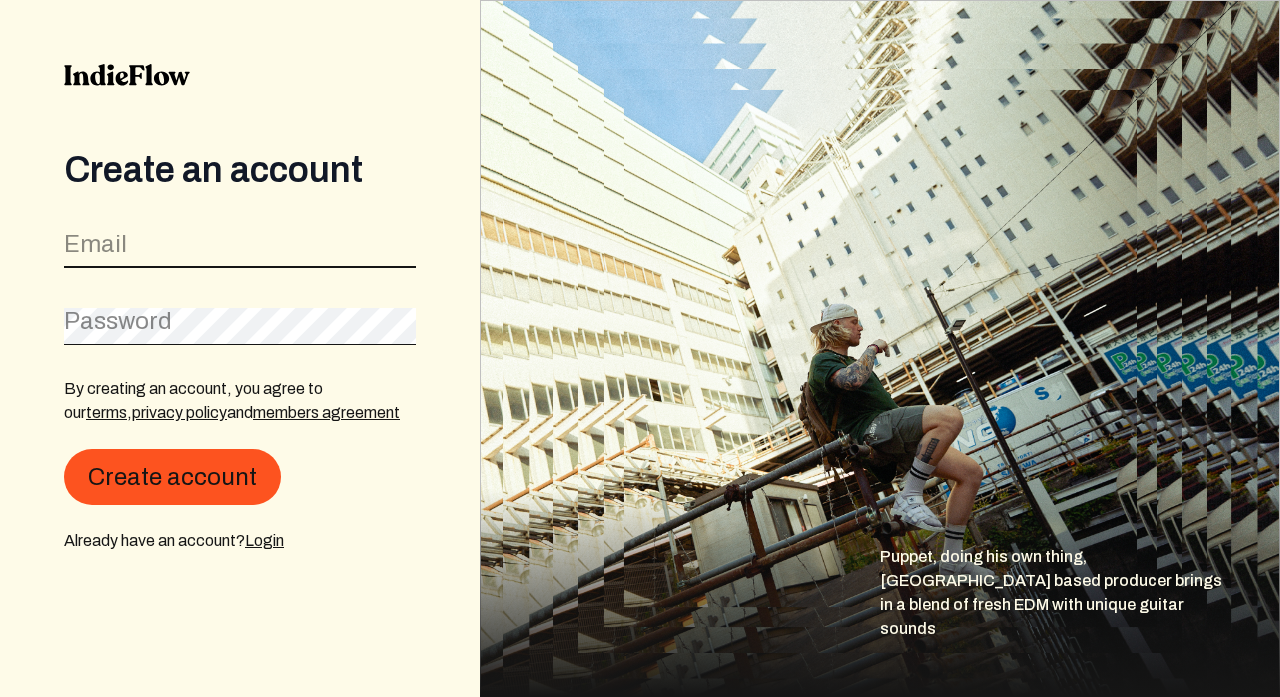 click 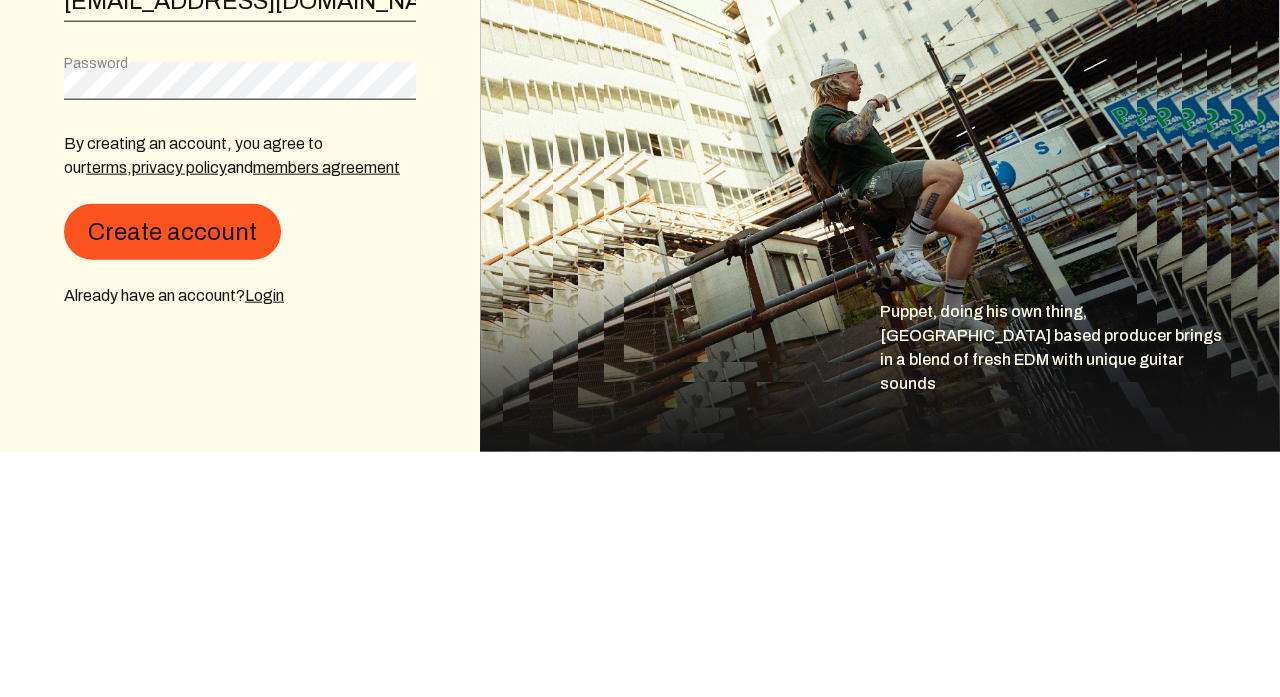 click on "Create account" at bounding box center (172, 477) 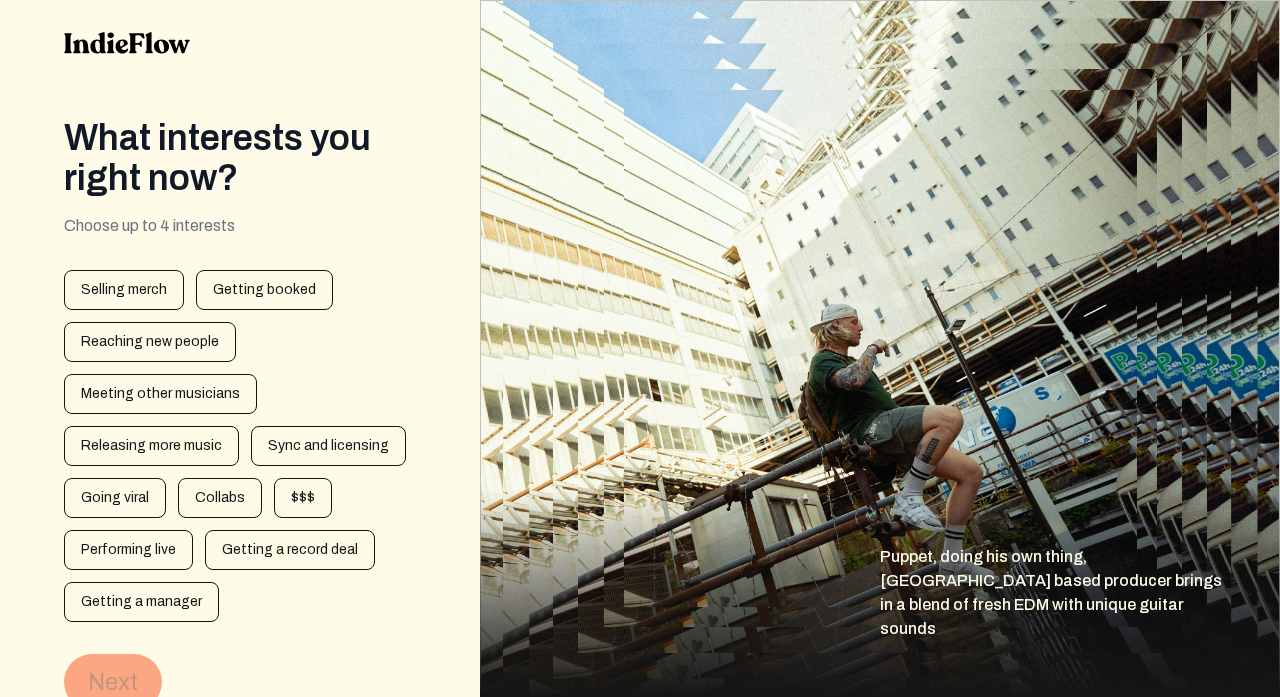 scroll, scrollTop: 45, scrollLeft: 0, axis: vertical 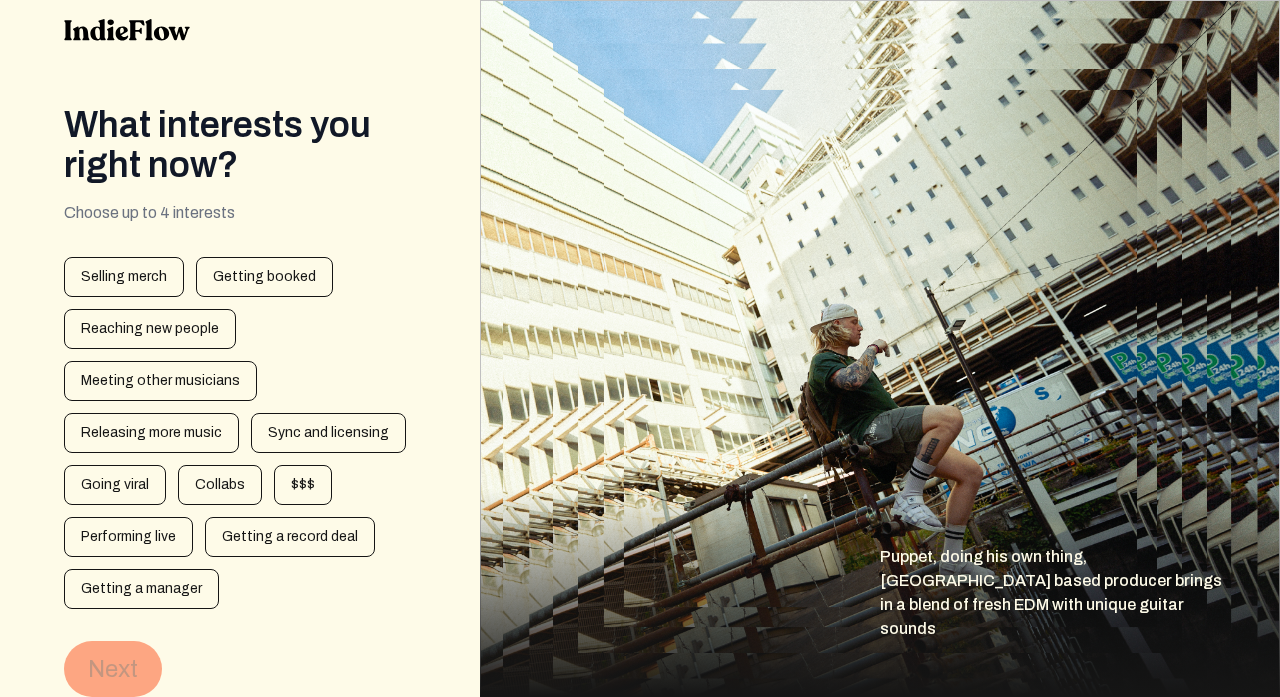 click on "Going viral" at bounding box center [115, 485] 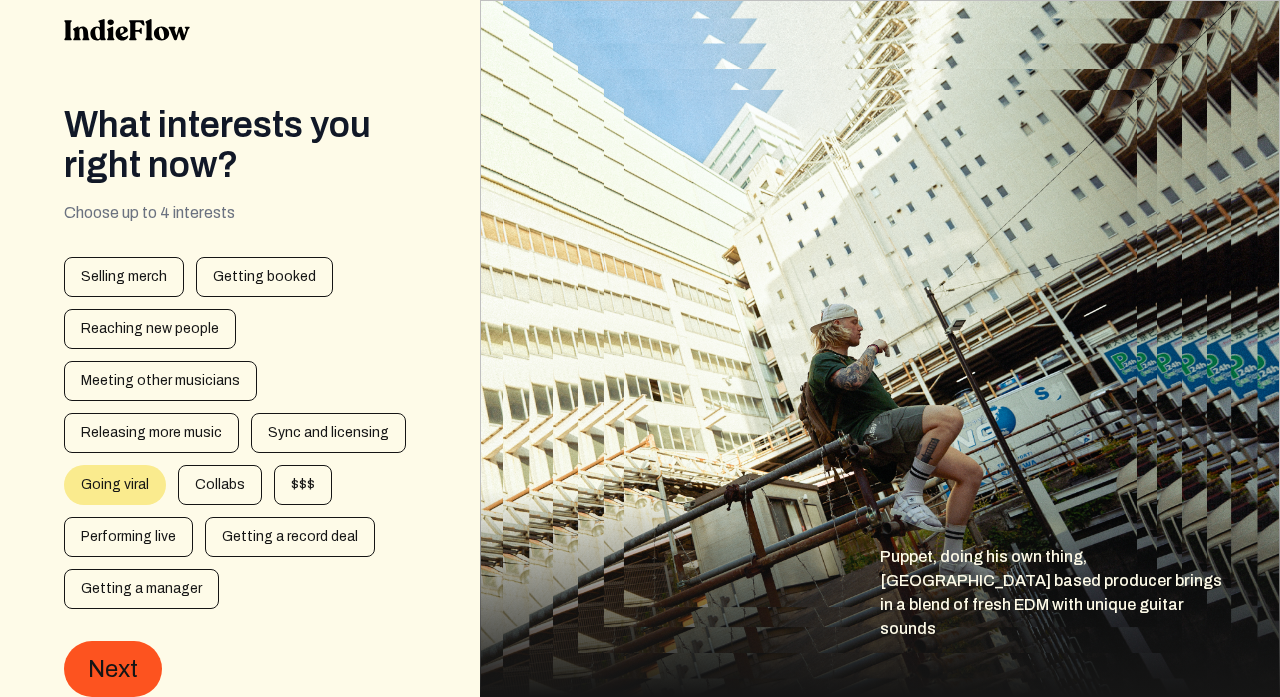 click on "Collabs" at bounding box center [220, 485] 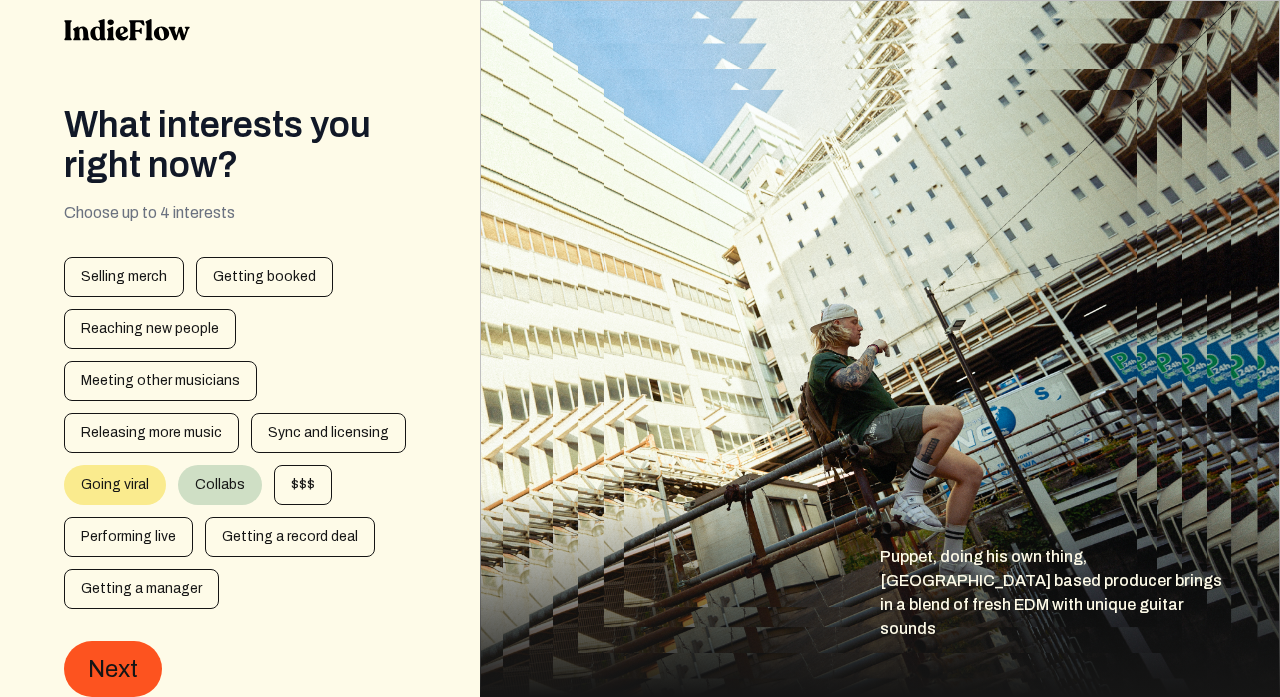 click on "Getting a record deal" at bounding box center [290, 537] 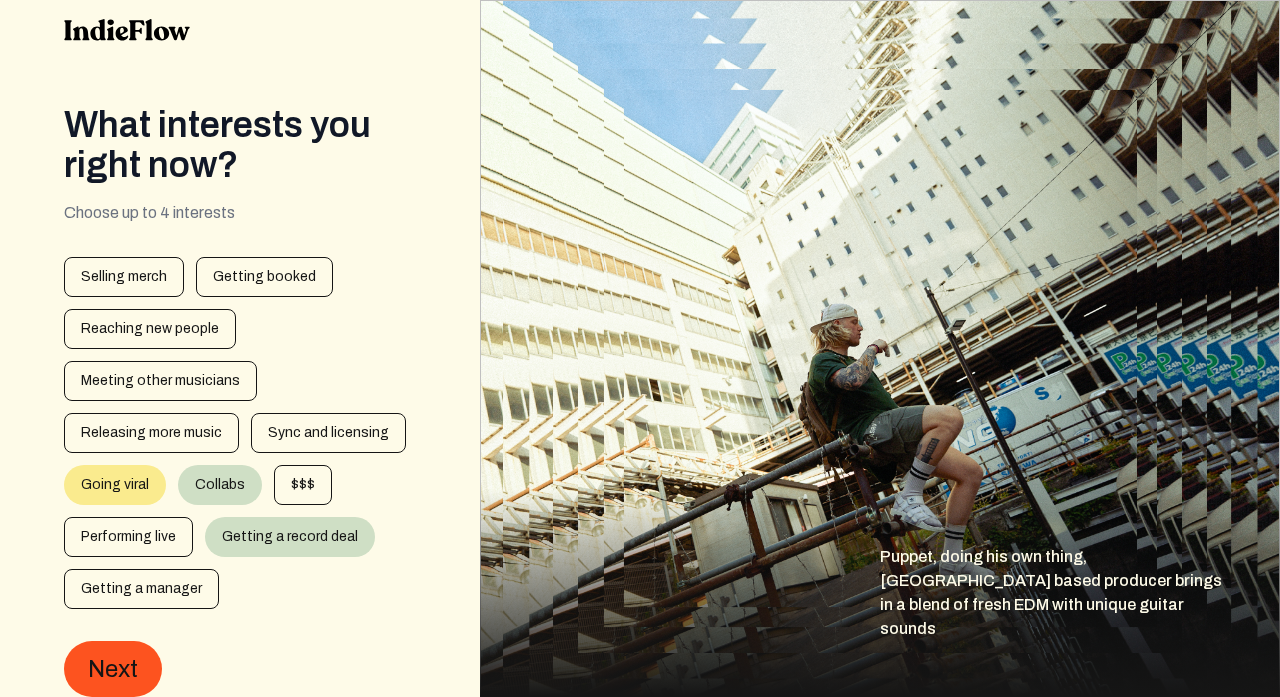 click on "Releasing more music" at bounding box center [151, 433] 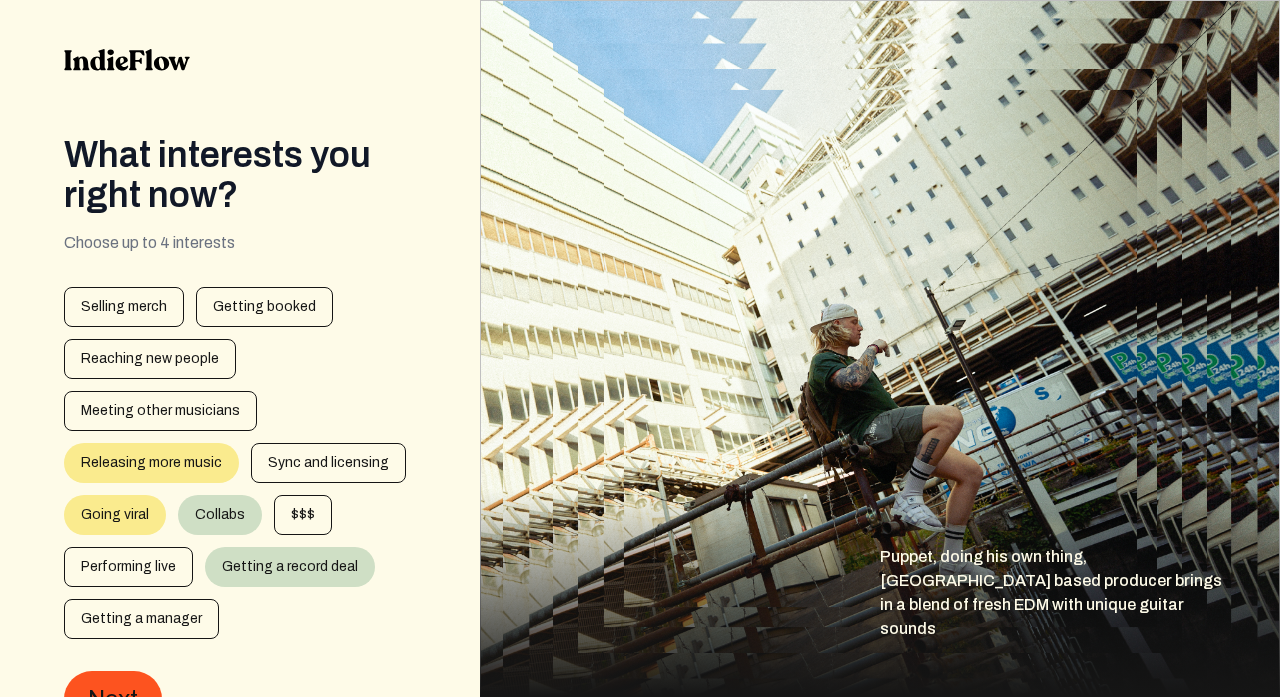 scroll, scrollTop: 0, scrollLeft: 0, axis: both 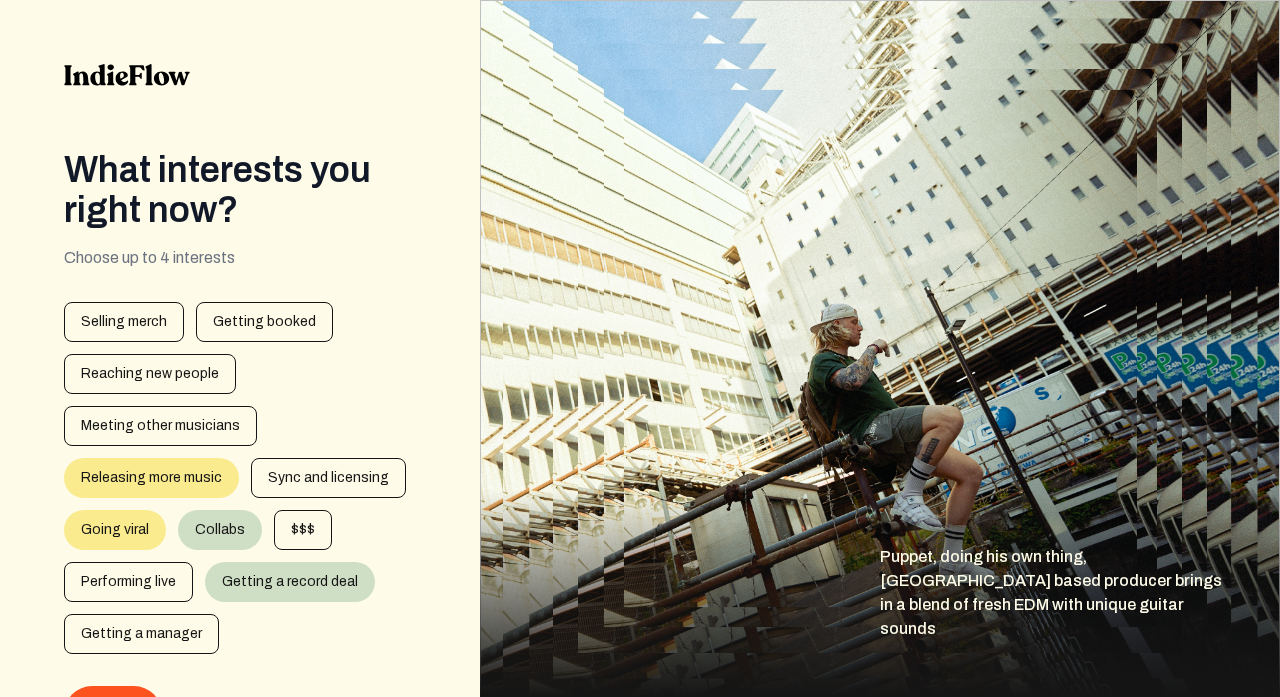 click on "Getting a record deal" at bounding box center [290, 582] 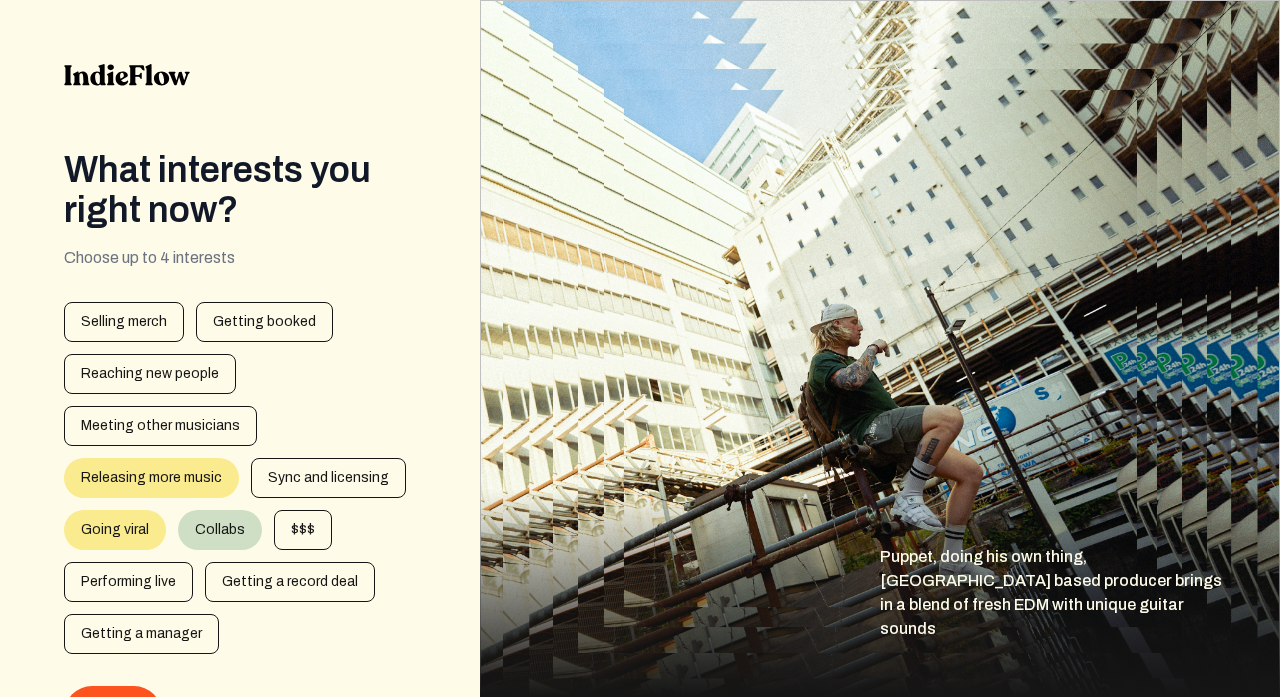 click on "Getting a record deal" at bounding box center [290, 582] 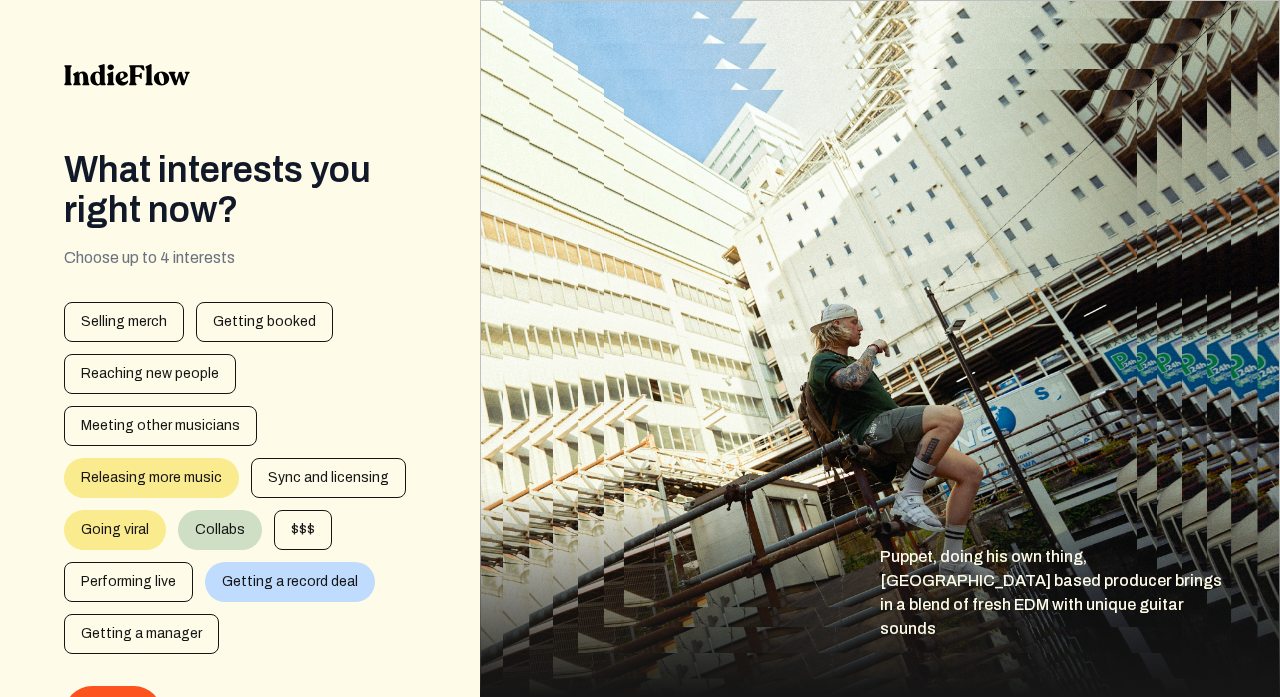 click on "Collabs" at bounding box center (220, 530) 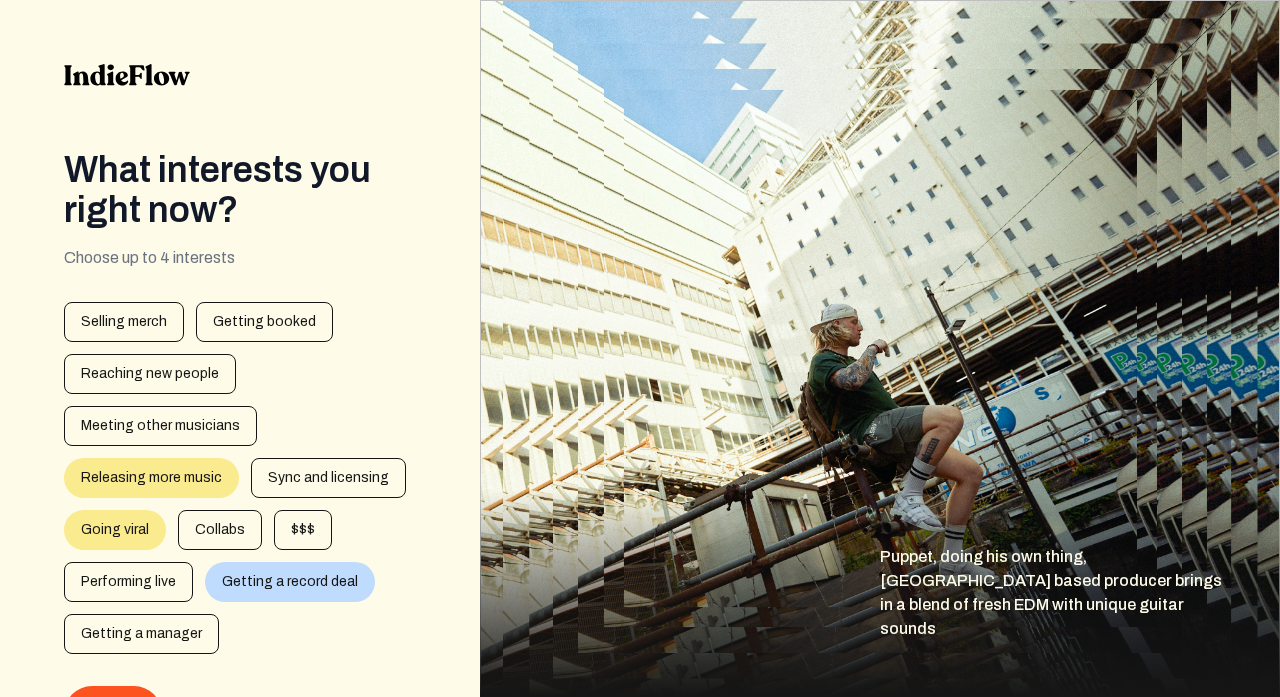 click on "Collabs" at bounding box center (220, 530) 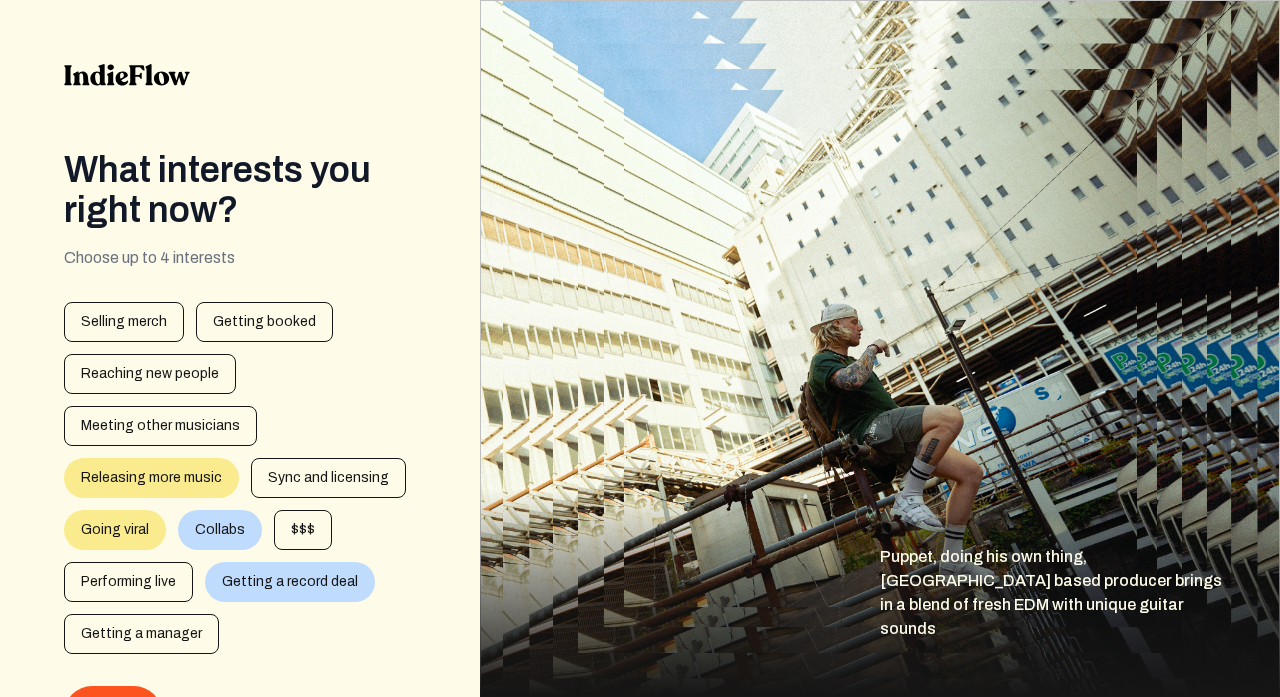 click on "Releasing more music" at bounding box center (151, 478) 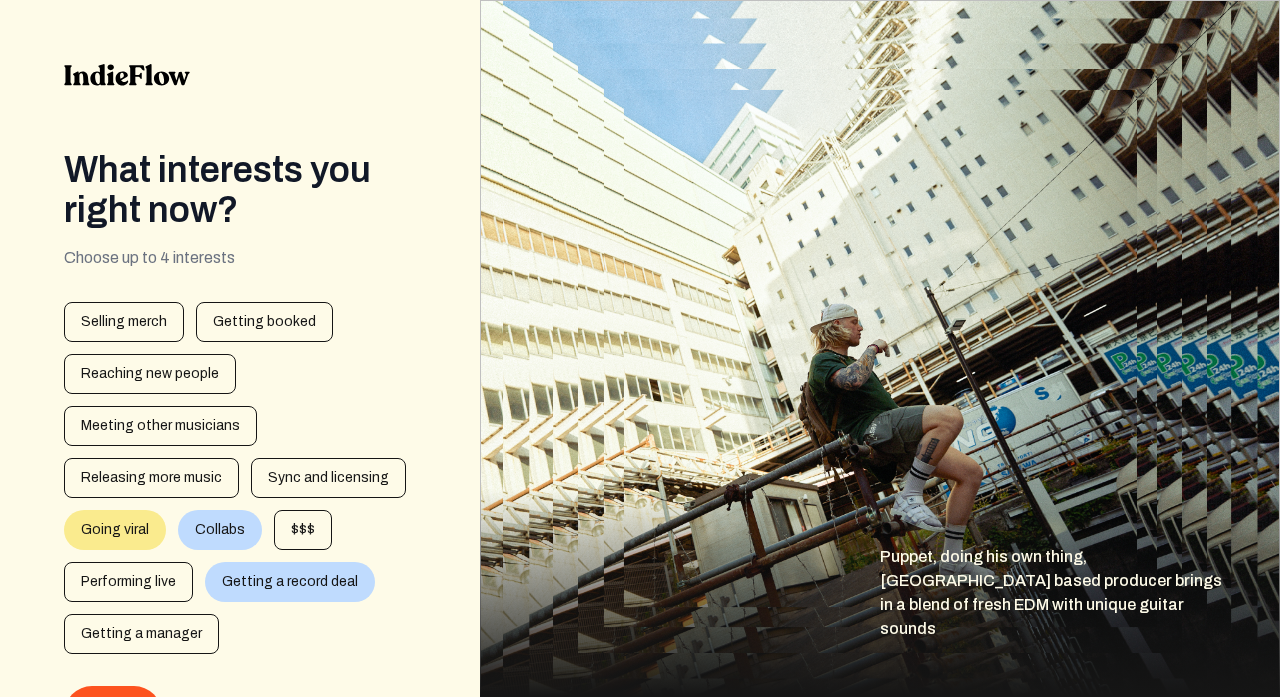 click on "Releasing more music" at bounding box center (151, 478) 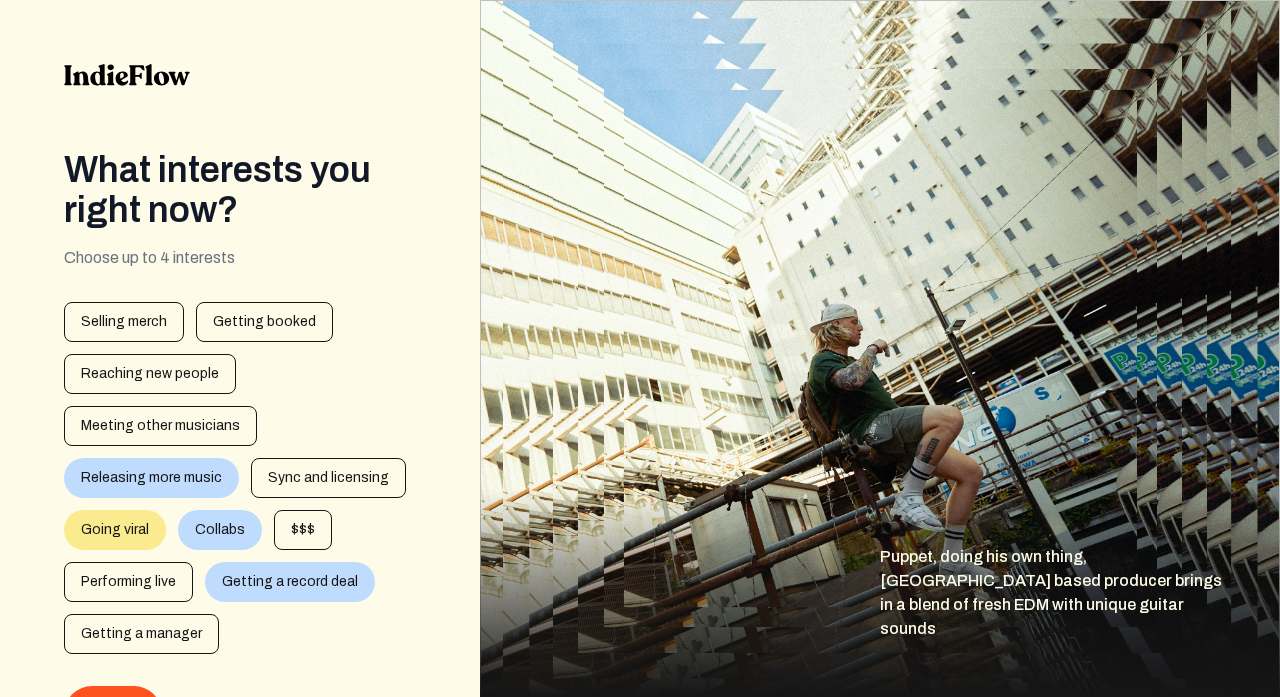 click on "Going viral" at bounding box center [115, 530] 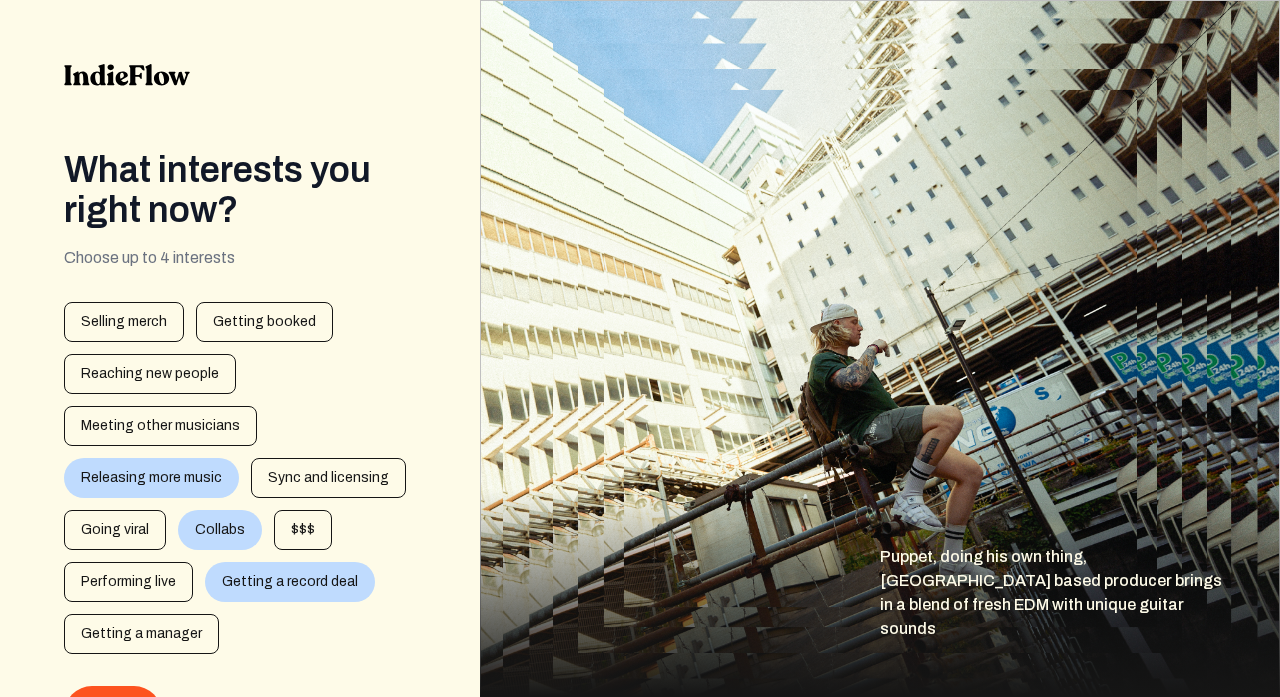 click on "Going viral" at bounding box center [115, 530] 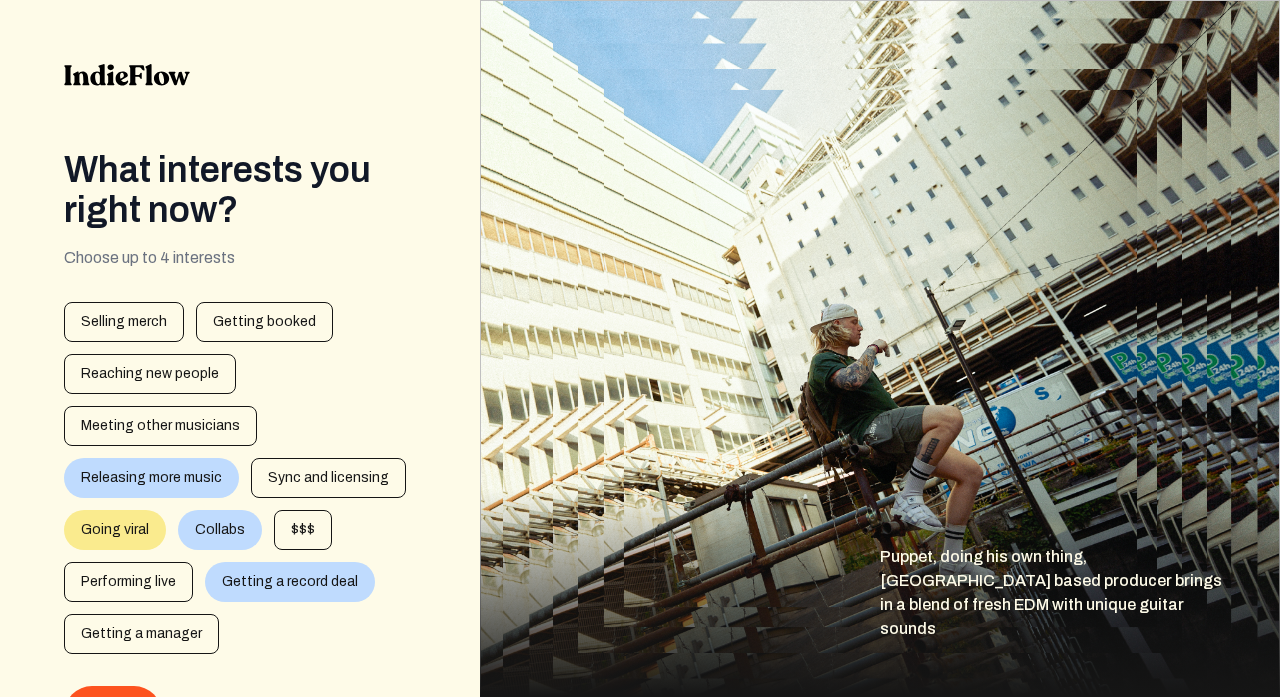 click on "Going viral" at bounding box center (115, 530) 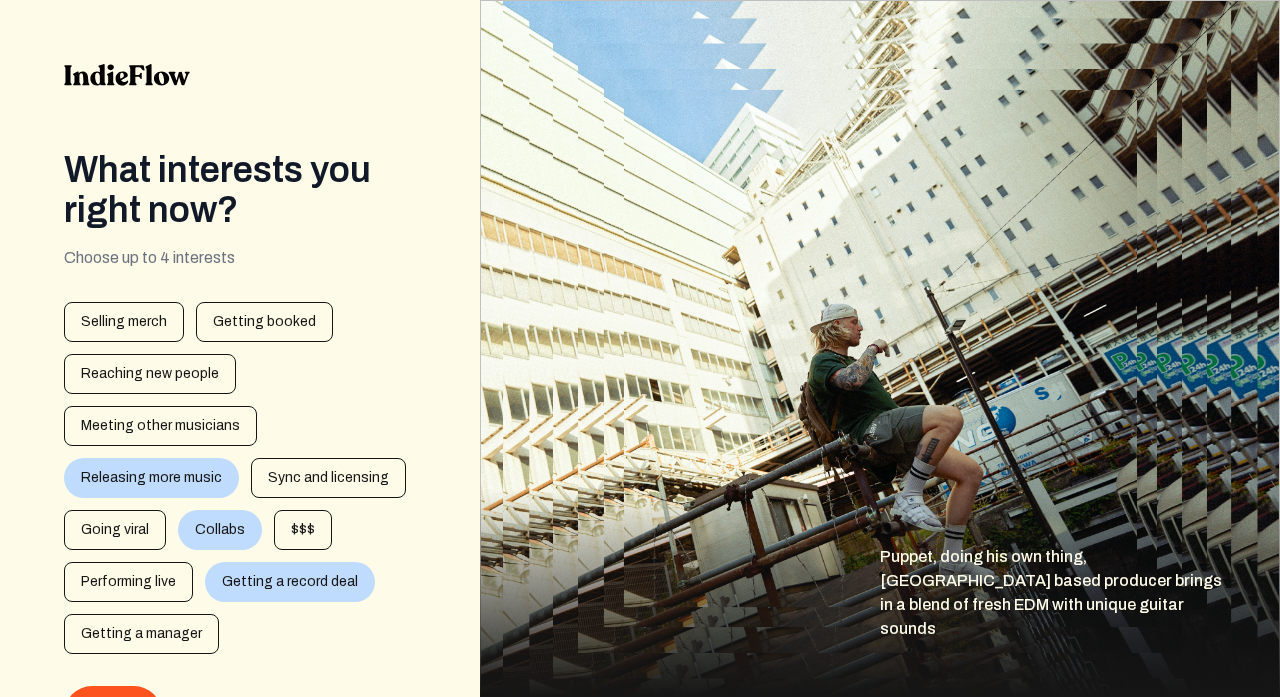 click on "Going viral" at bounding box center (115, 530) 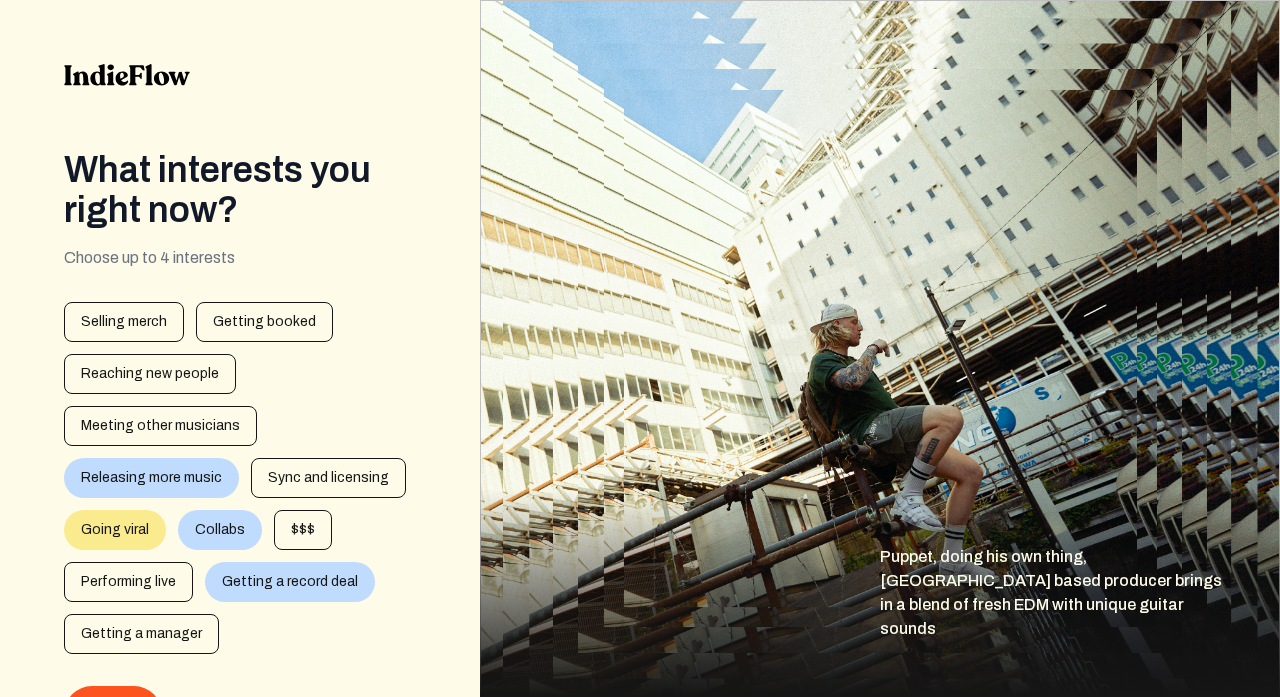 click on "Going viral" at bounding box center [115, 530] 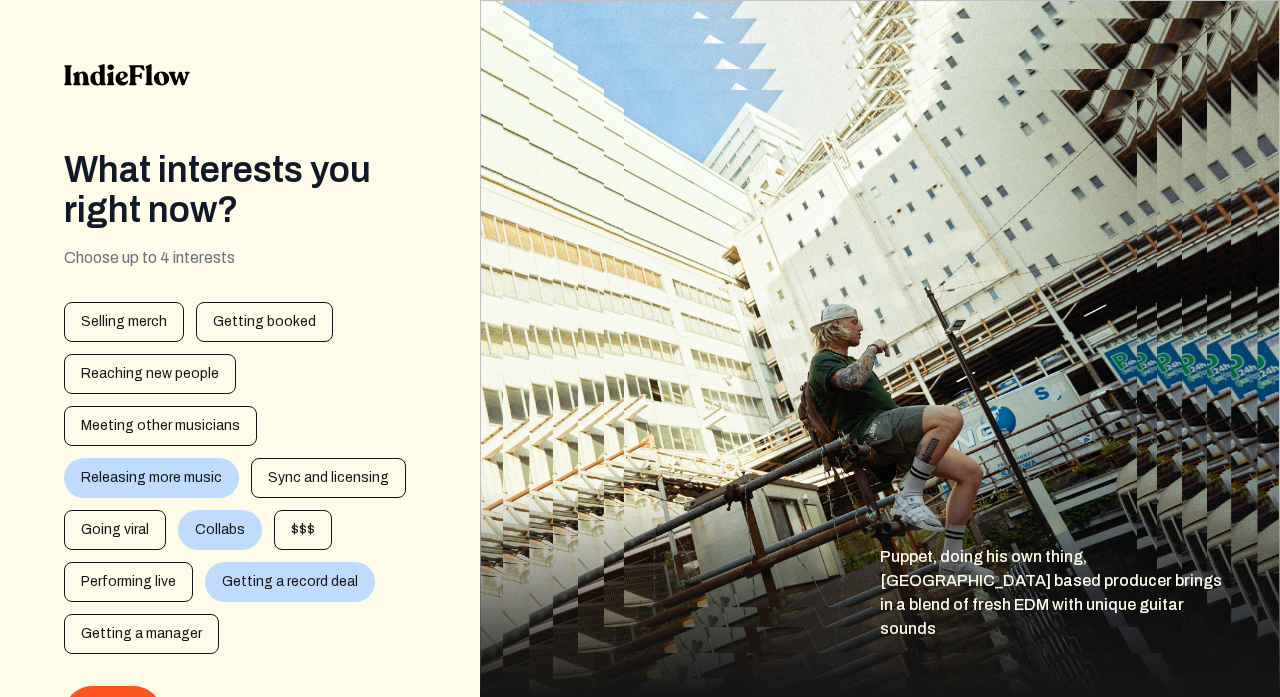 click on "Going viral" at bounding box center [115, 530] 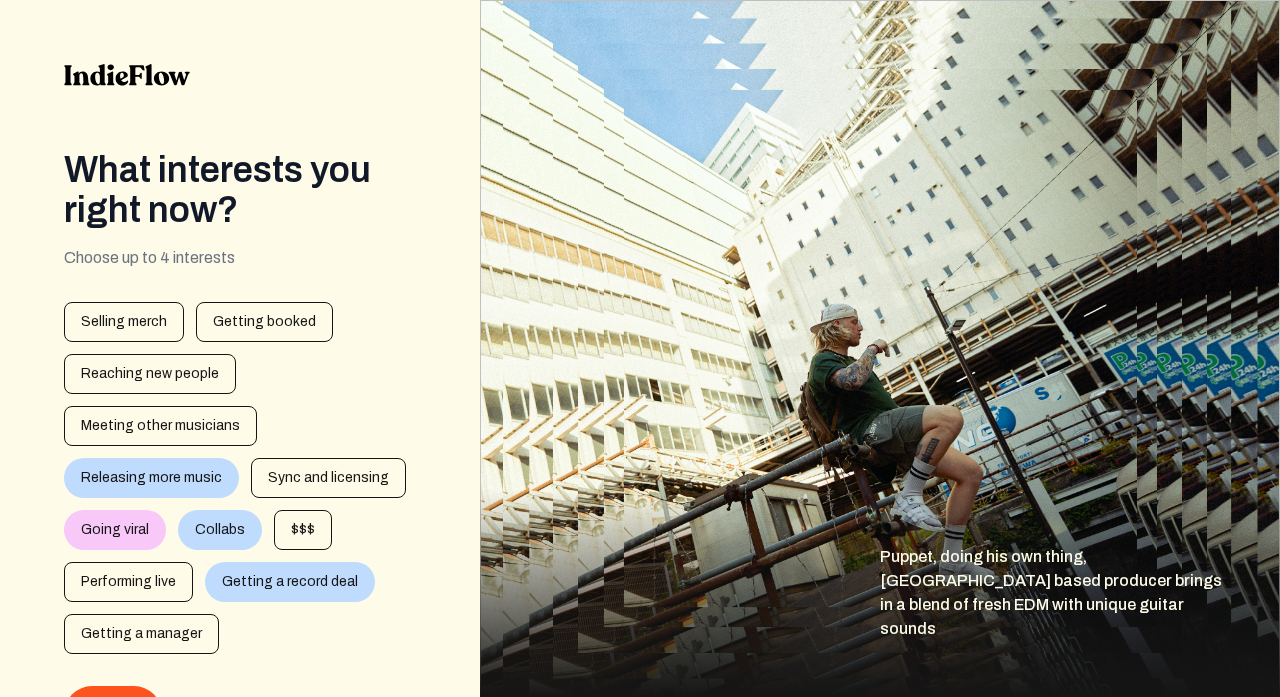 click on "Going viral" at bounding box center [115, 530] 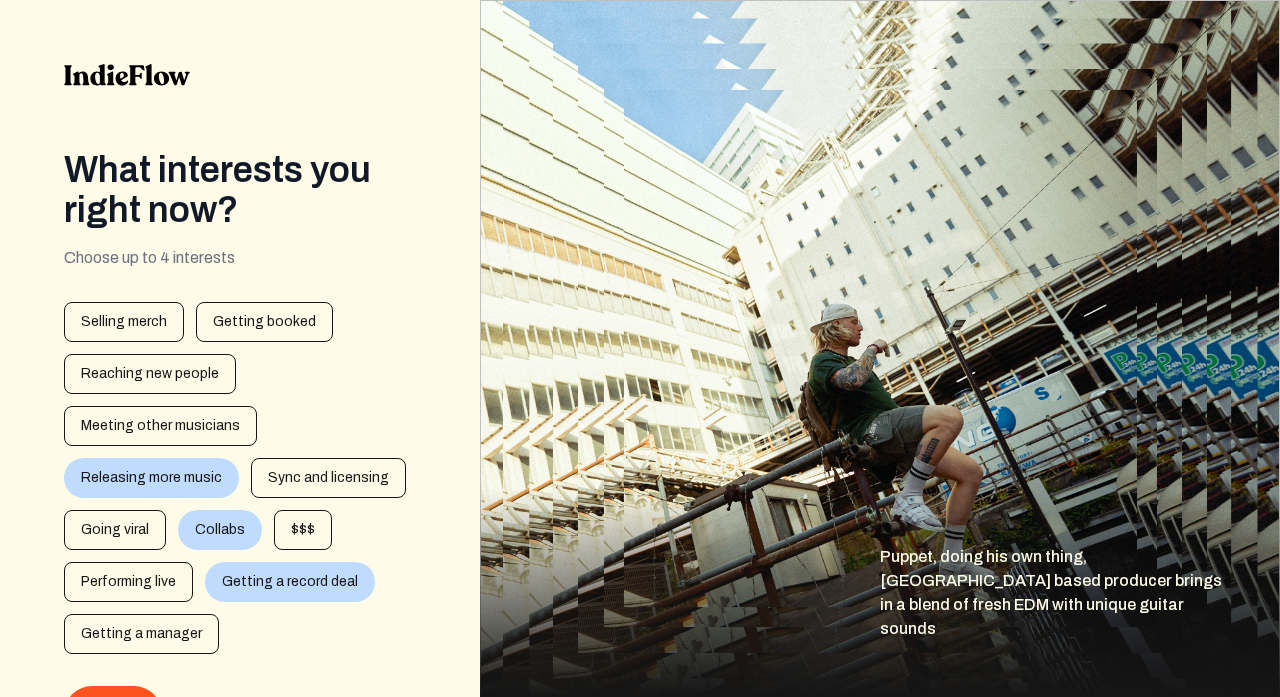 click on "Going viral" at bounding box center (115, 530) 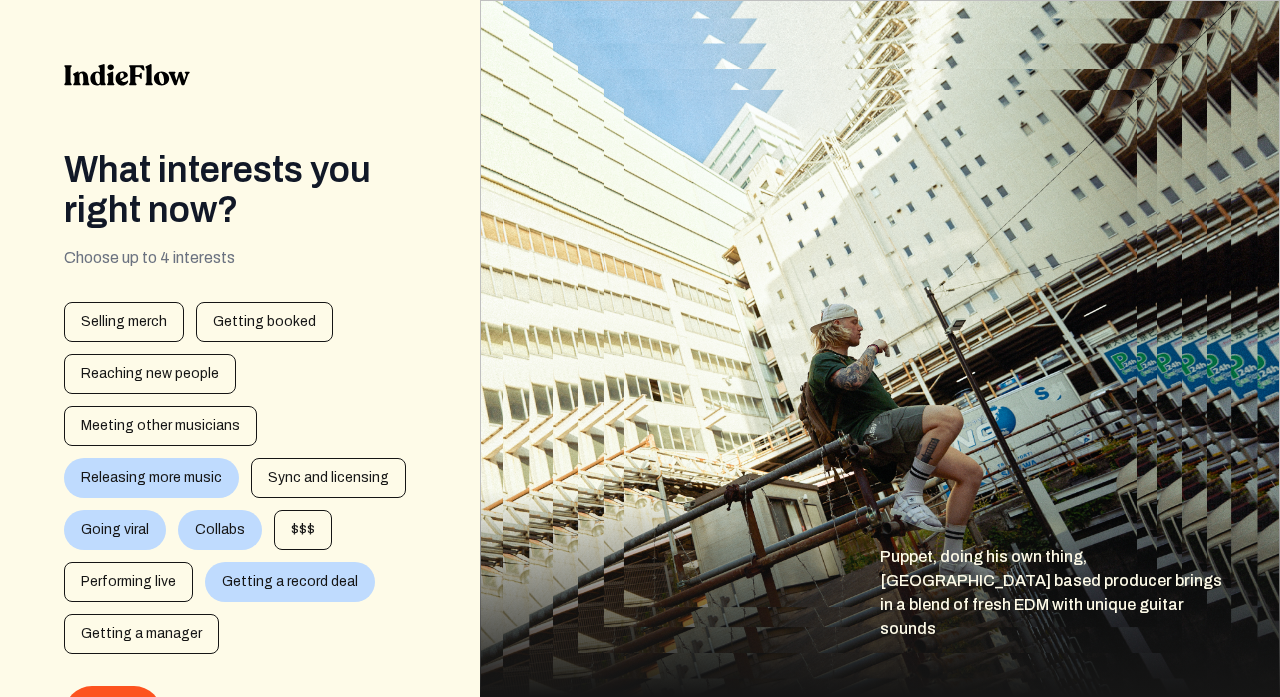 click on "Going viral" at bounding box center (115, 530) 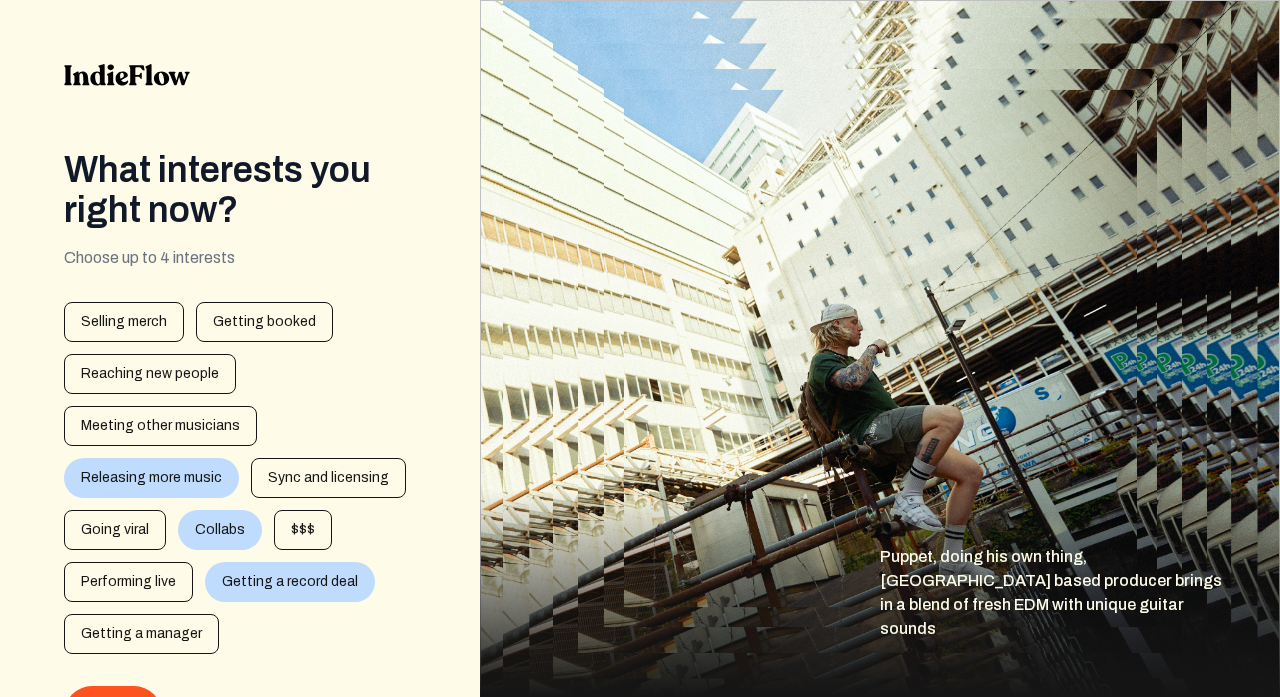 click on "Going viral" at bounding box center [115, 530] 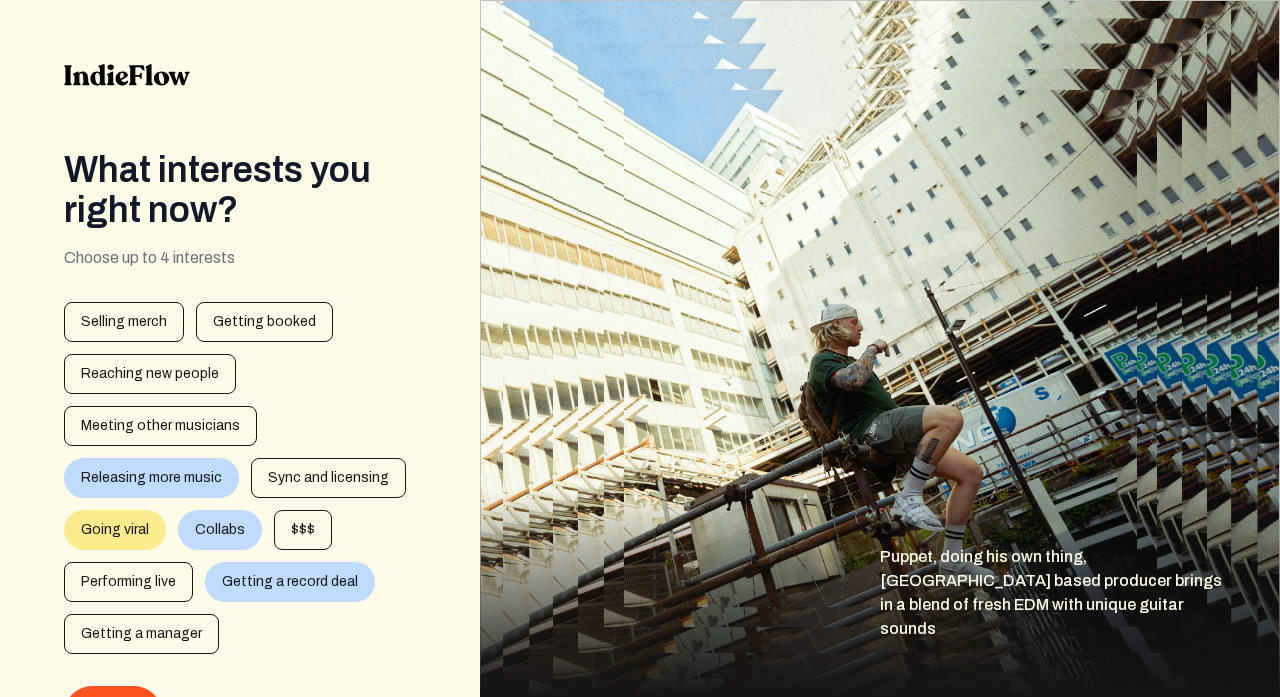 click on "Going viral" at bounding box center [115, 530] 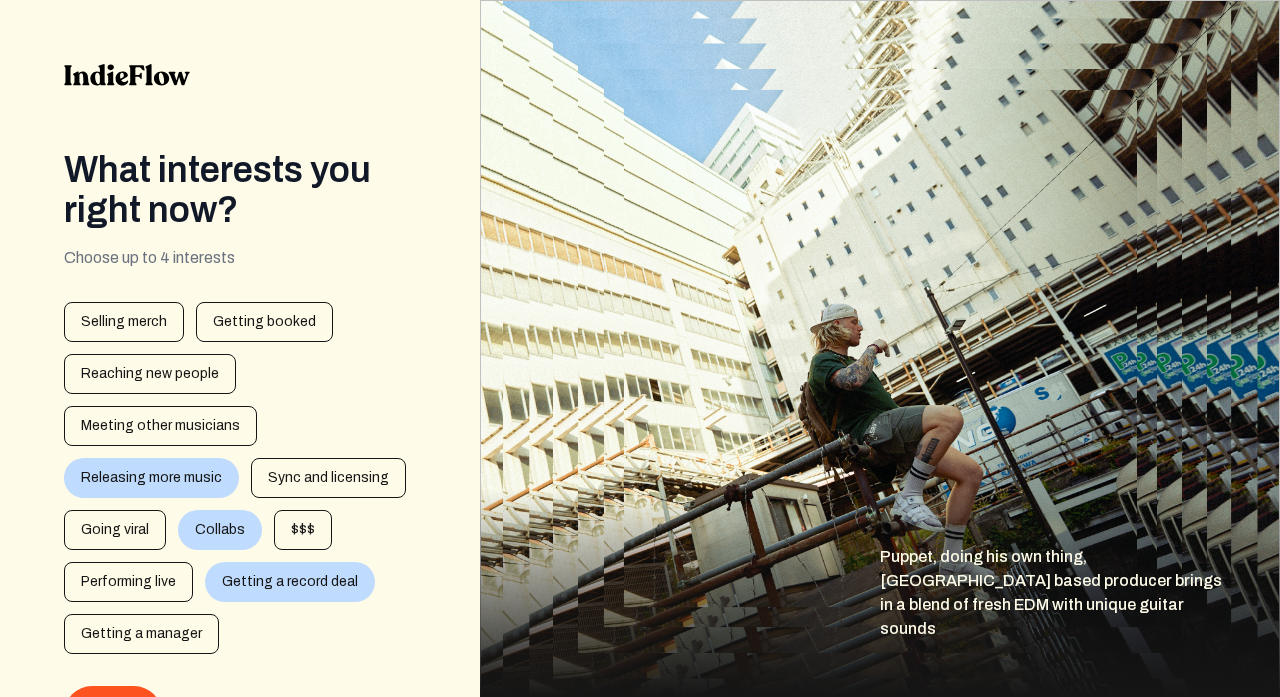 click on "Going viral" at bounding box center [115, 530] 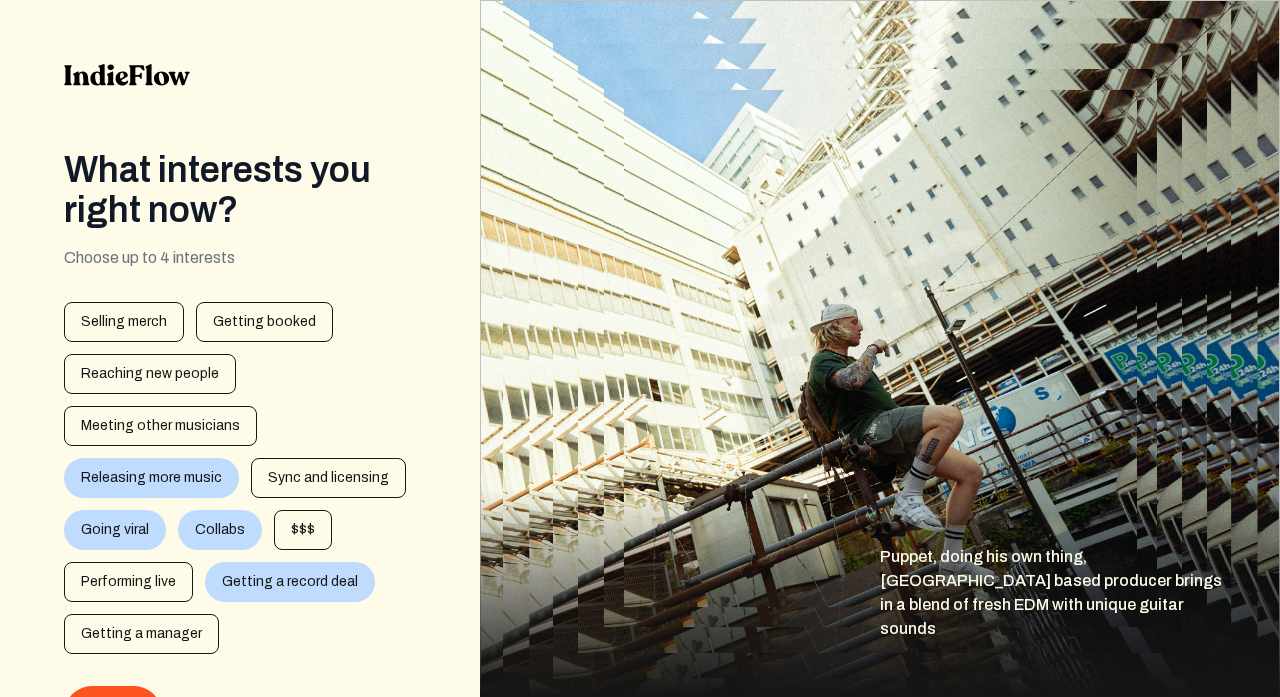 click on "Next" at bounding box center [113, 714] 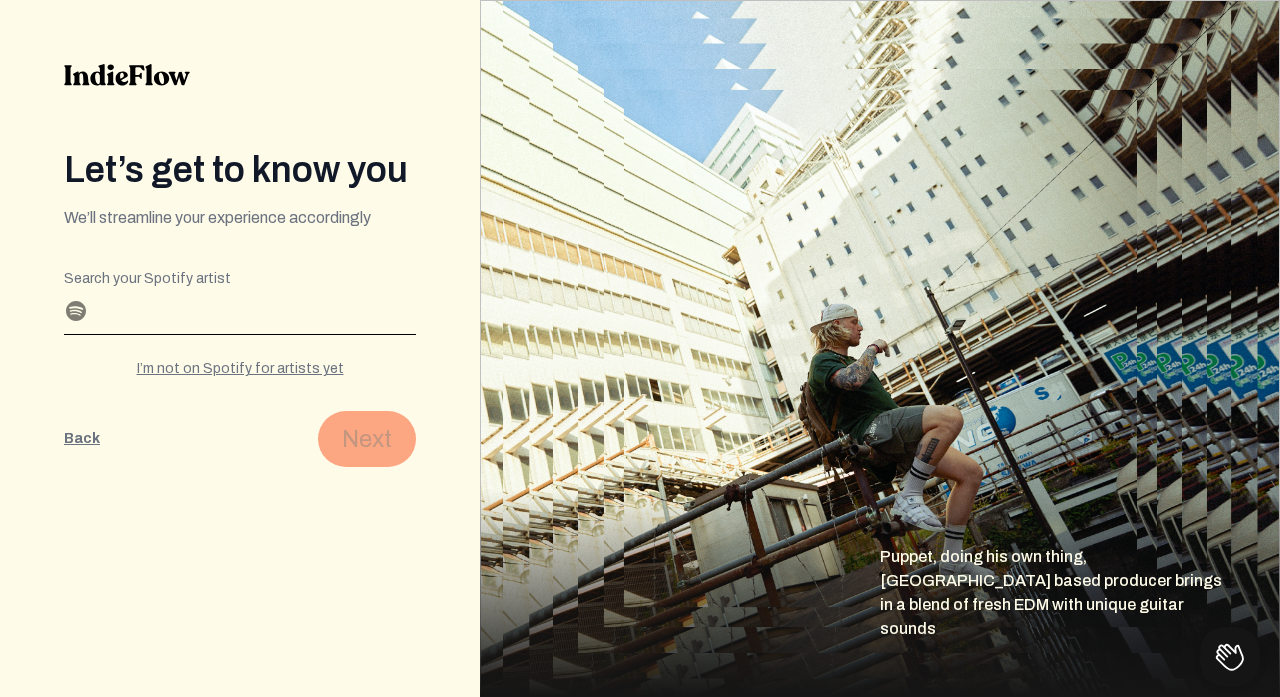 scroll, scrollTop: 0, scrollLeft: 0, axis: both 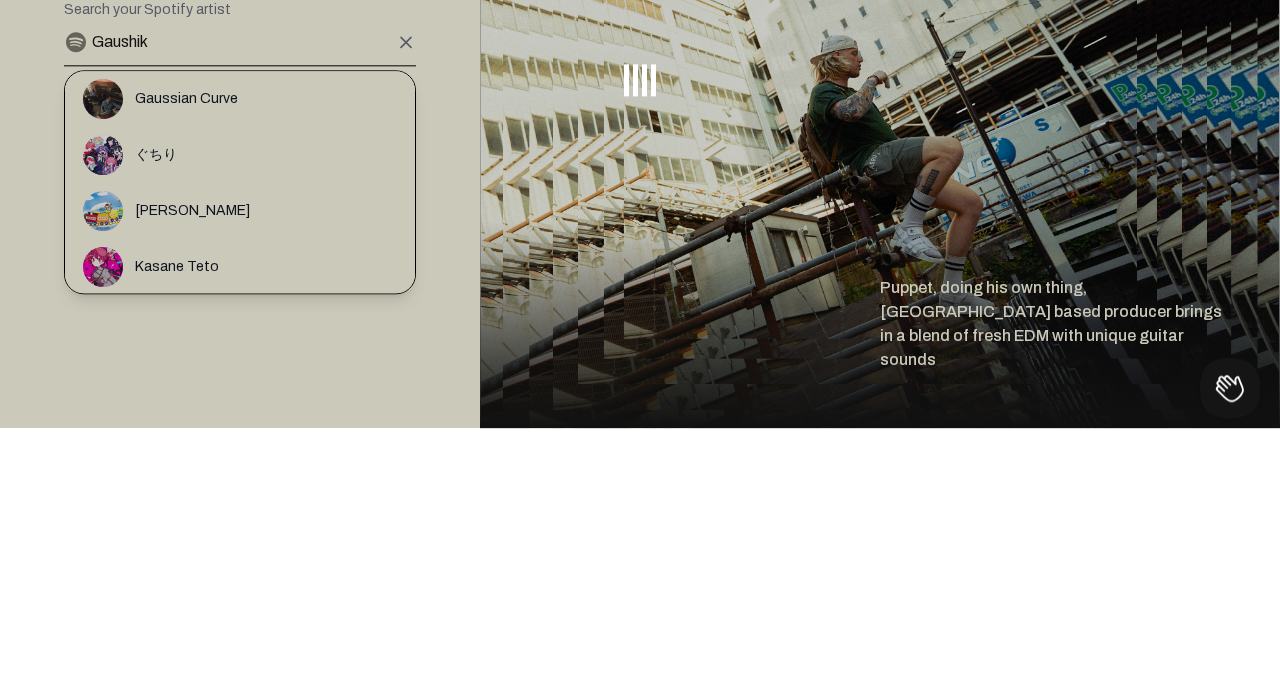 type on "Gaushi" 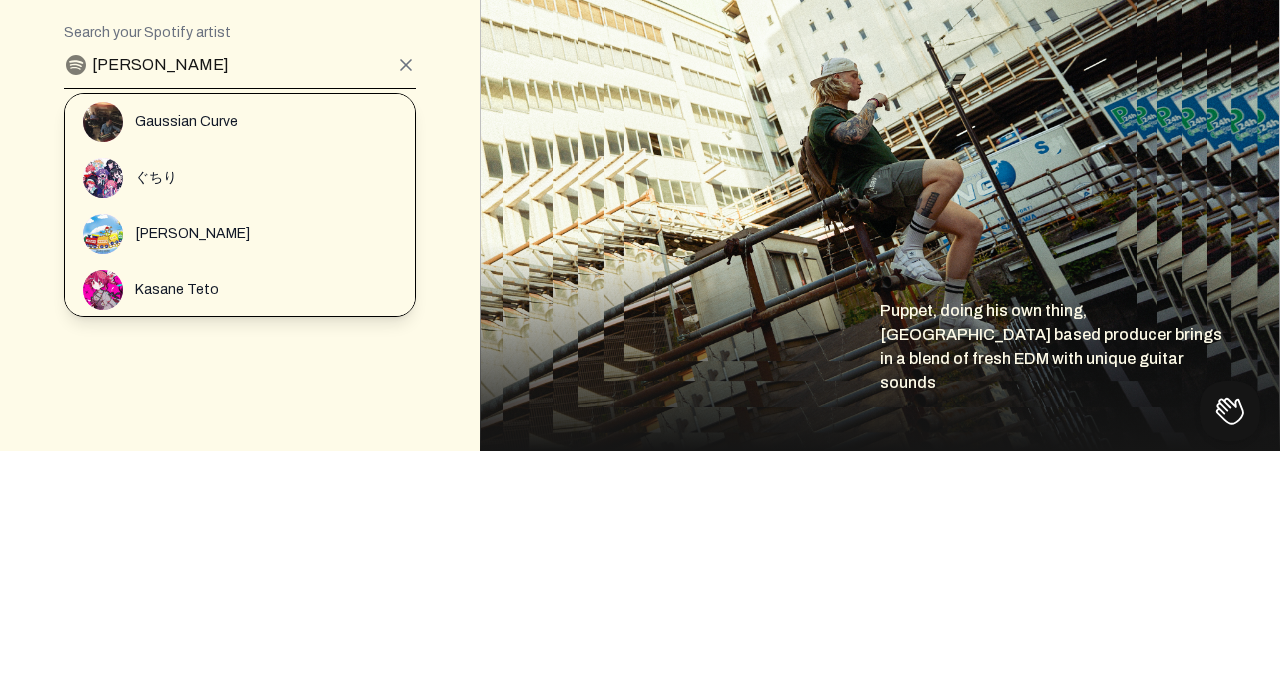 type on "gaushika Shekhar" 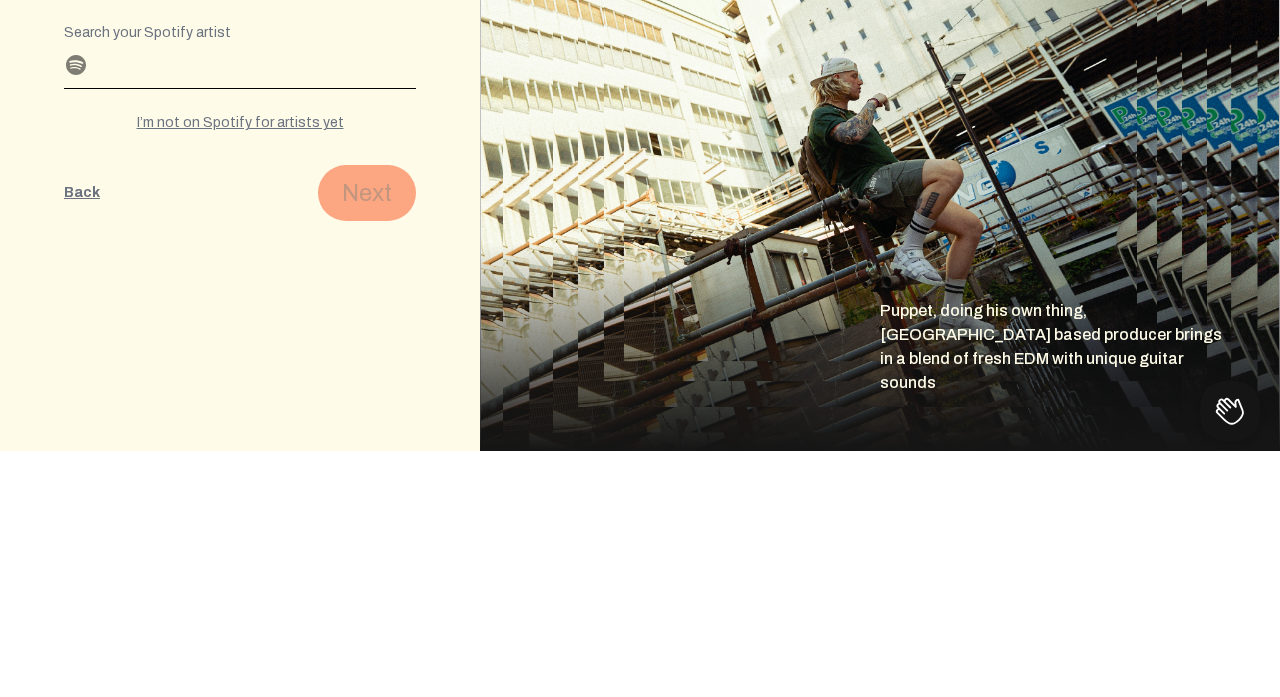 click on "I’m not on Spotify for artists yet" at bounding box center (240, 369) 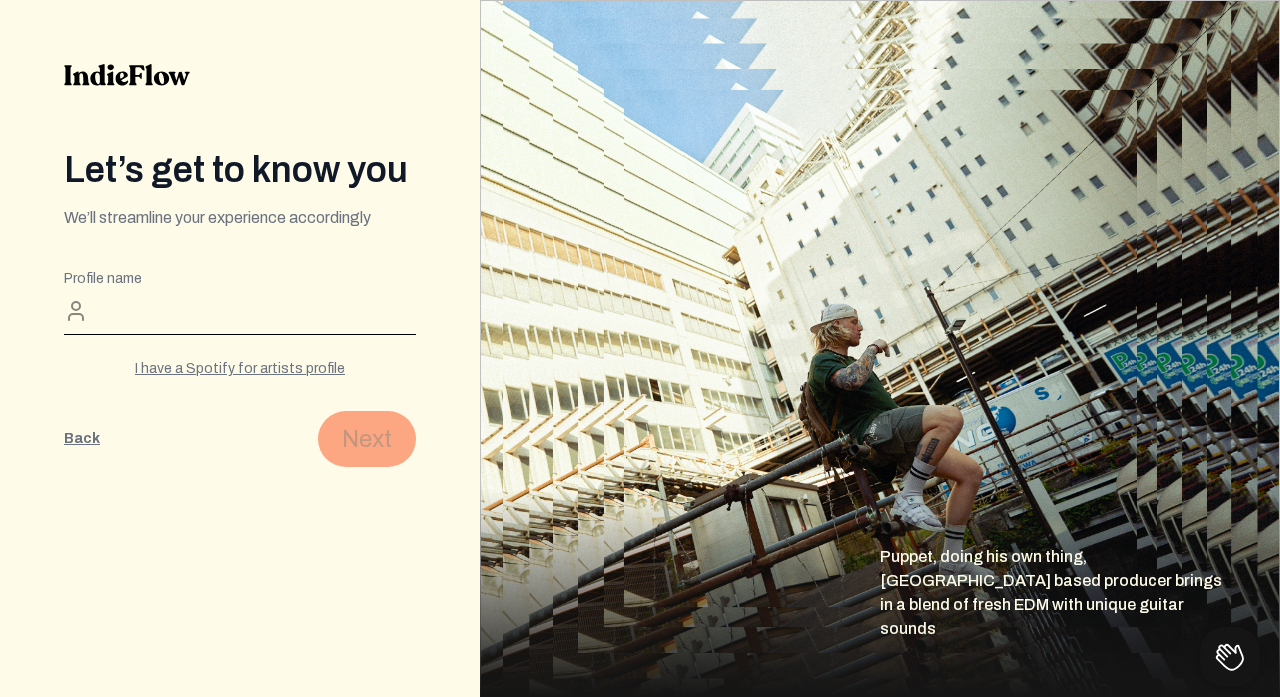 click on "Profile name" at bounding box center [240, 318] 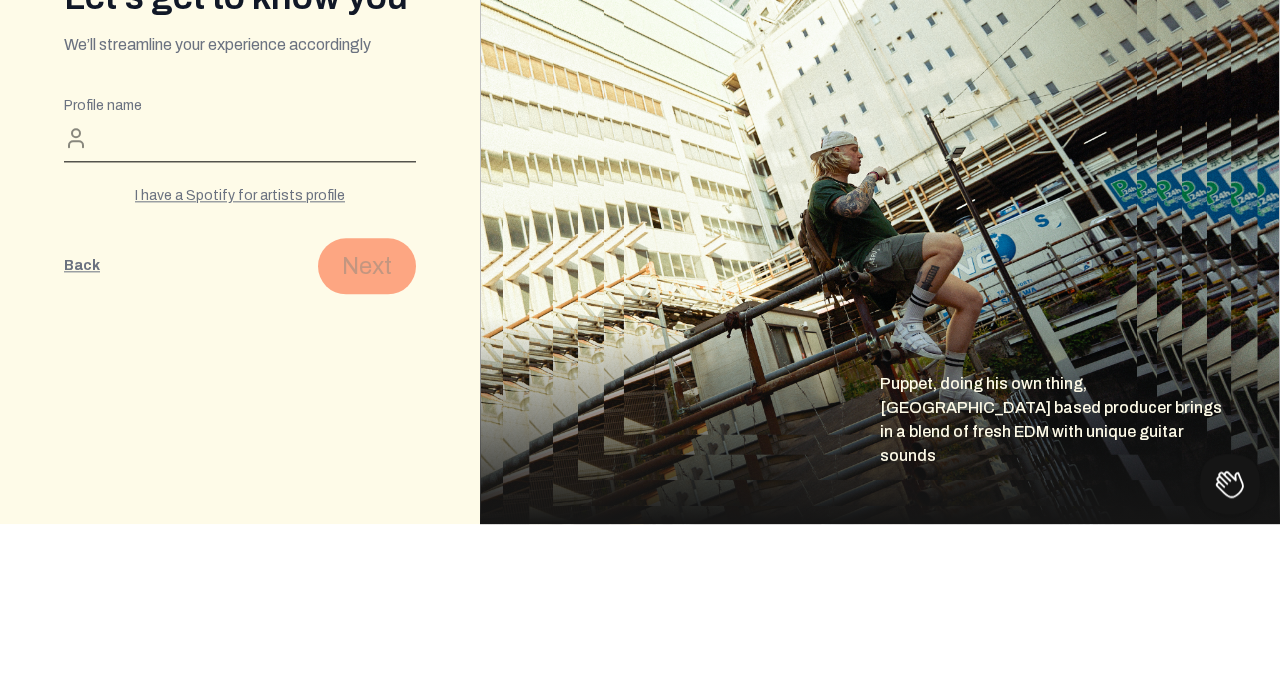 type on "g" 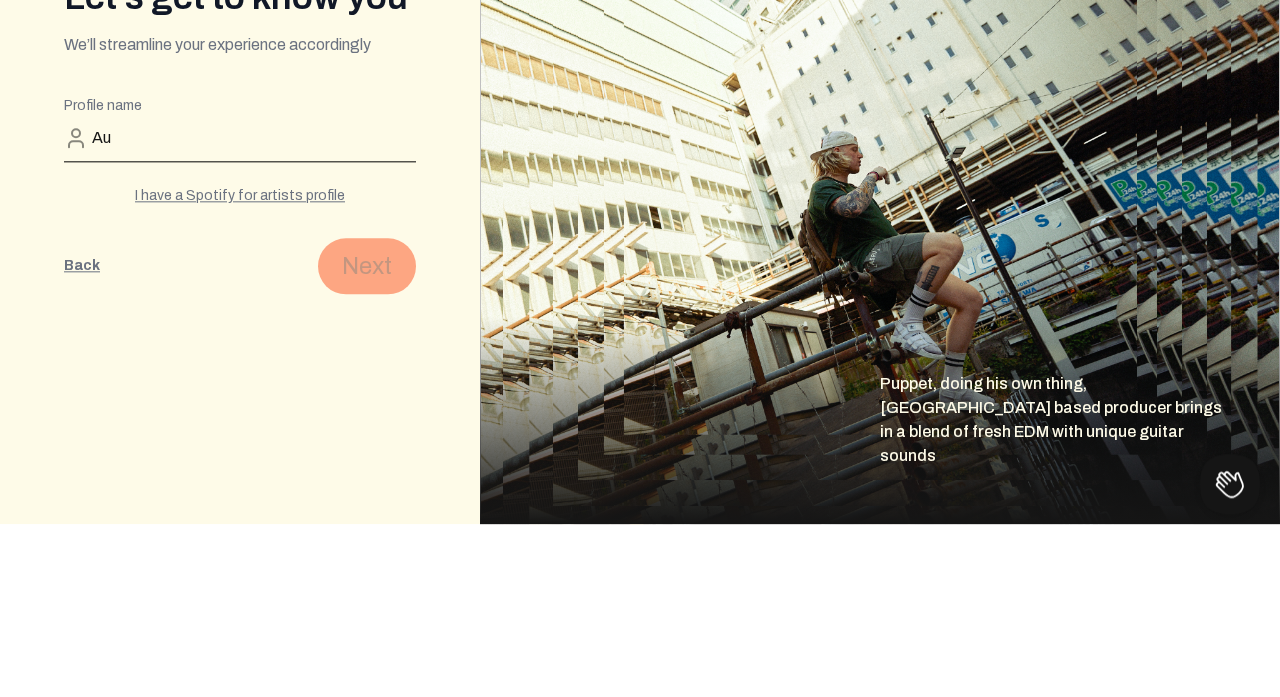 type on "A" 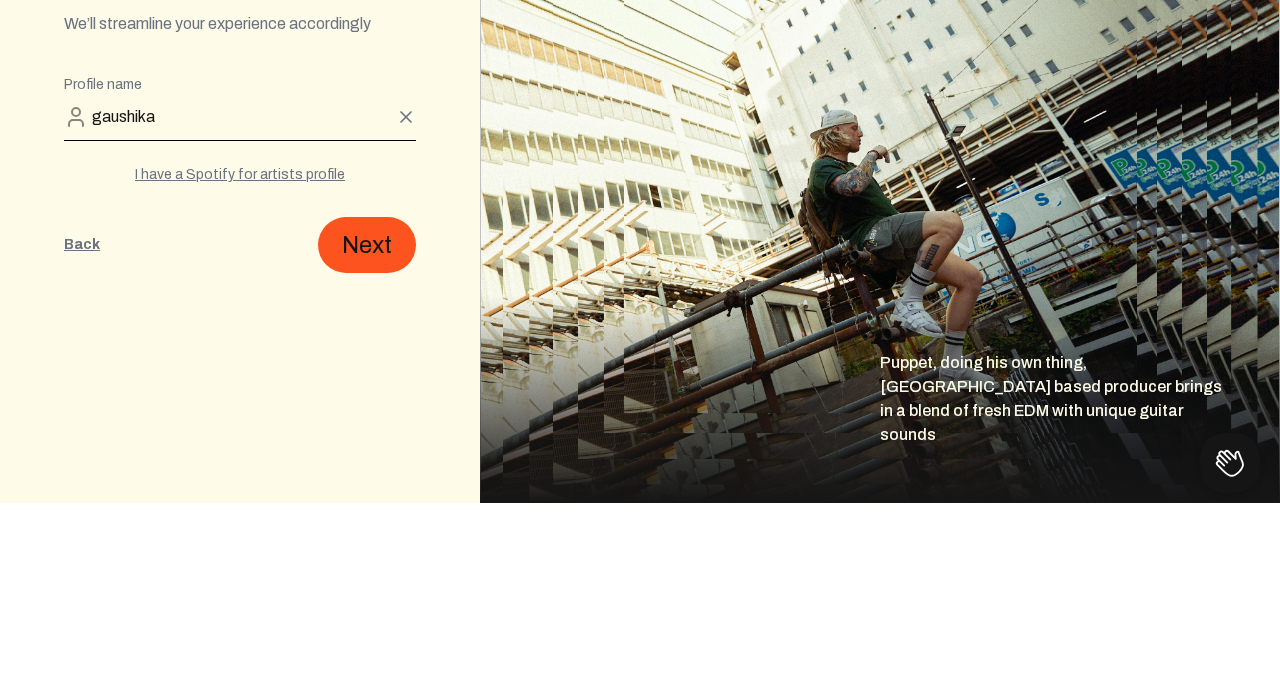 click on "gaushika" at bounding box center [240, 318] 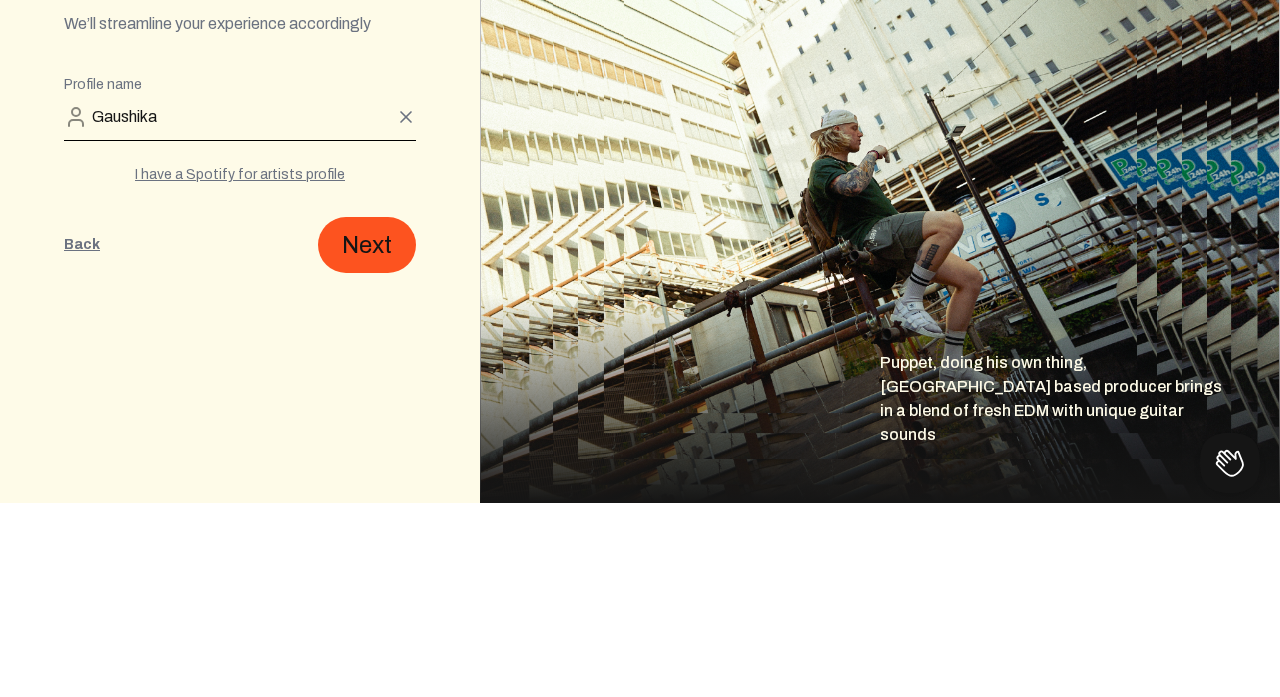 type on "Gaushika" 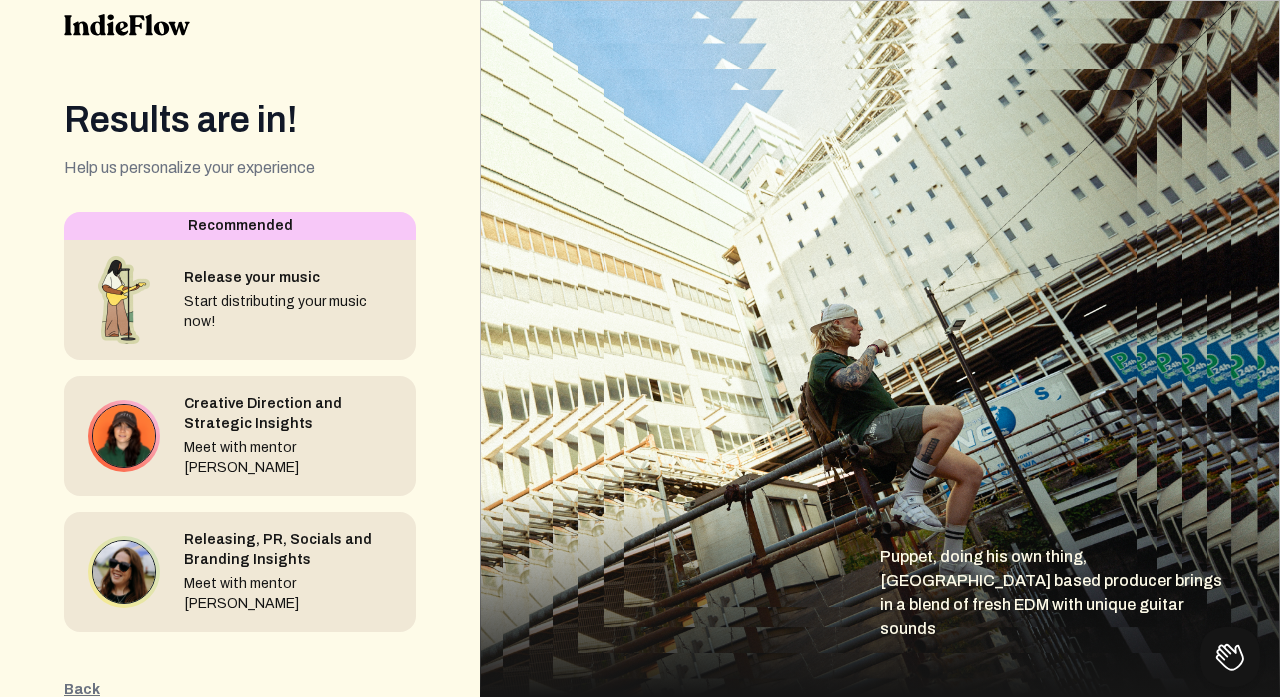 scroll, scrollTop: 53, scrollLeft: 0, axis: vertical 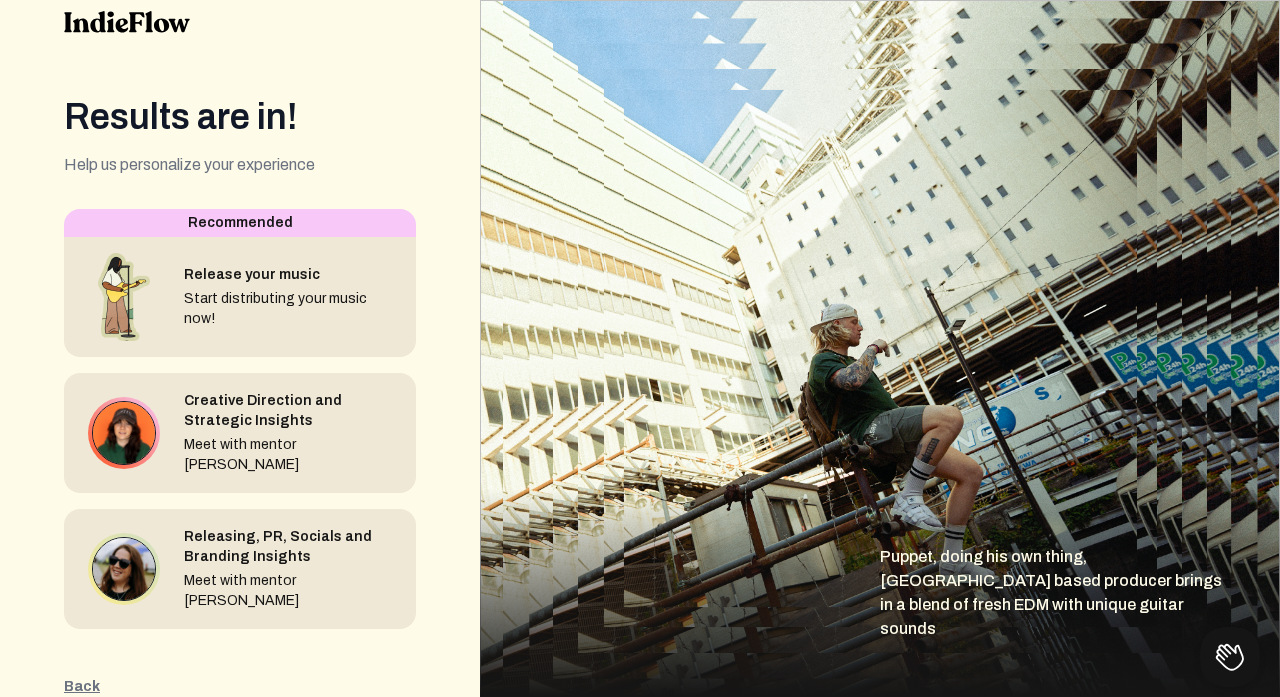 click on "Release your music Start distributing your music now!" at bounding box center [240, 297] 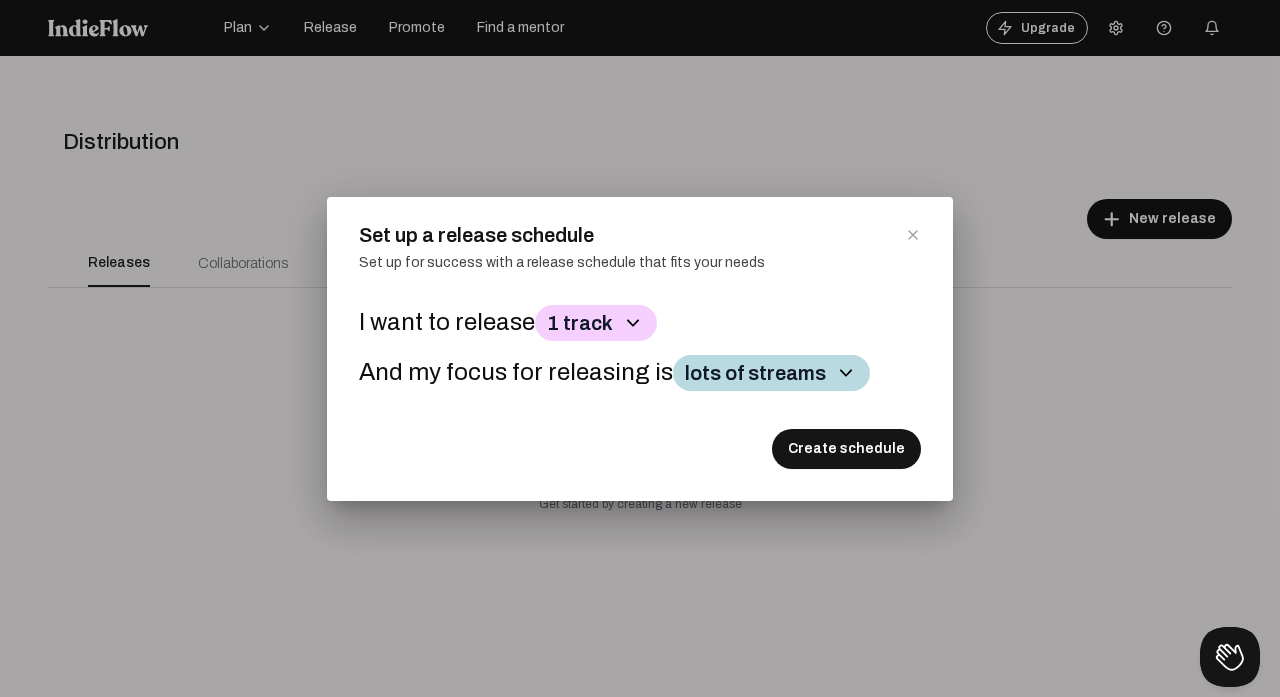 click on "1 track" at bounding box center [596, 323] 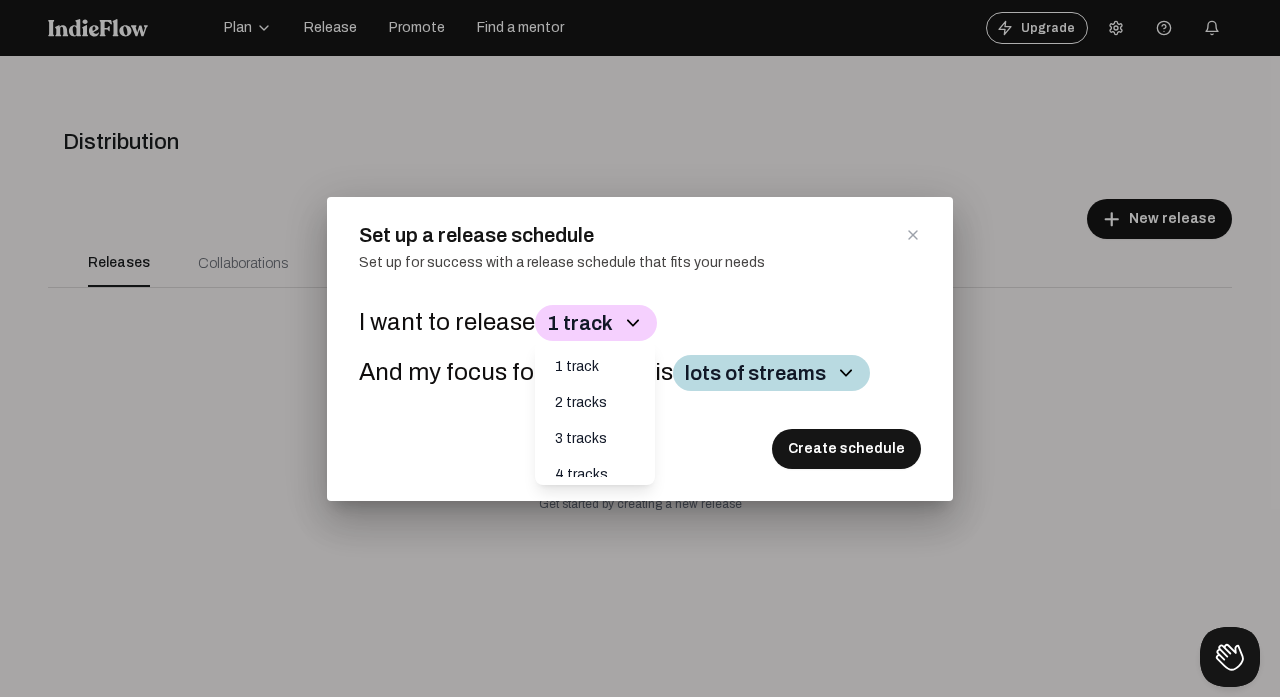 click on "1 track" at bounding box center [595, 367] 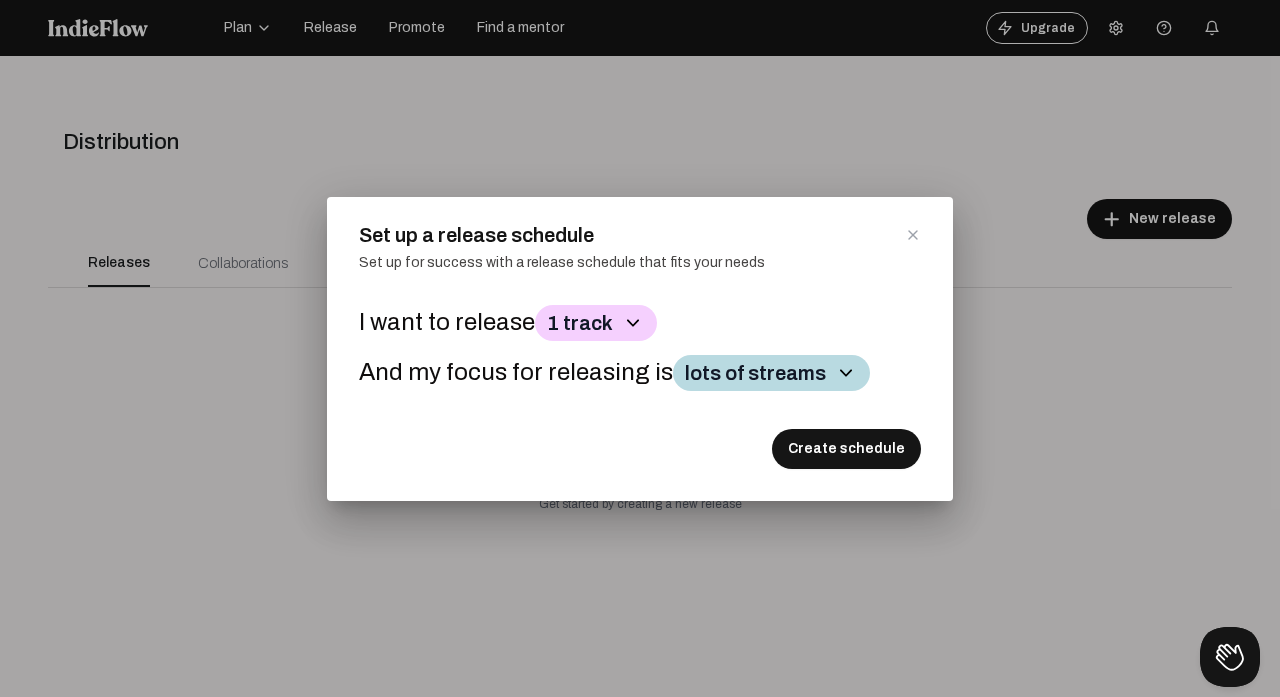 click on "lots of streams" at bounding box center [771, 373] 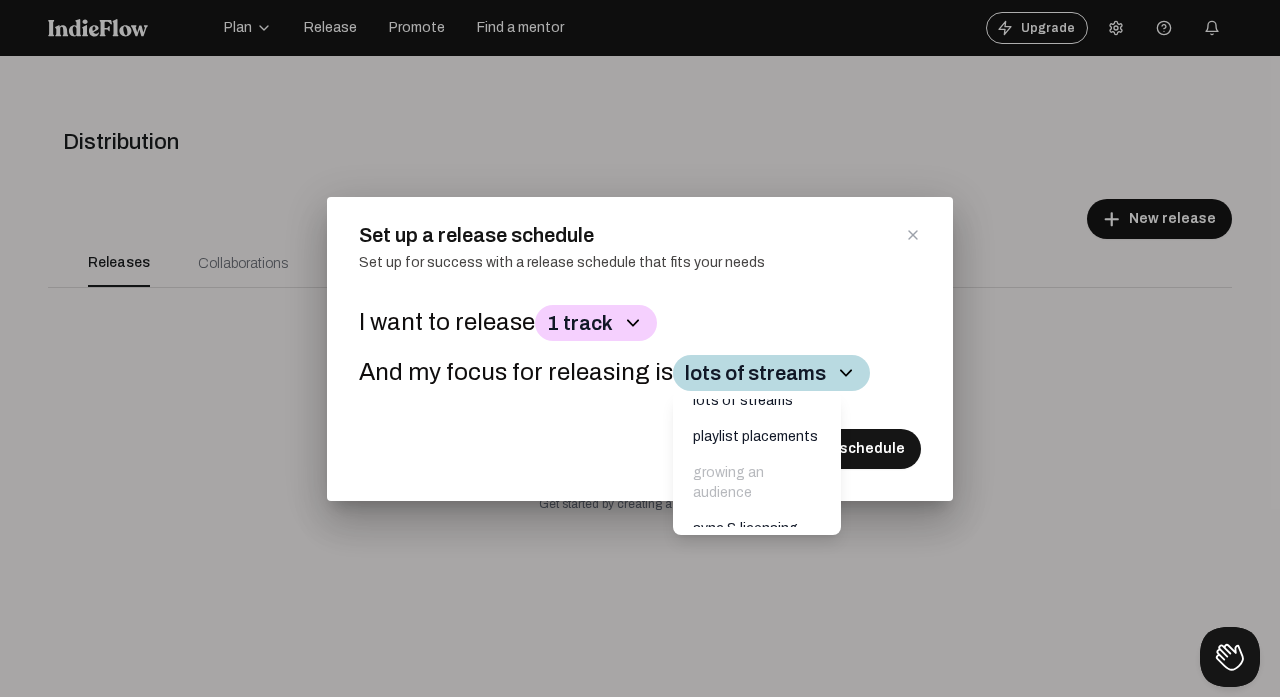 scroll, scrollTop: 0, scrollLeft: 0, axis: both 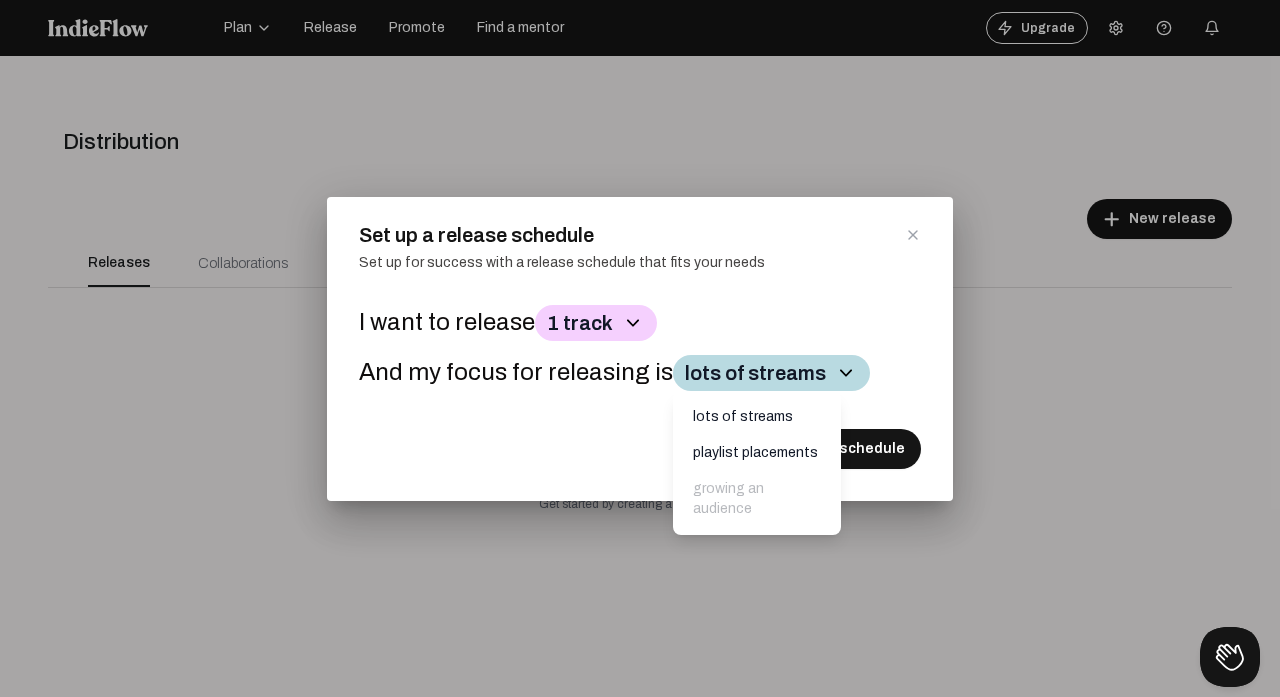 click on "growing an audience" at bounding box center (757, 499) 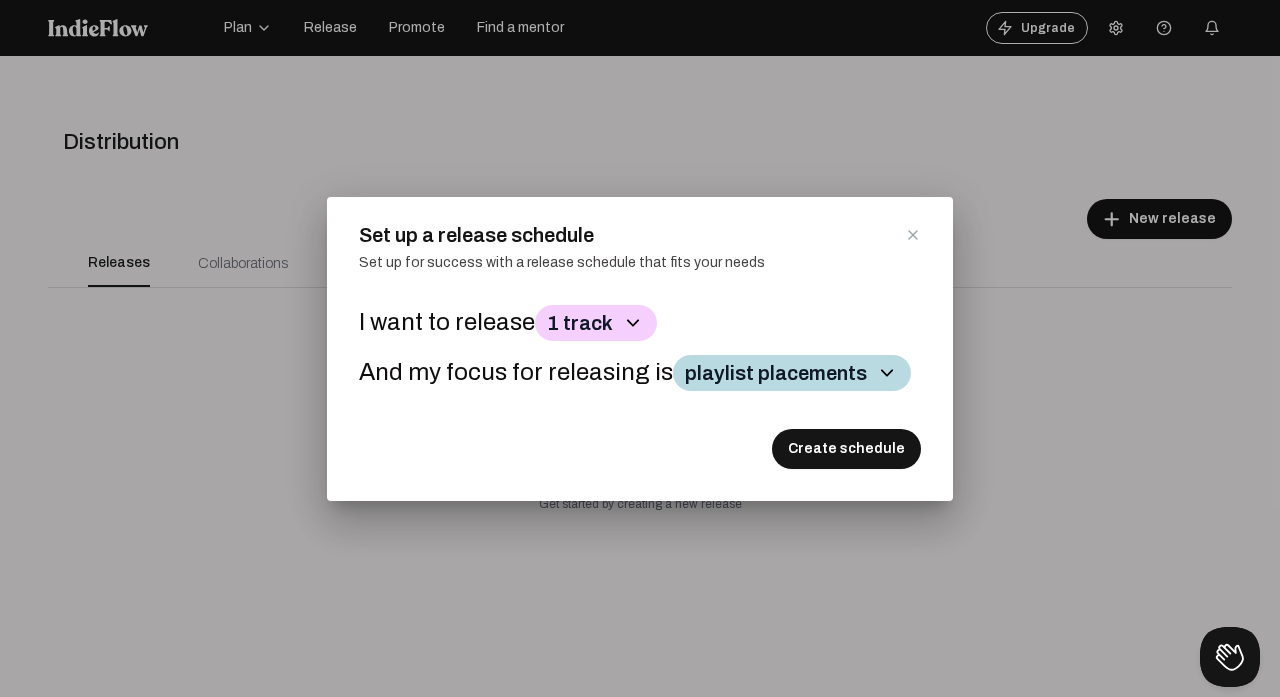 click on "playlist placements" at bounding box center (792, 373) 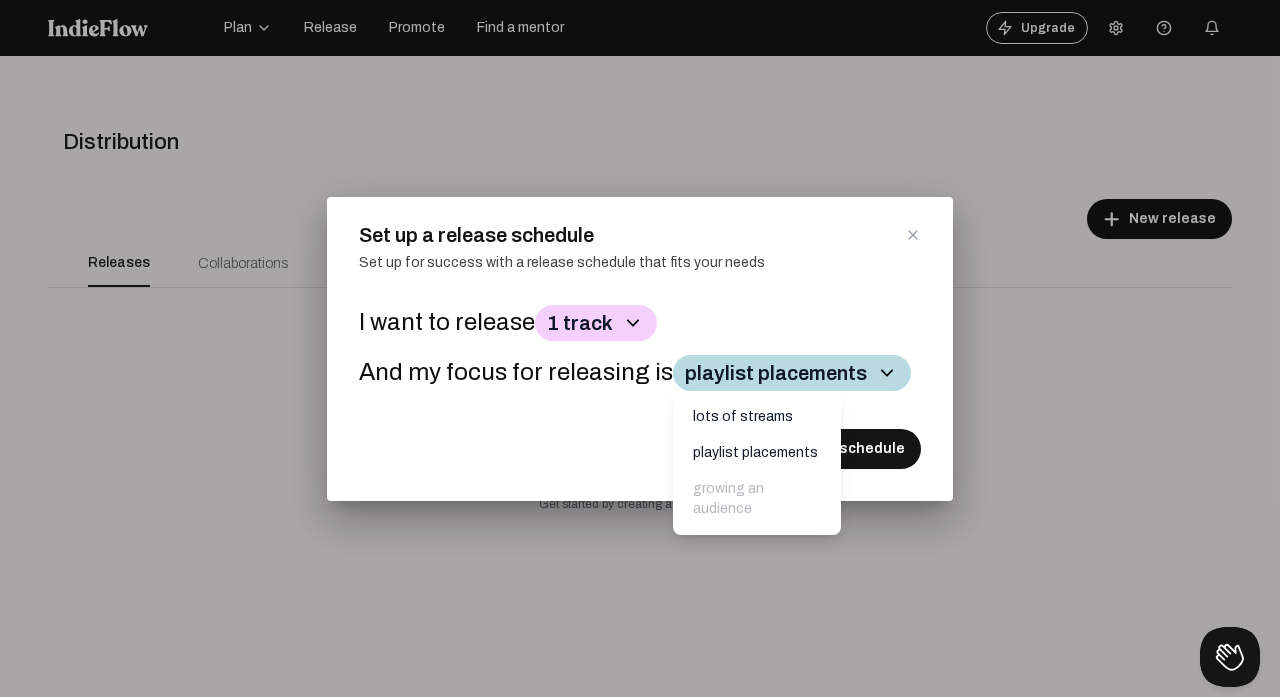 click on "lots of streams" at bounding box center (757, 417) 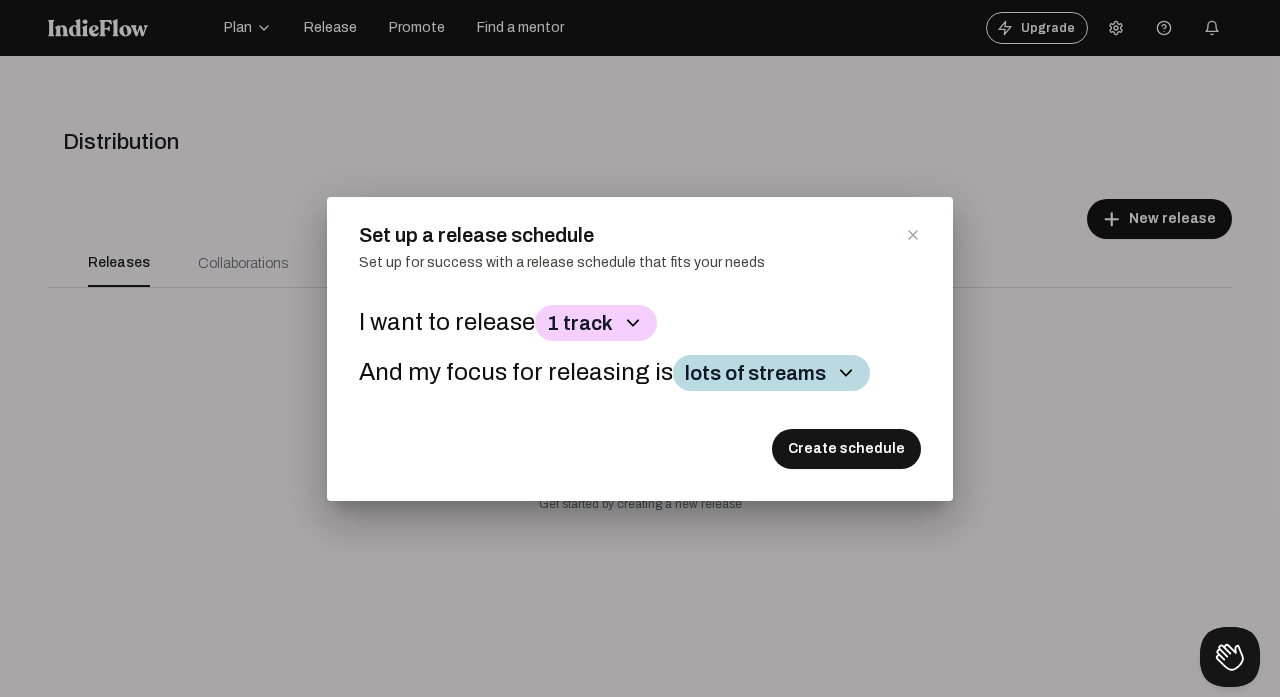 click on "Create schedule" at bounding box center (846, 449) 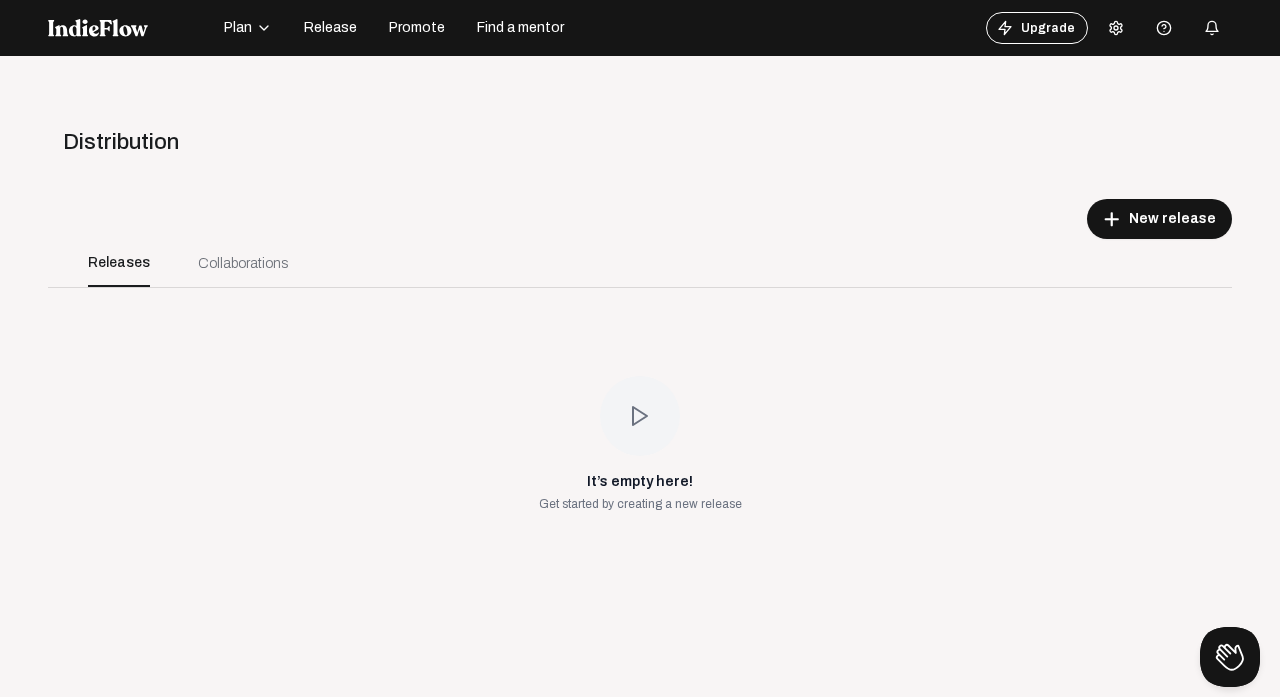 click on "Collaborations" at bounding box center [243, 263] 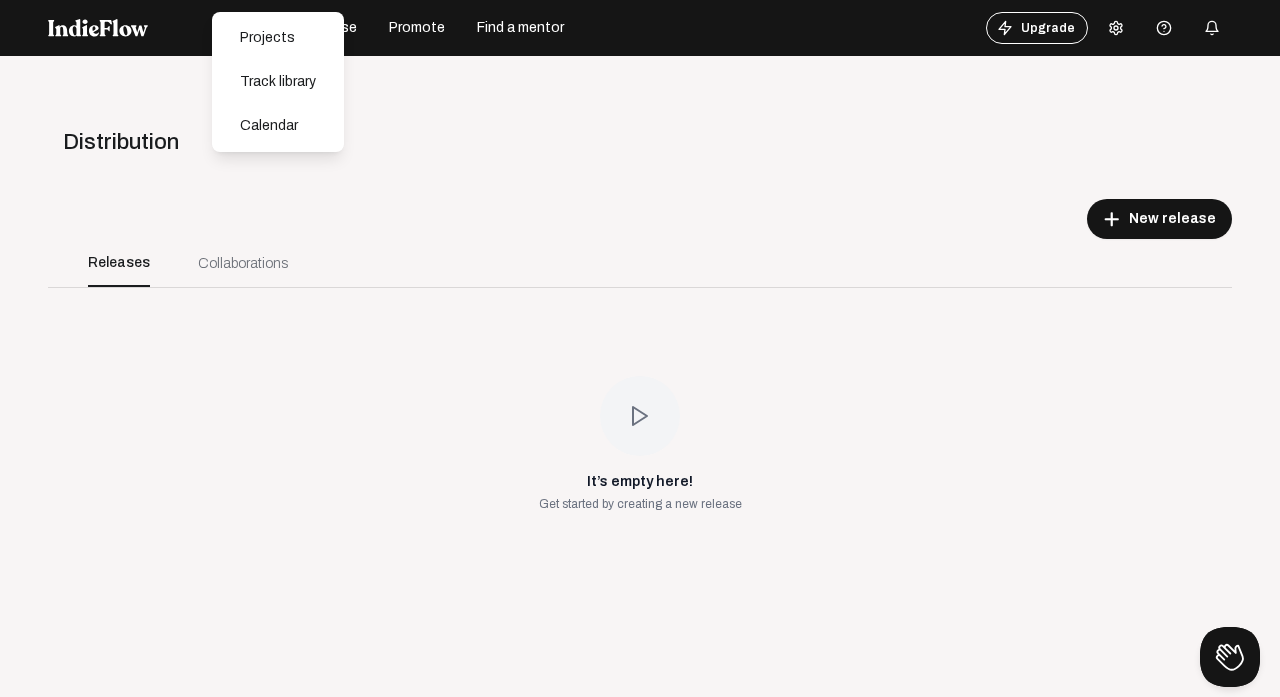 click on "Distribution" 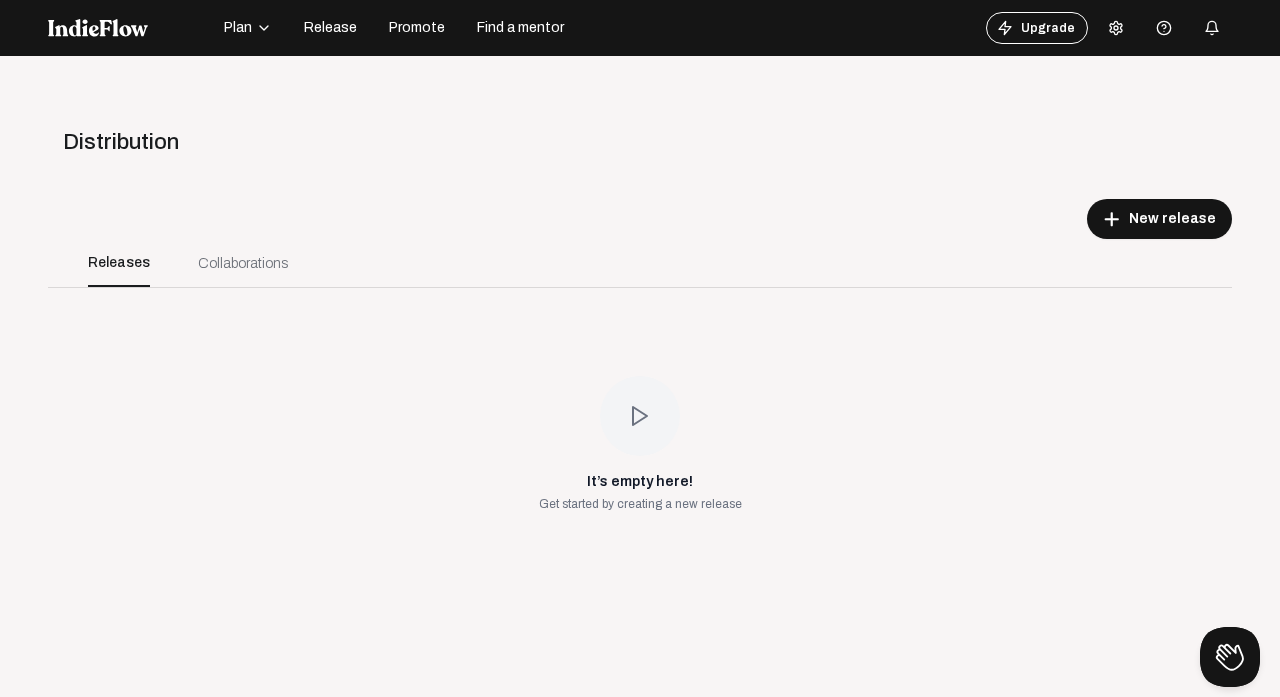 click on "Release" 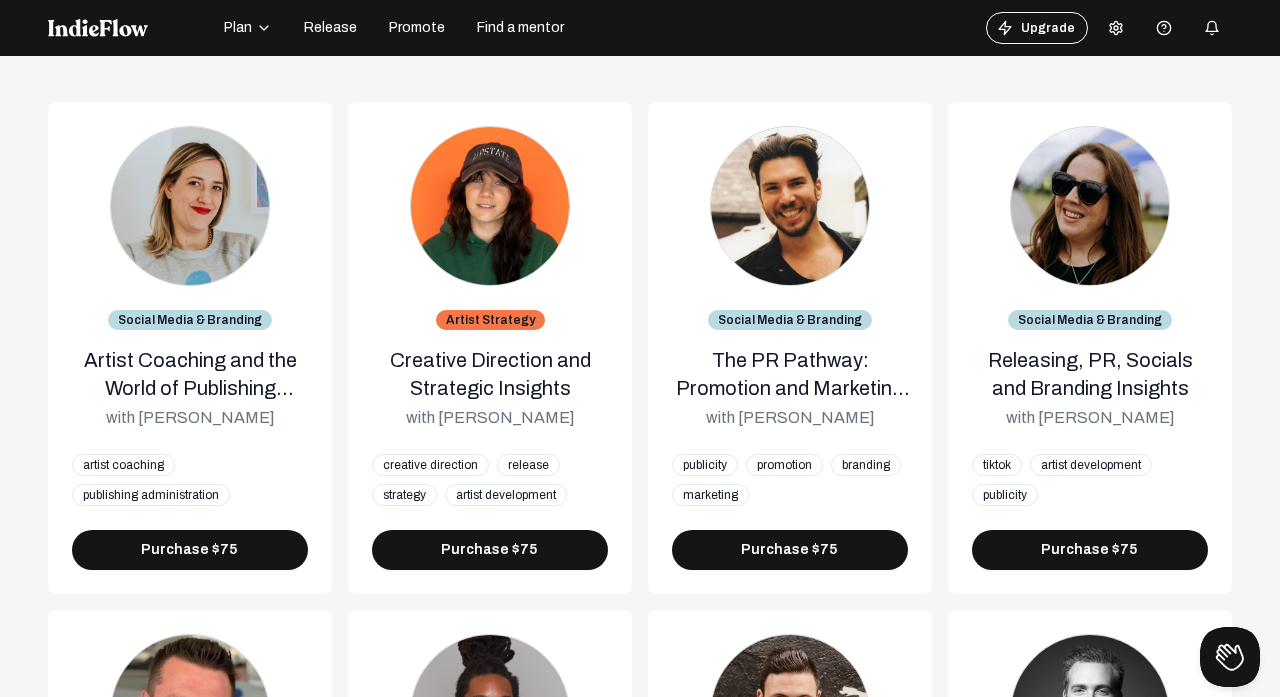 scroll, scrollTop: 0, scrollLeft: 0, axis: both 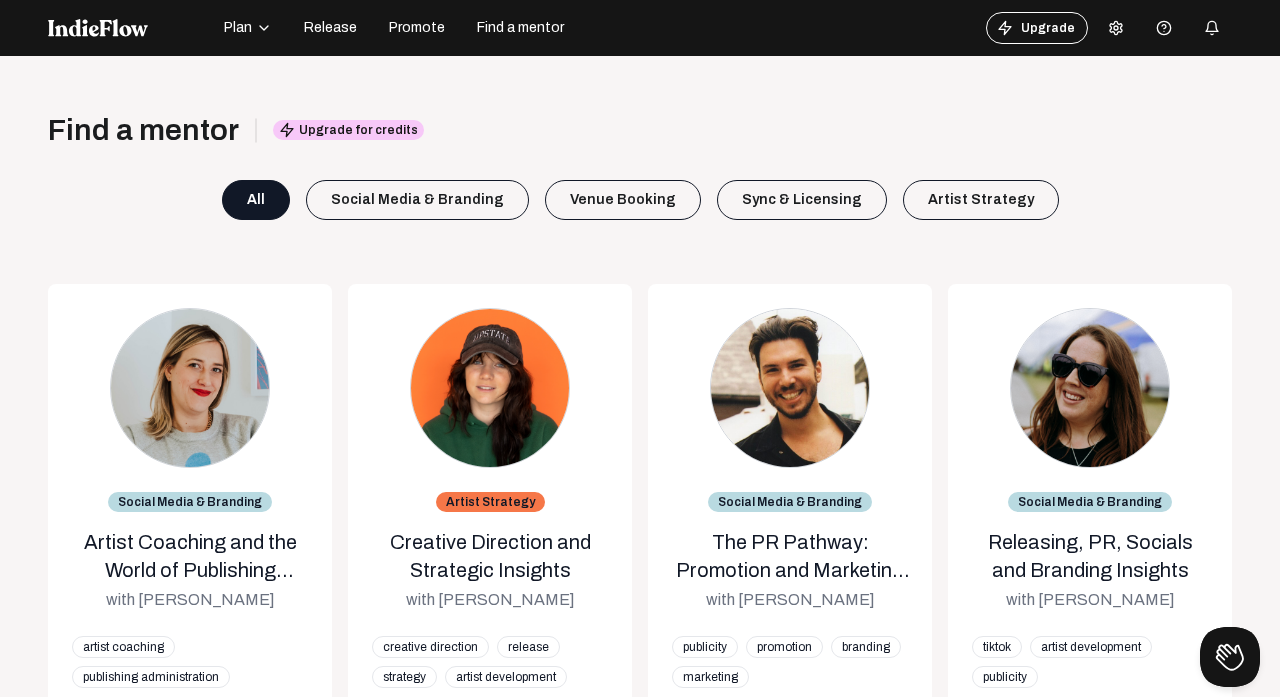click on "Plan" 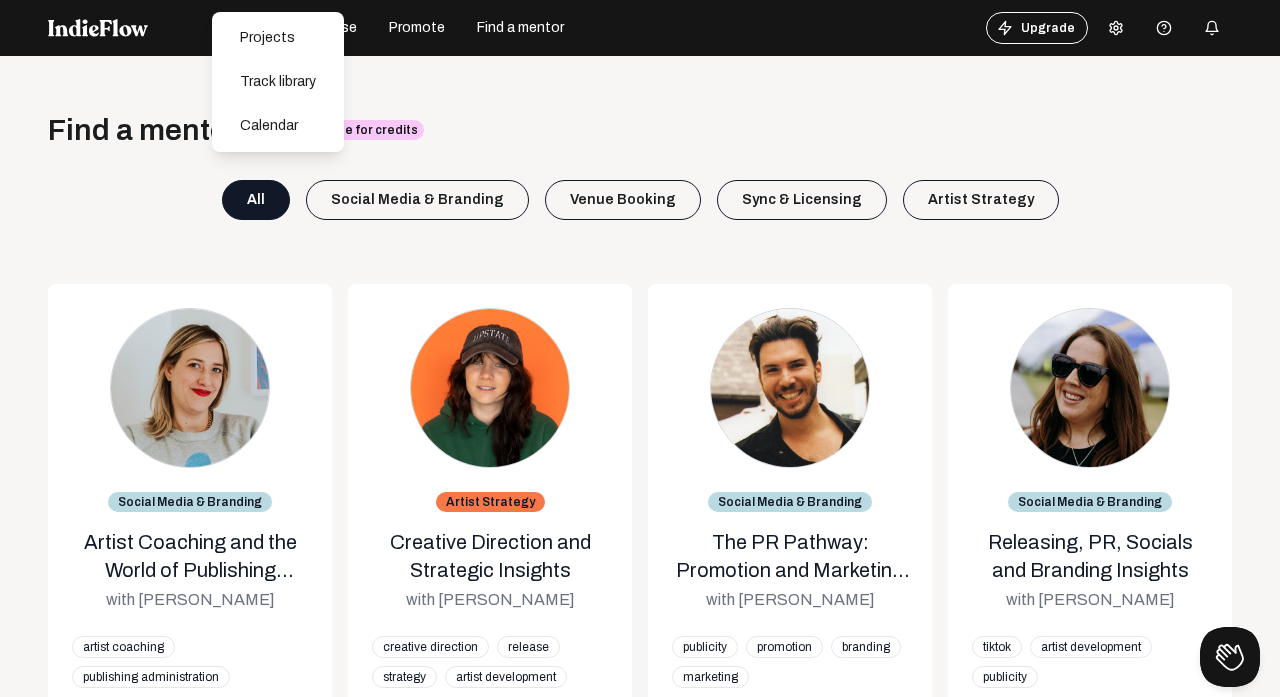 click on "Projects" 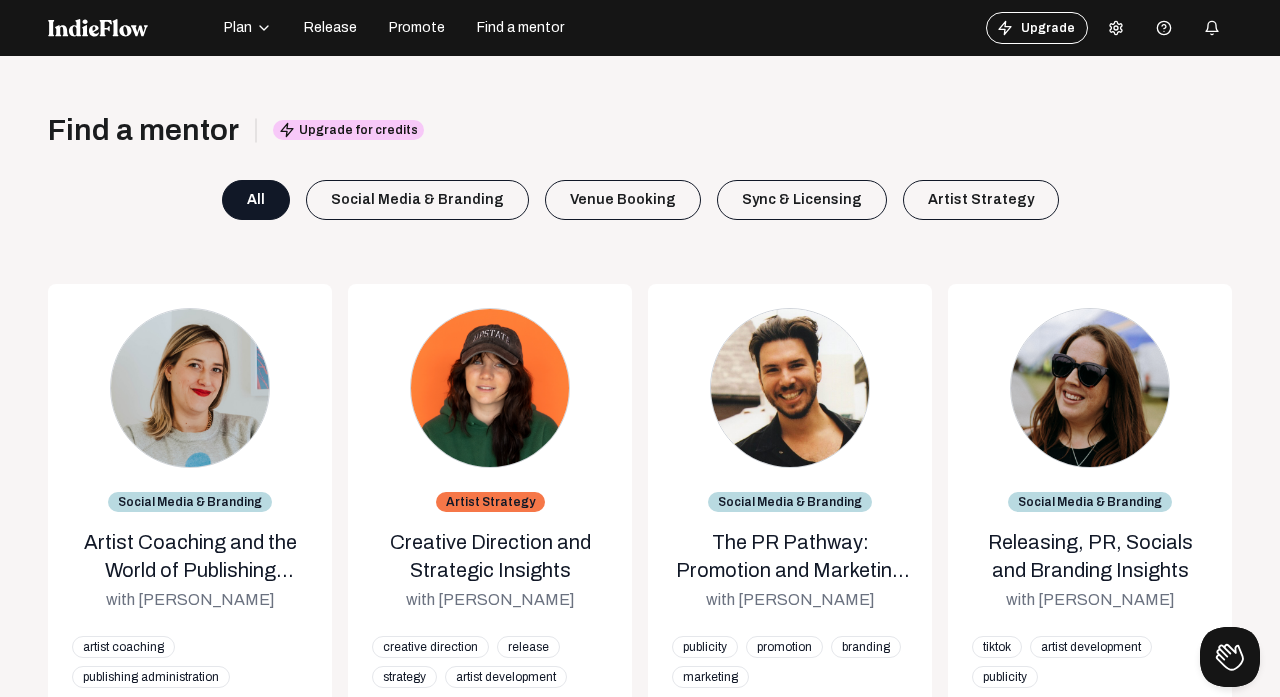 click on "Plan" 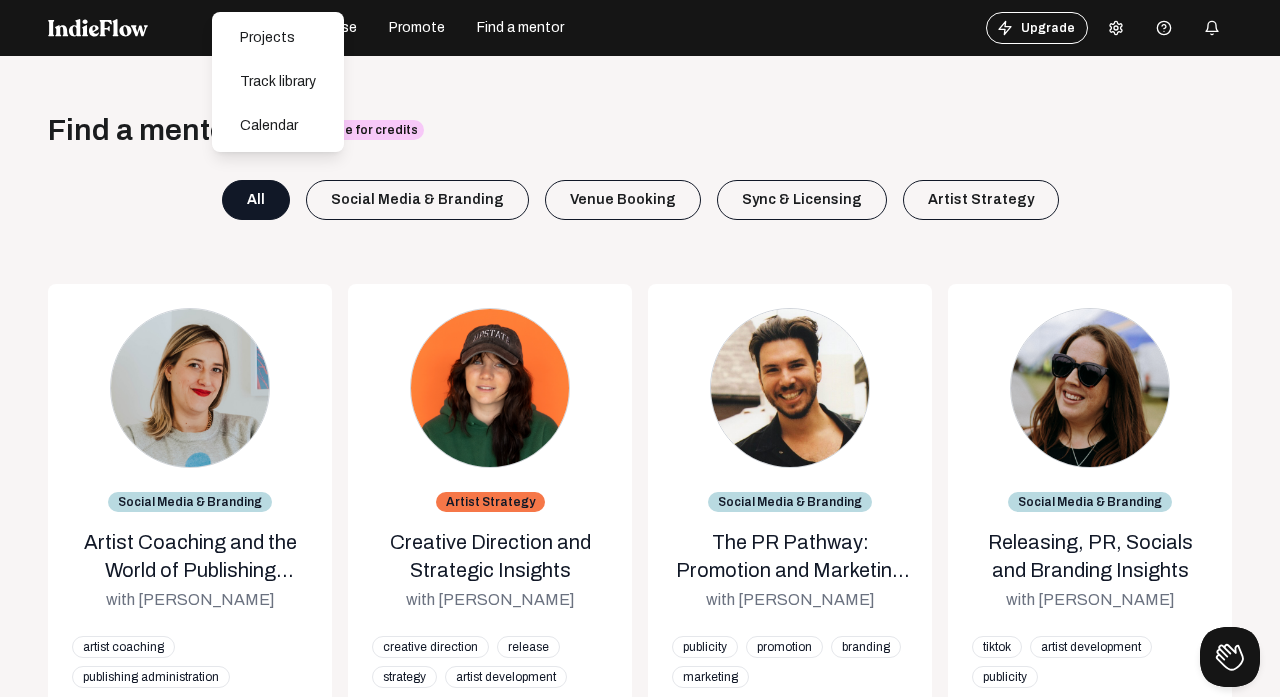 click on "Track library" 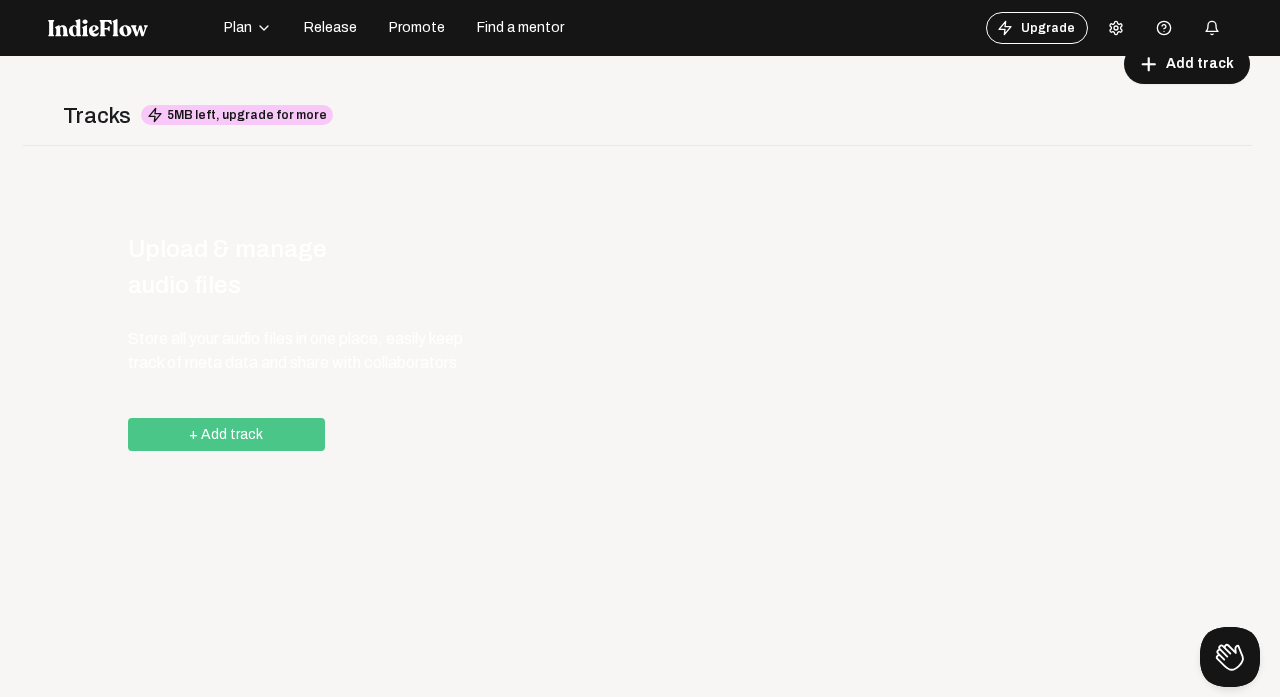 scroll, scrollTop: 0, scrollLeft: 0, axis: both 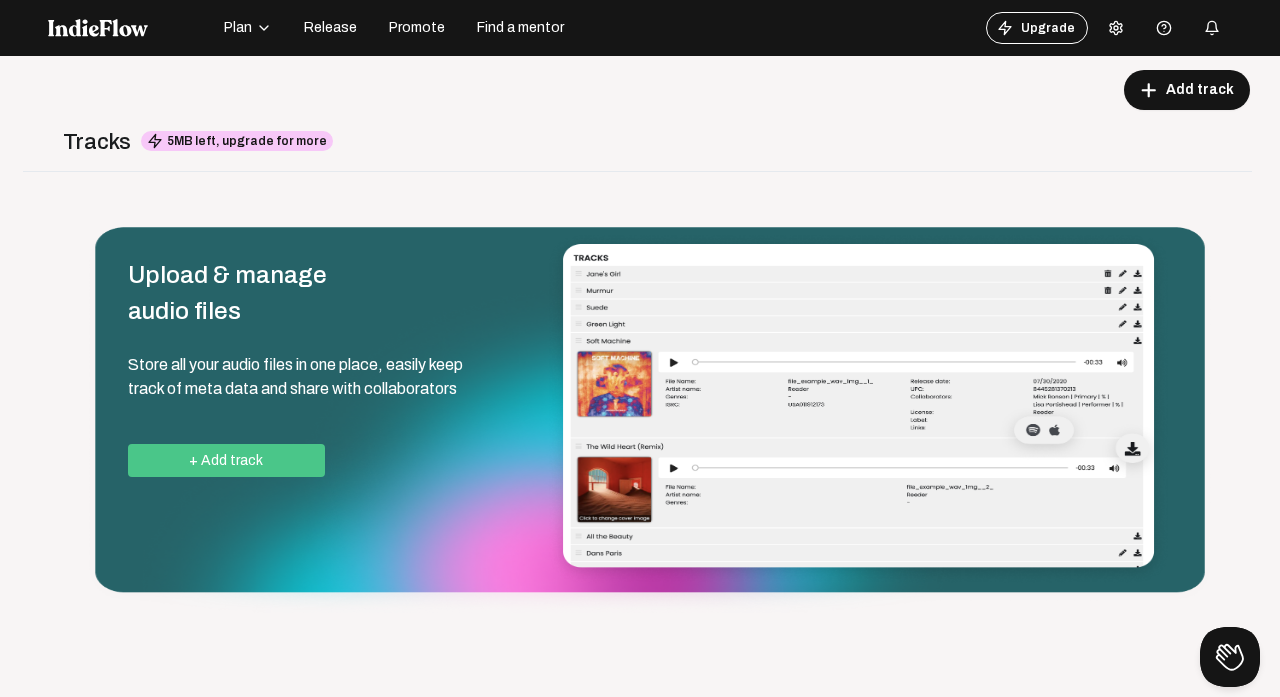 click on "Add track" 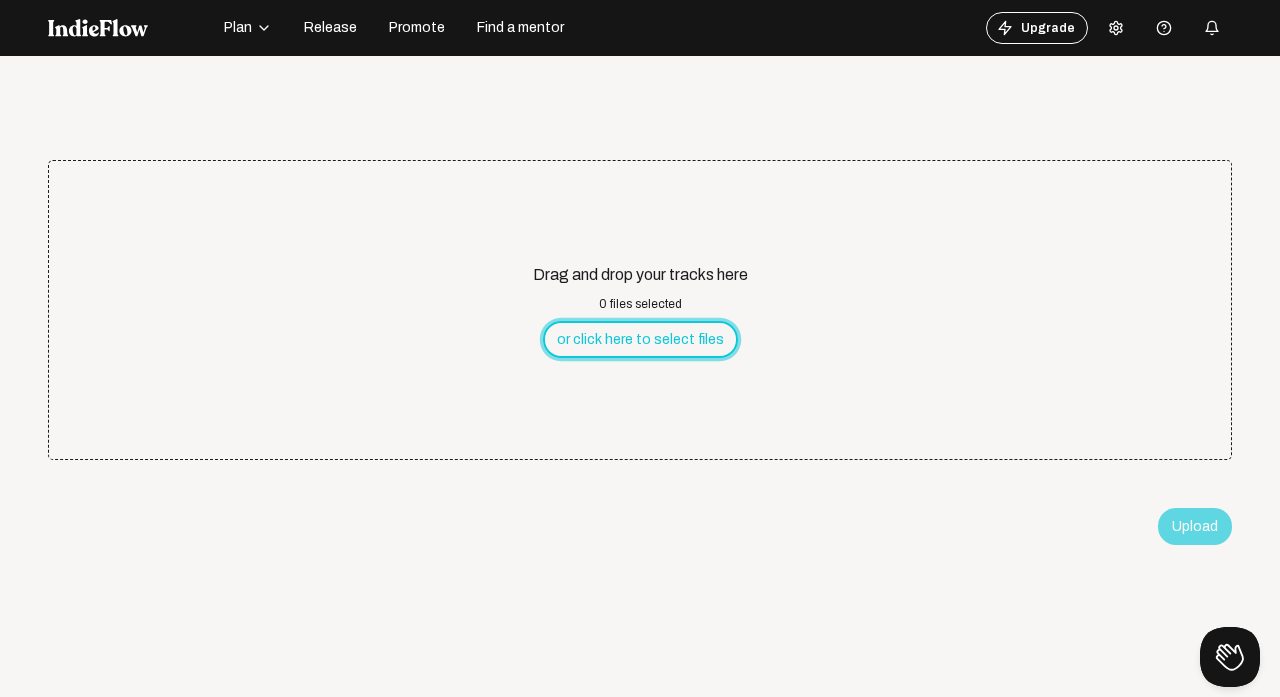 click on "or click here to select files" 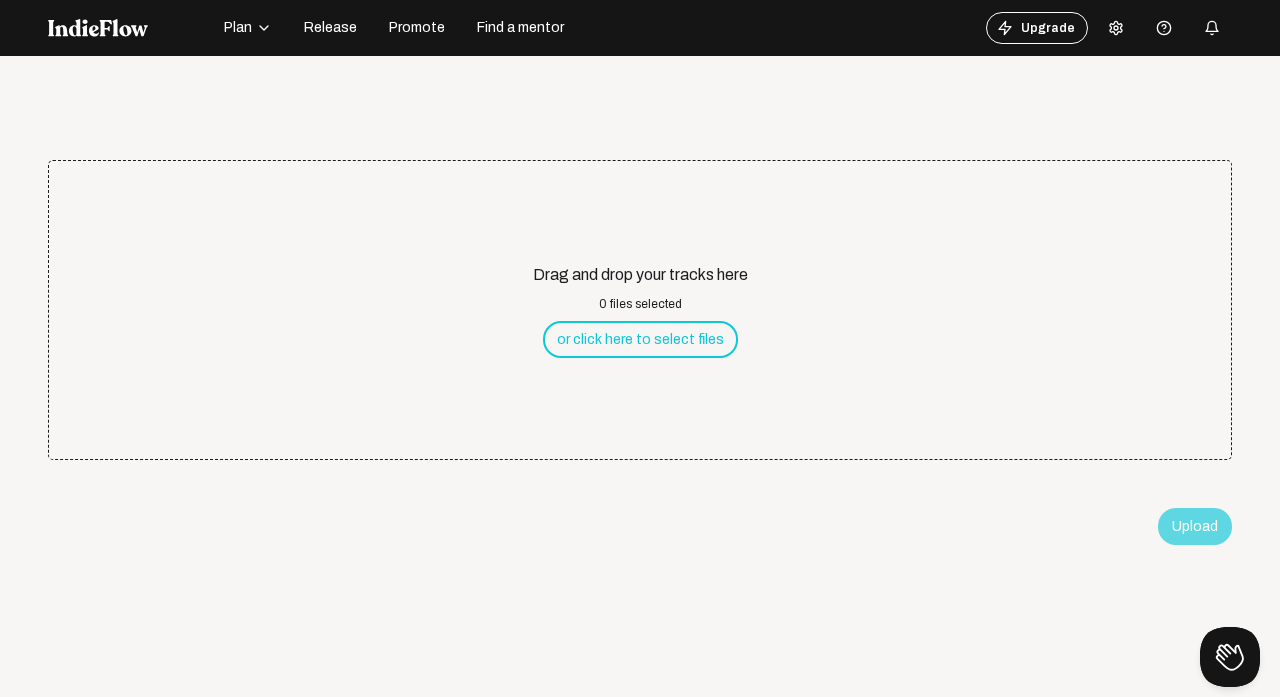 click at bounding box center [1230, 657] 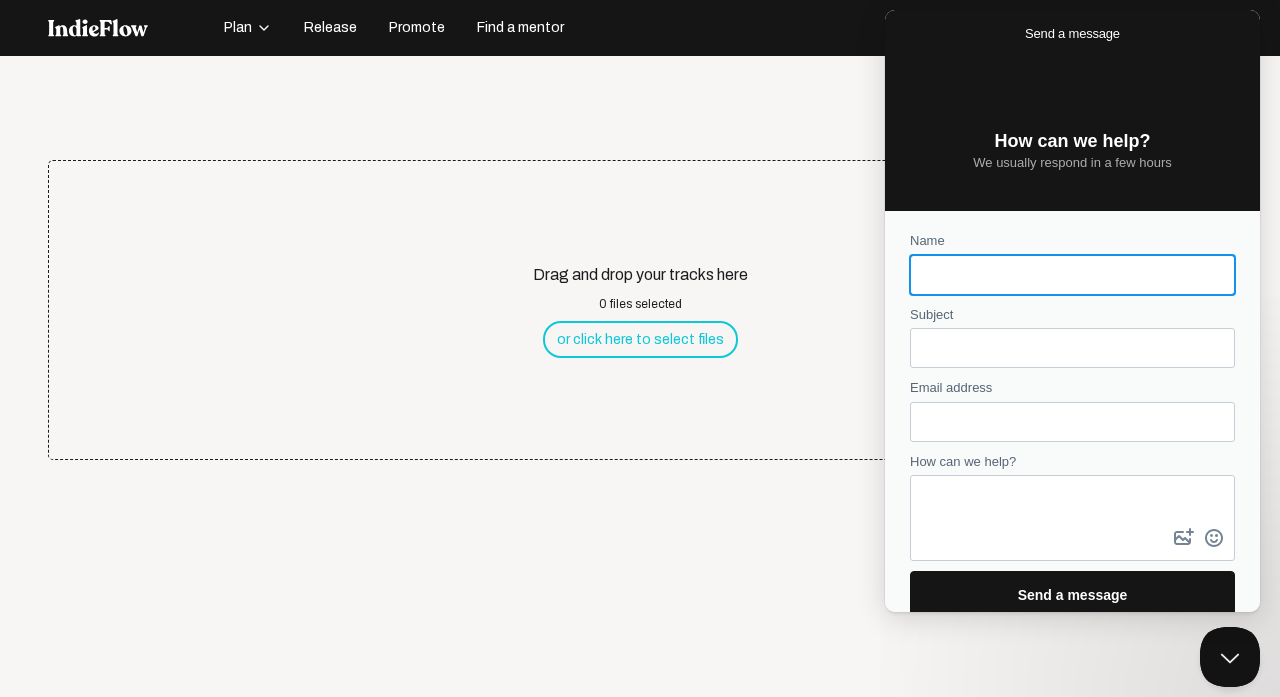 scroll, scrollTop: 0, scrollLeft: 0, axis: both 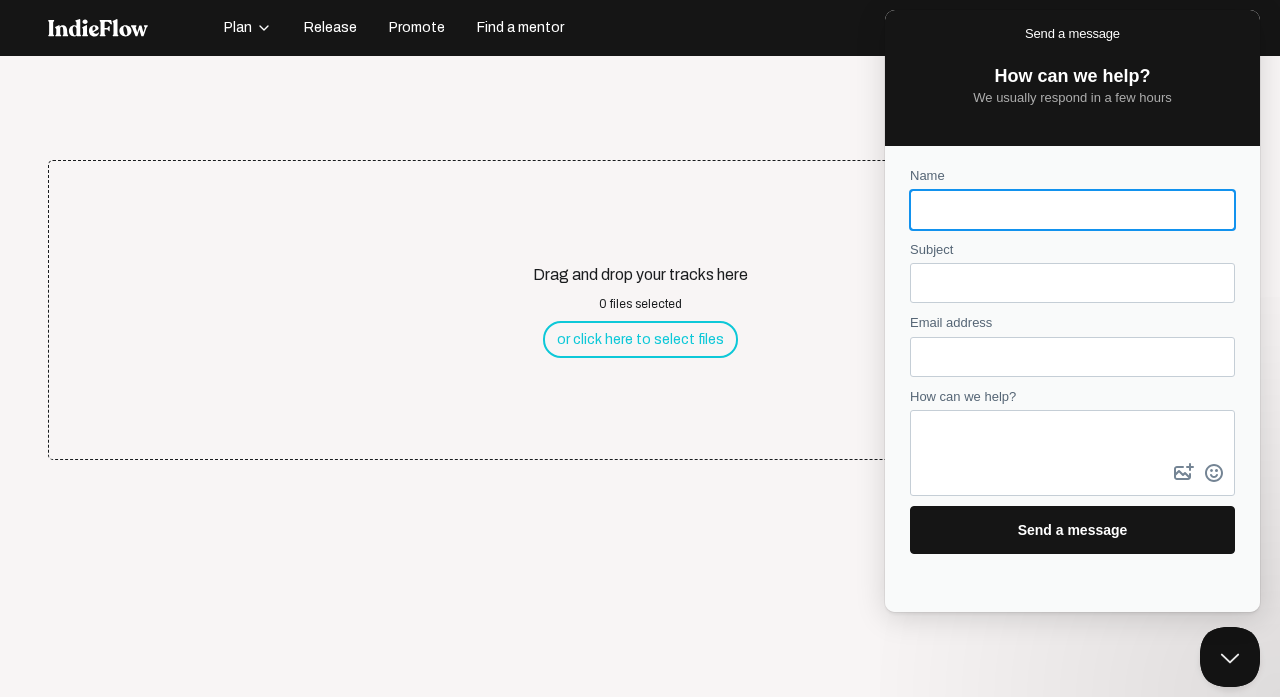 click on "Open menu  Drag and drop your tracks here   0 files selected   or click here to select files   Upload" 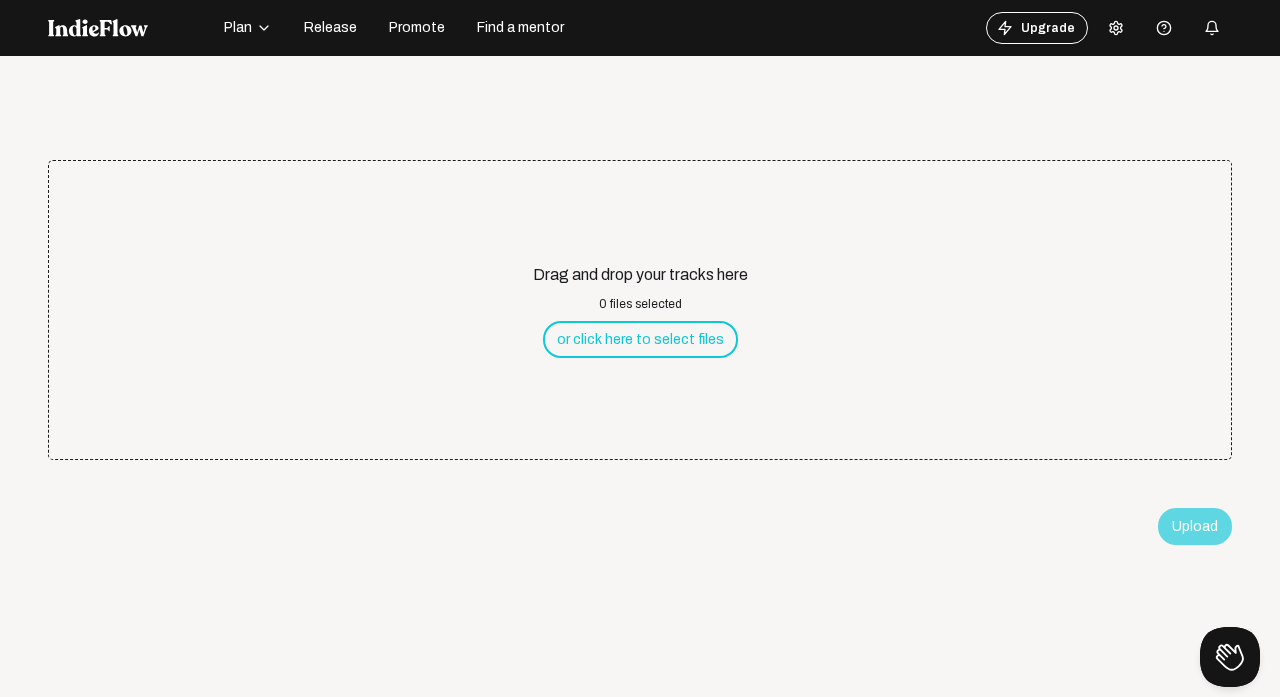 scroll, scrollTop: 0, scrollLeft: 0, axis: both 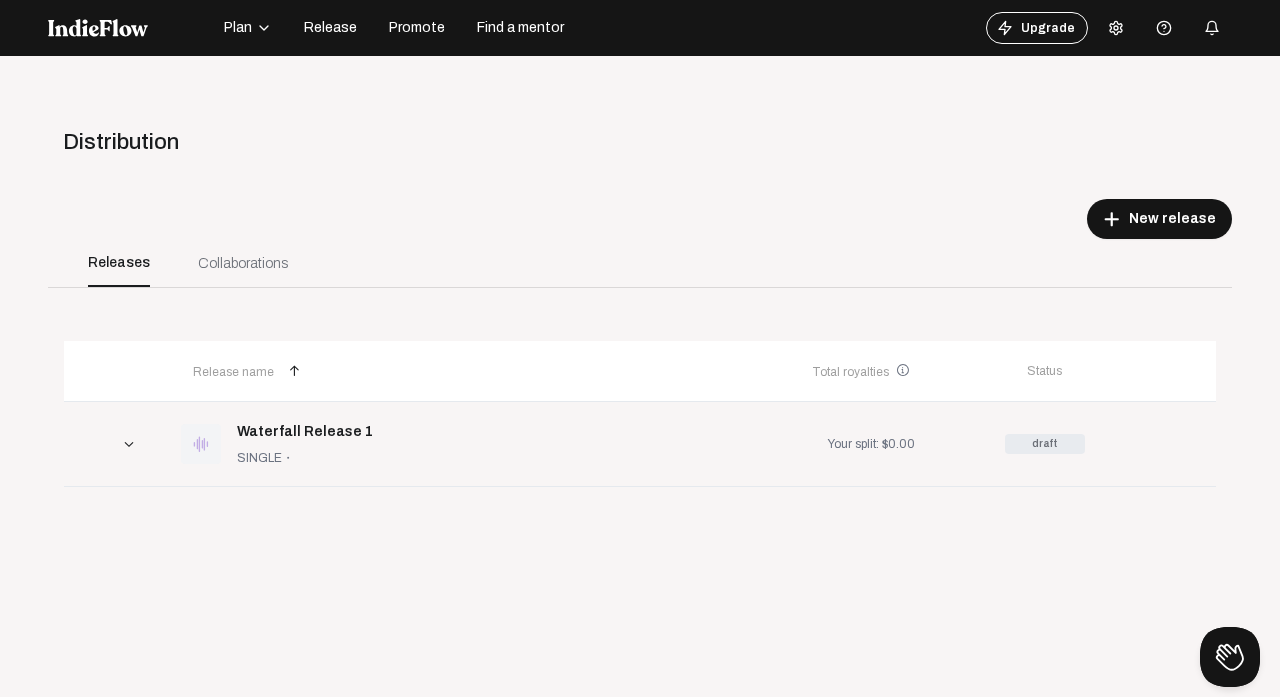 click on "arrow_downward_ios" at bounding box center [129, 444] 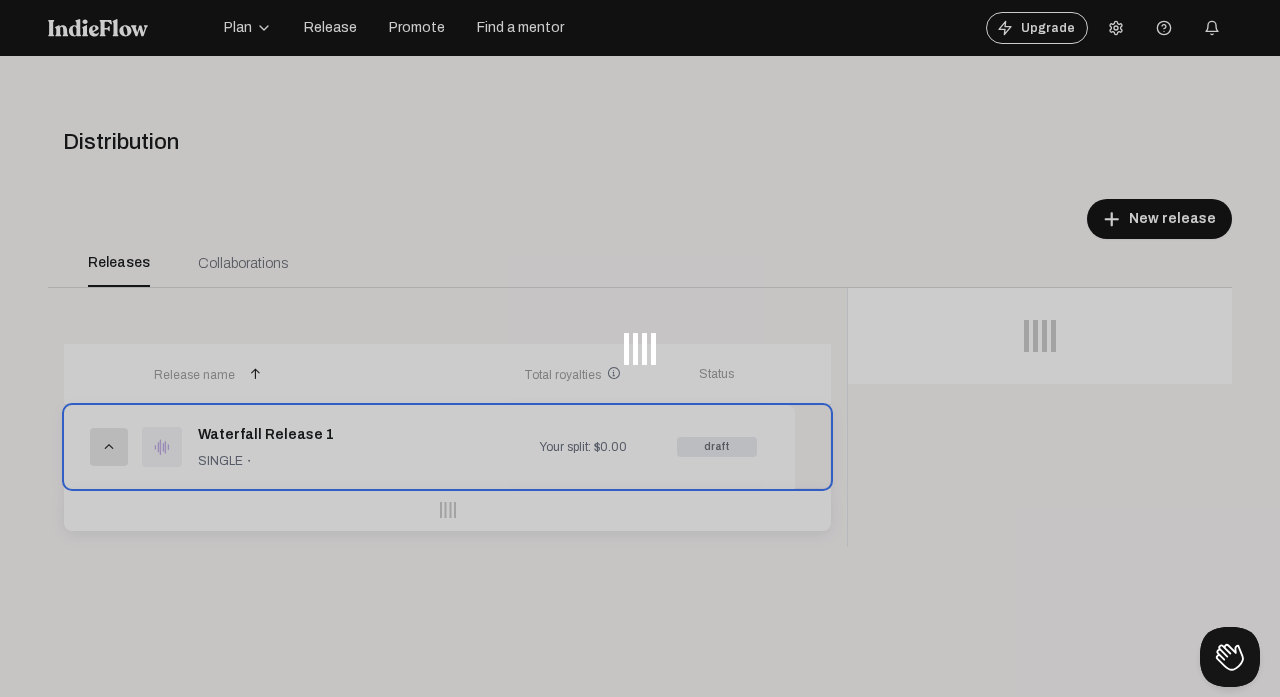 scroll, scrollTop: 0, scrollLeft: 0, axis: both 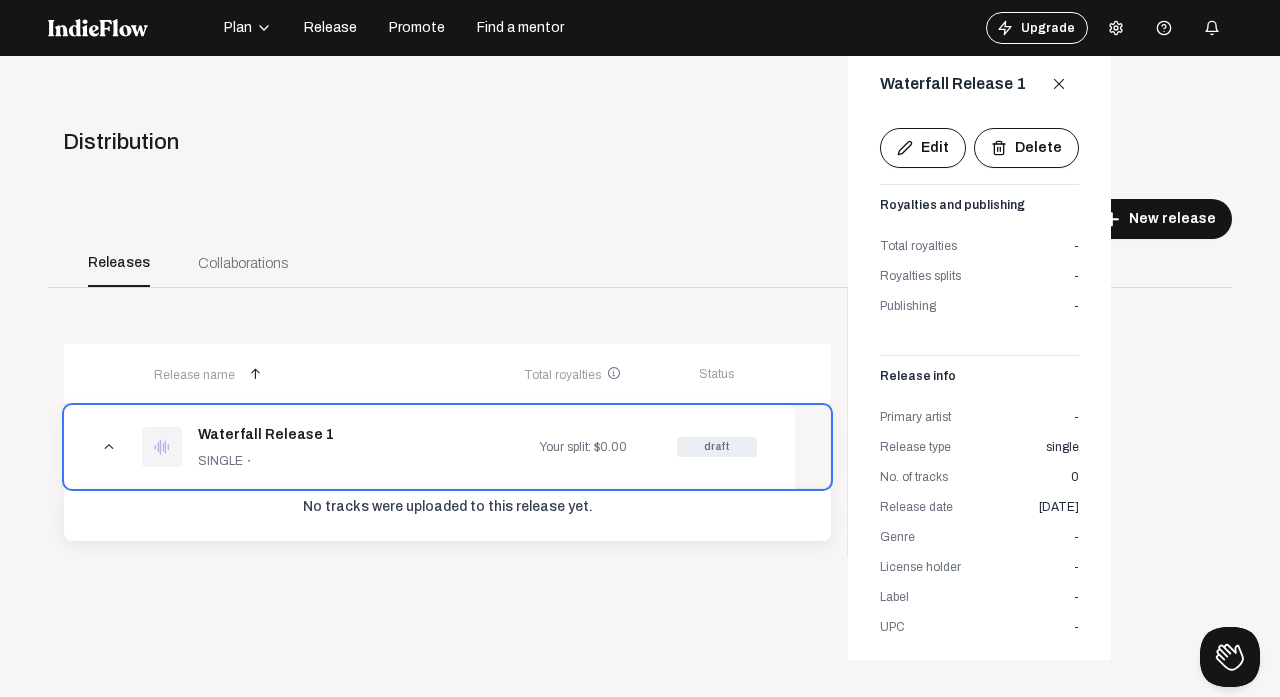 click on "Edit" at bounding box center (923, 148) 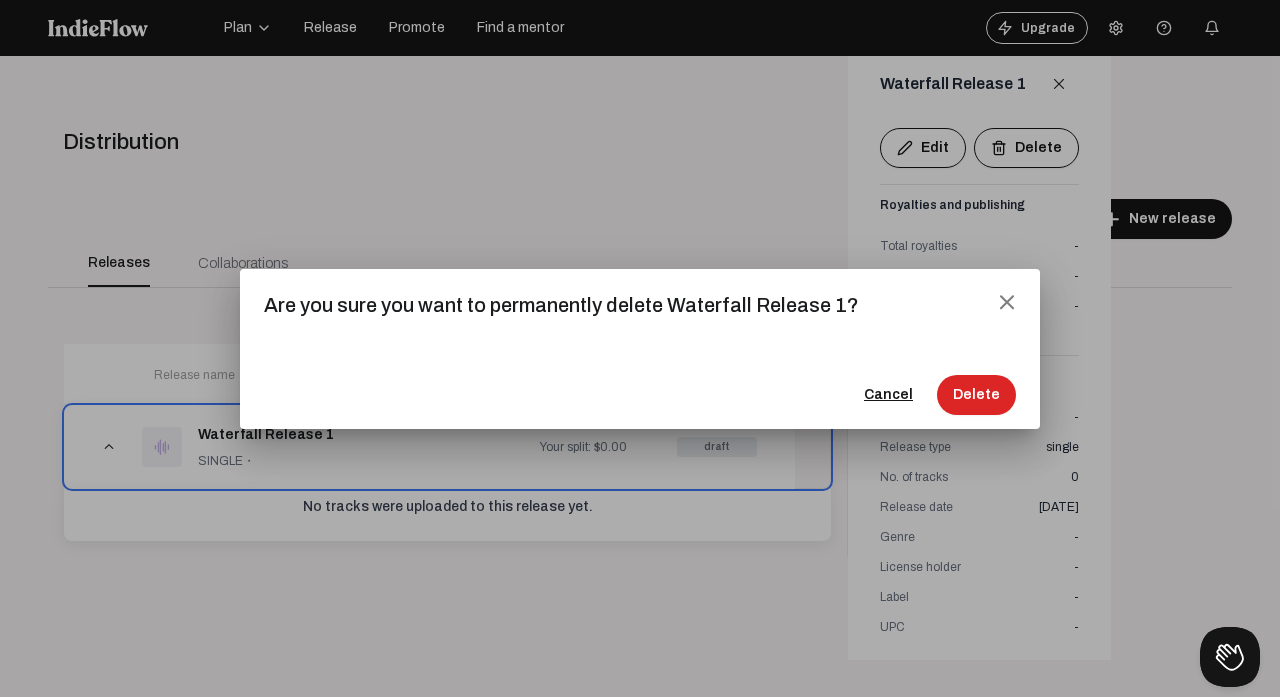 click on "Cancel" 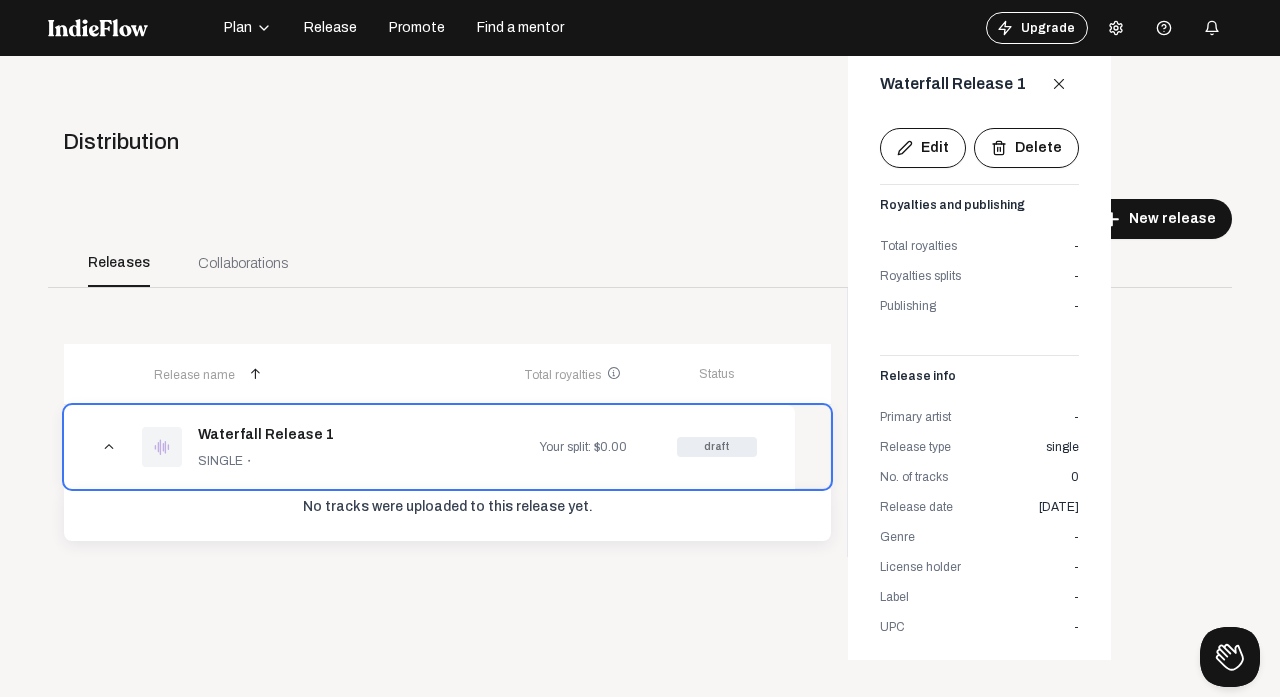 click on "Edit" at bounding box center [923, 148] 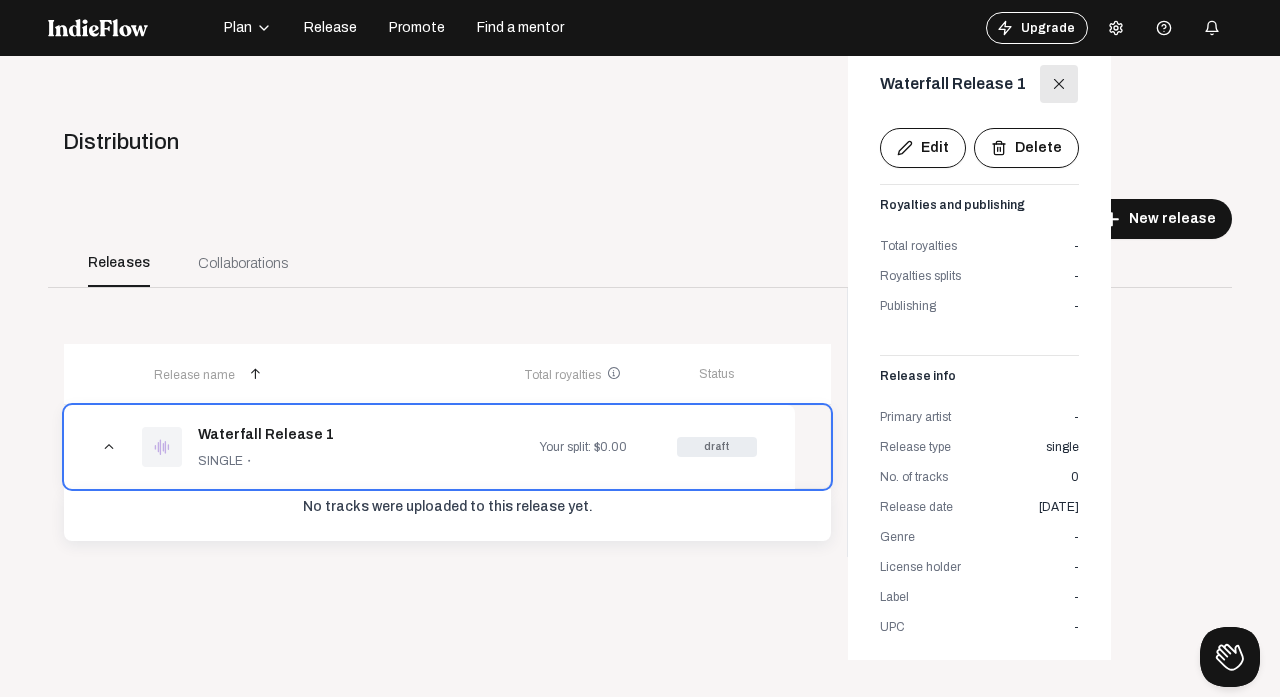click on "close" at bounding box center (1059, 84) 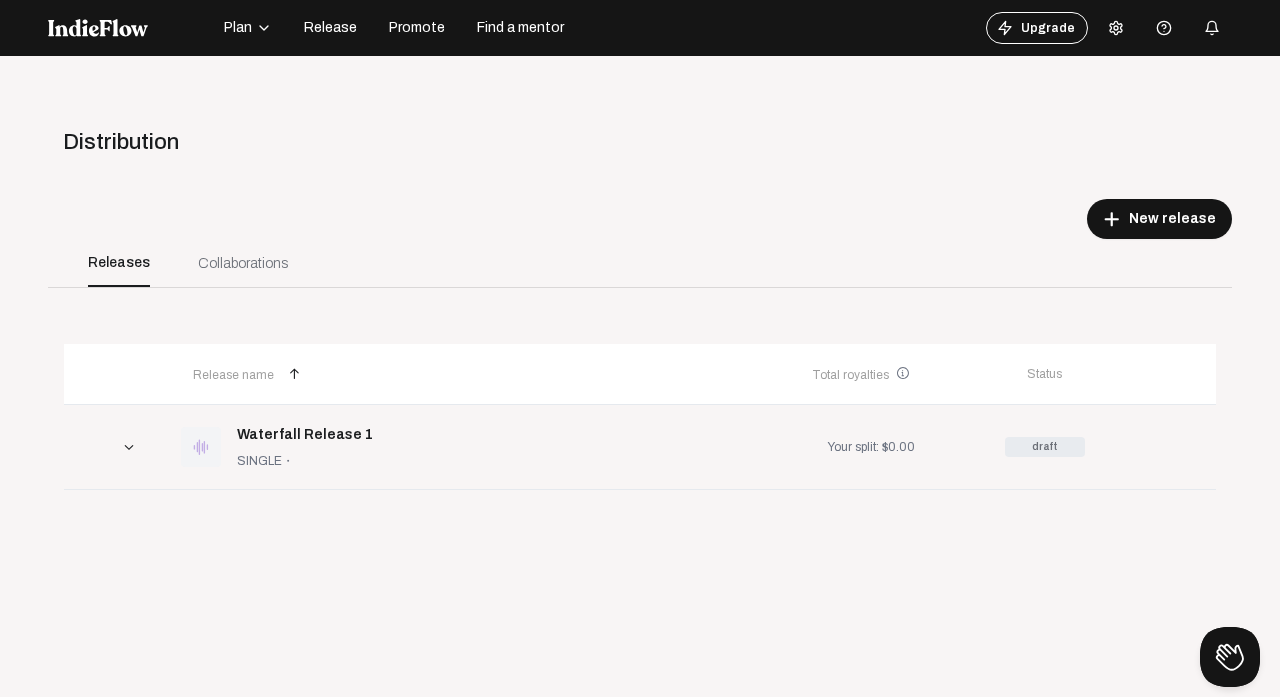 click on "arrow_downward_ios" at bounding box center [129, 447] 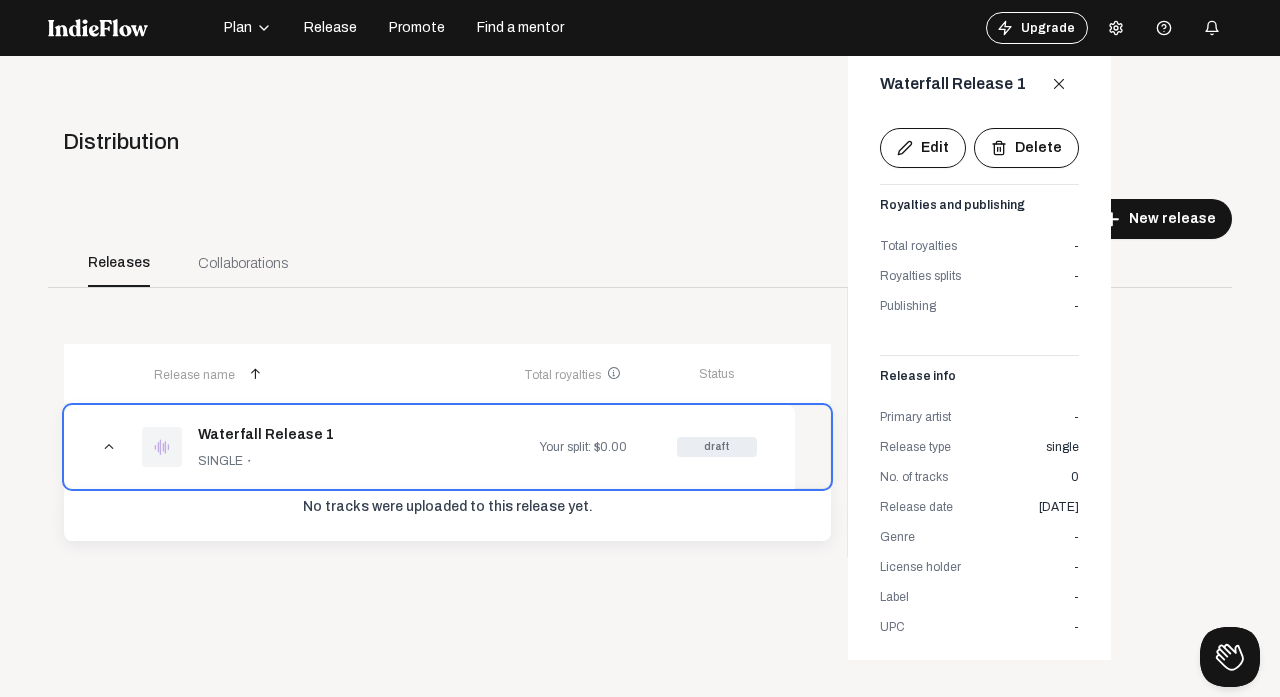 click on "Delete" at bounding box center (1026, 148) 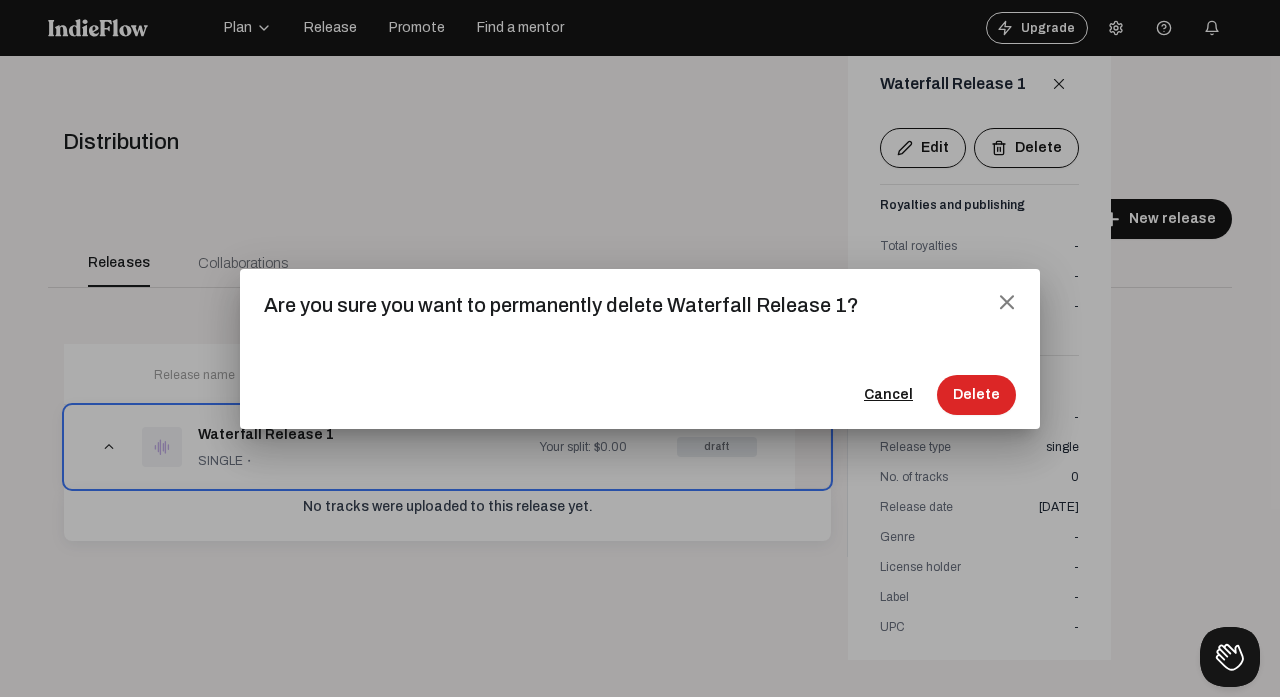 click on "Delete" 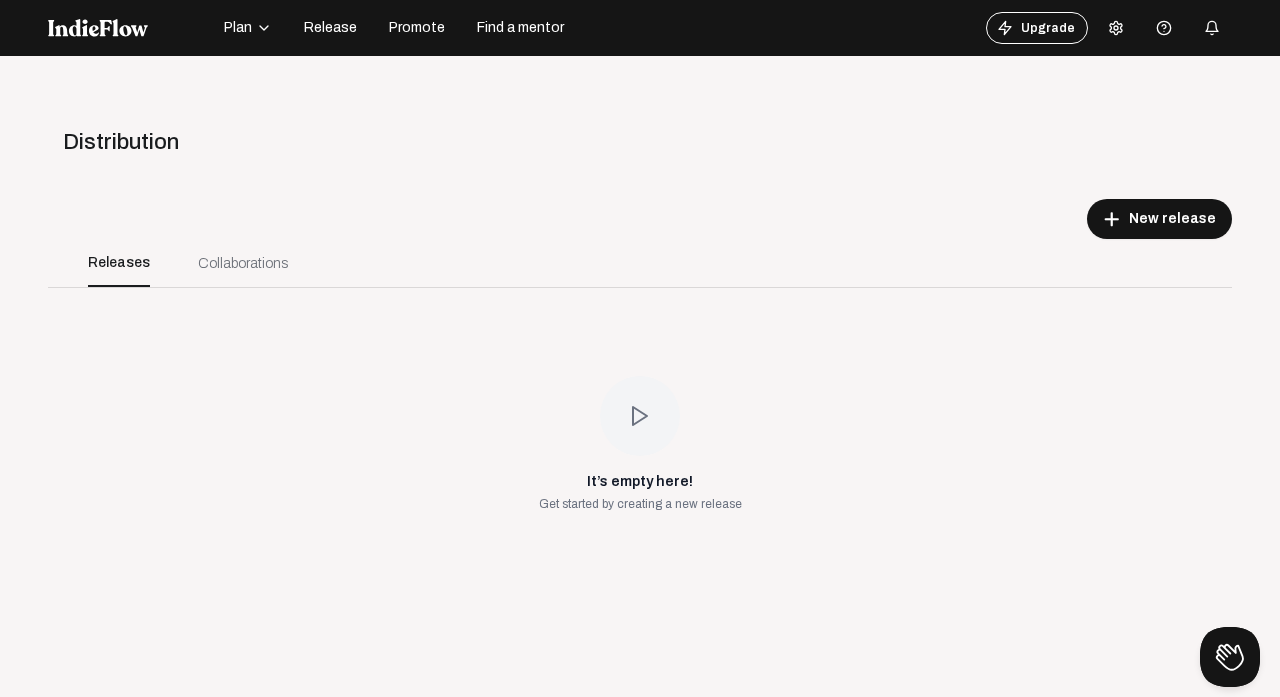 click on "Collaborations" at bounding box center [243, 263] 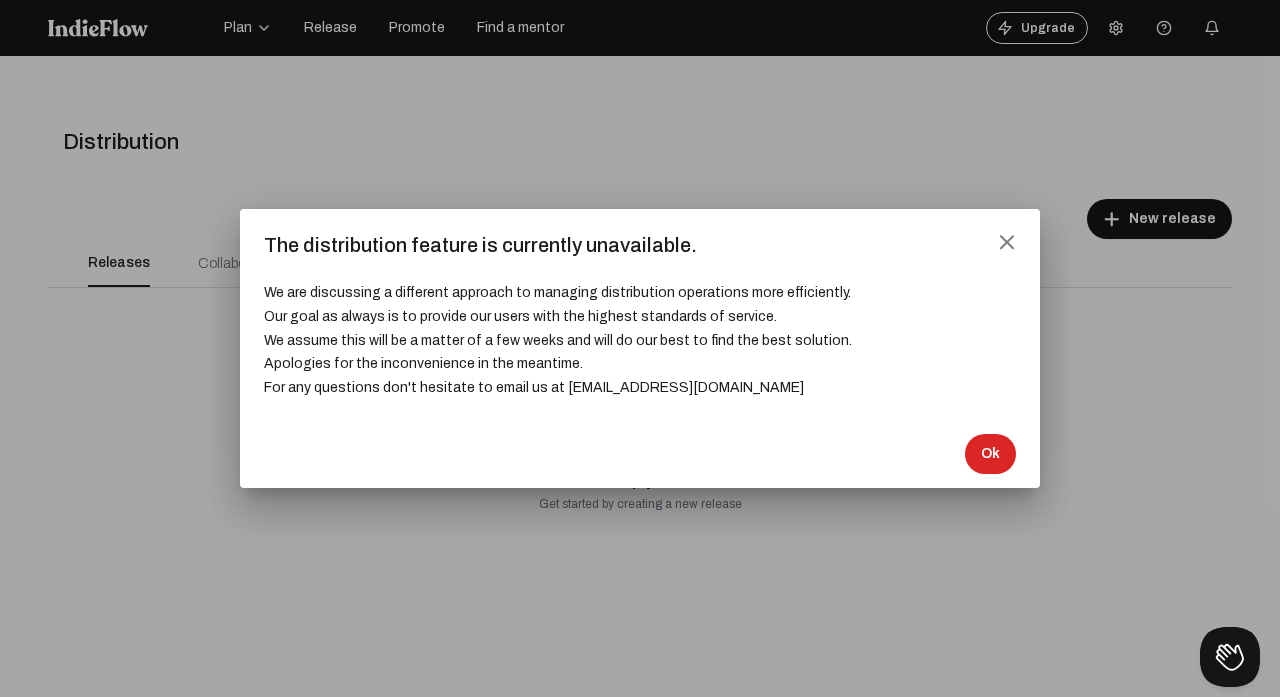 click on "close" at bounding box center [1007, 242] 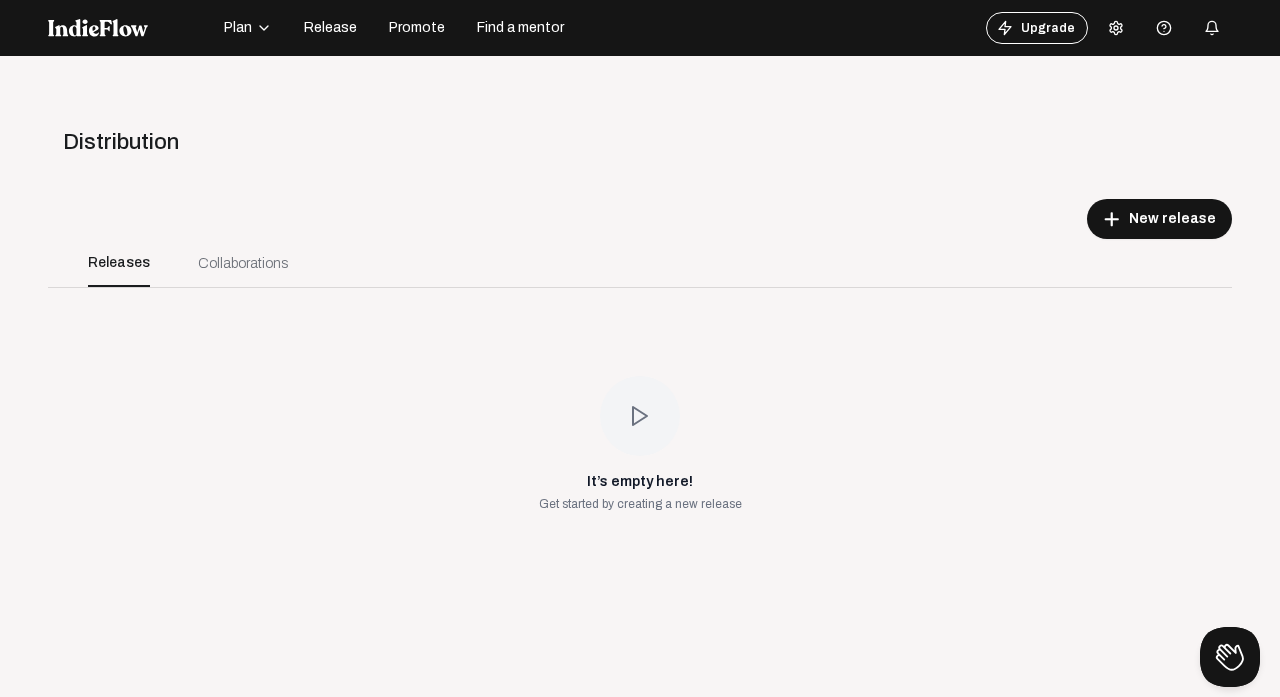 click on "add New release" 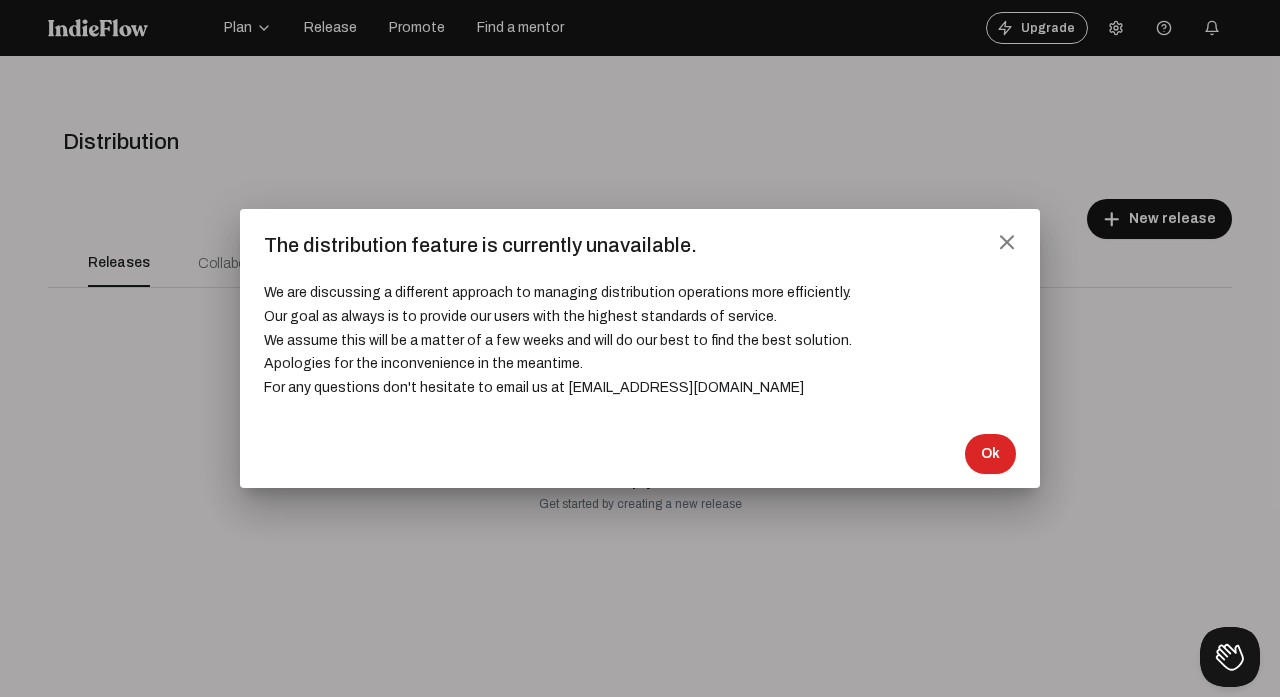 click on "Ok" 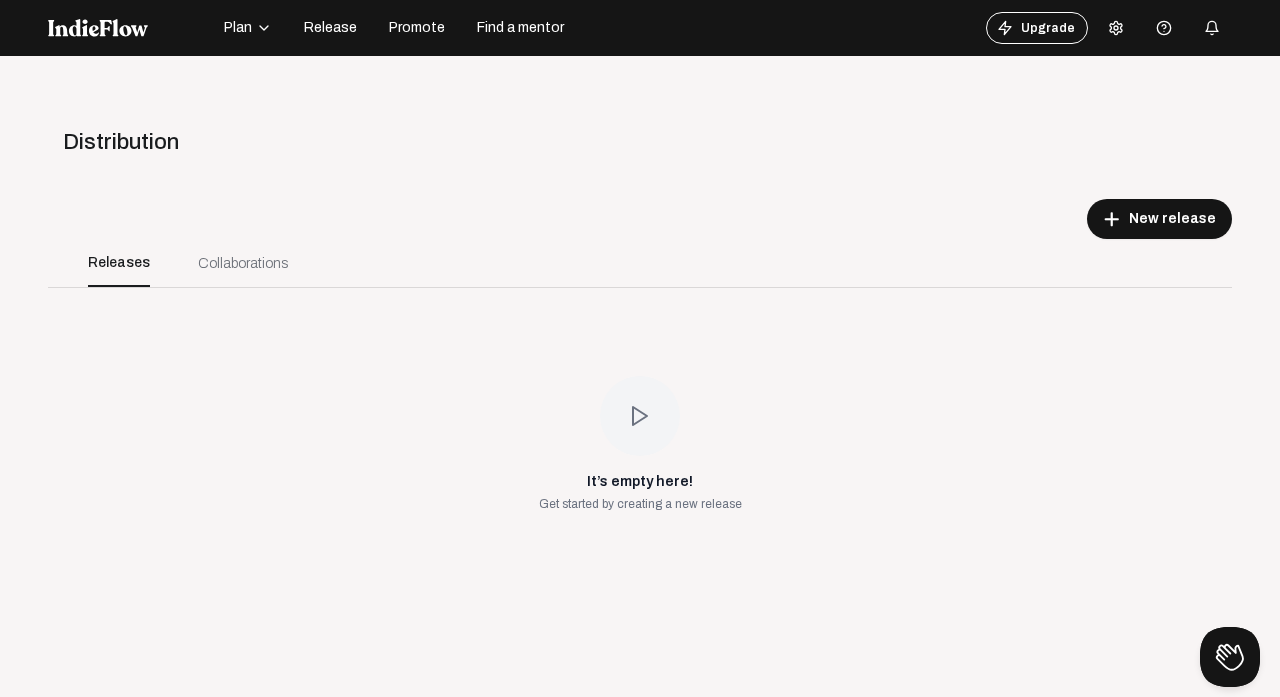 click at bounding box center (1116, 28) 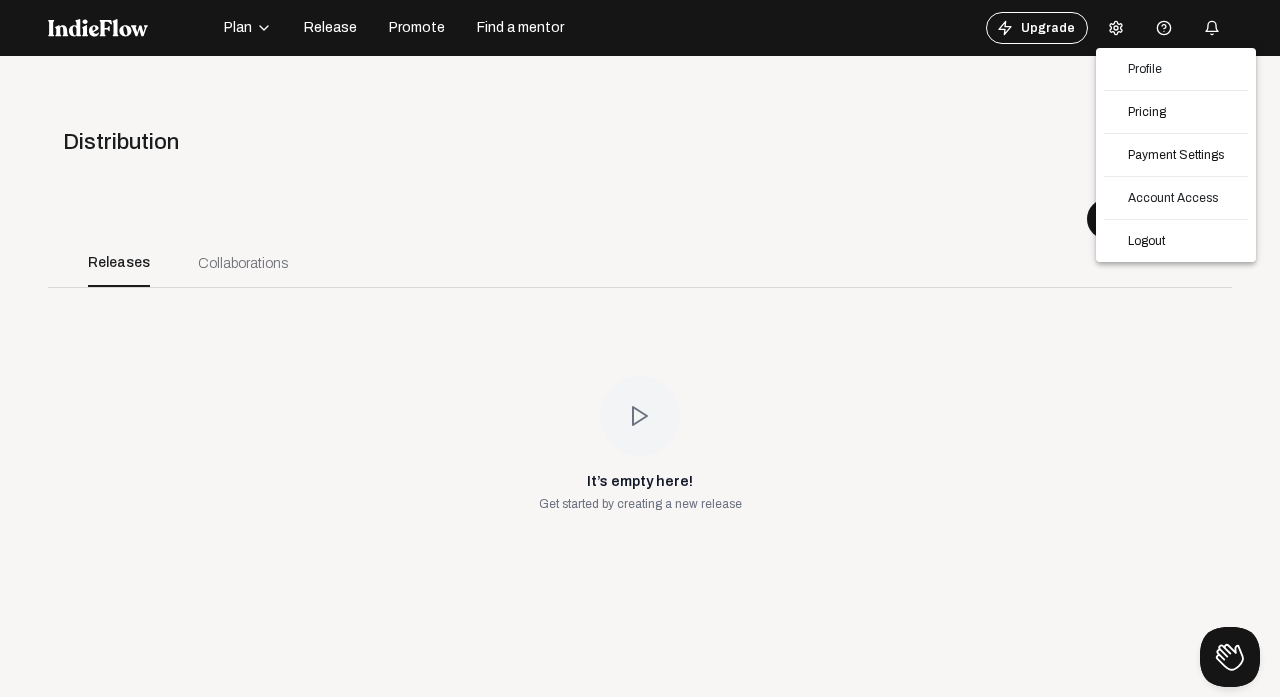 click at bounding box center (640, 348) 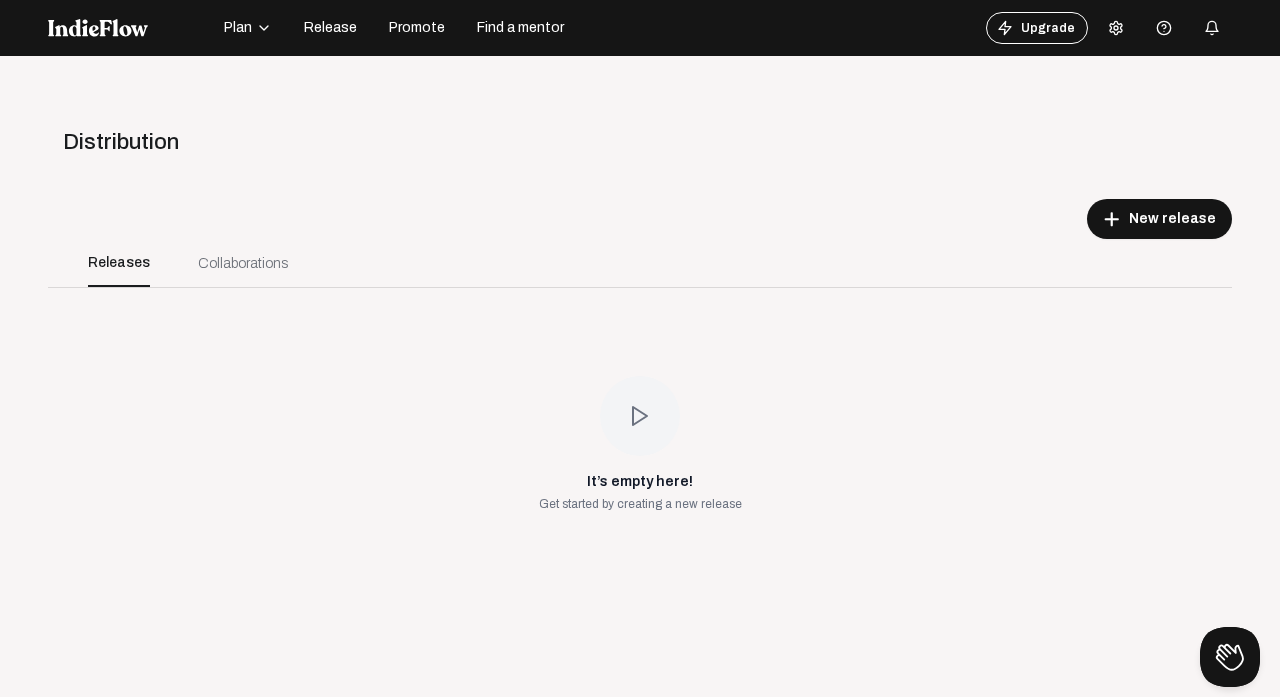 click at bounding box center (1212, 28) 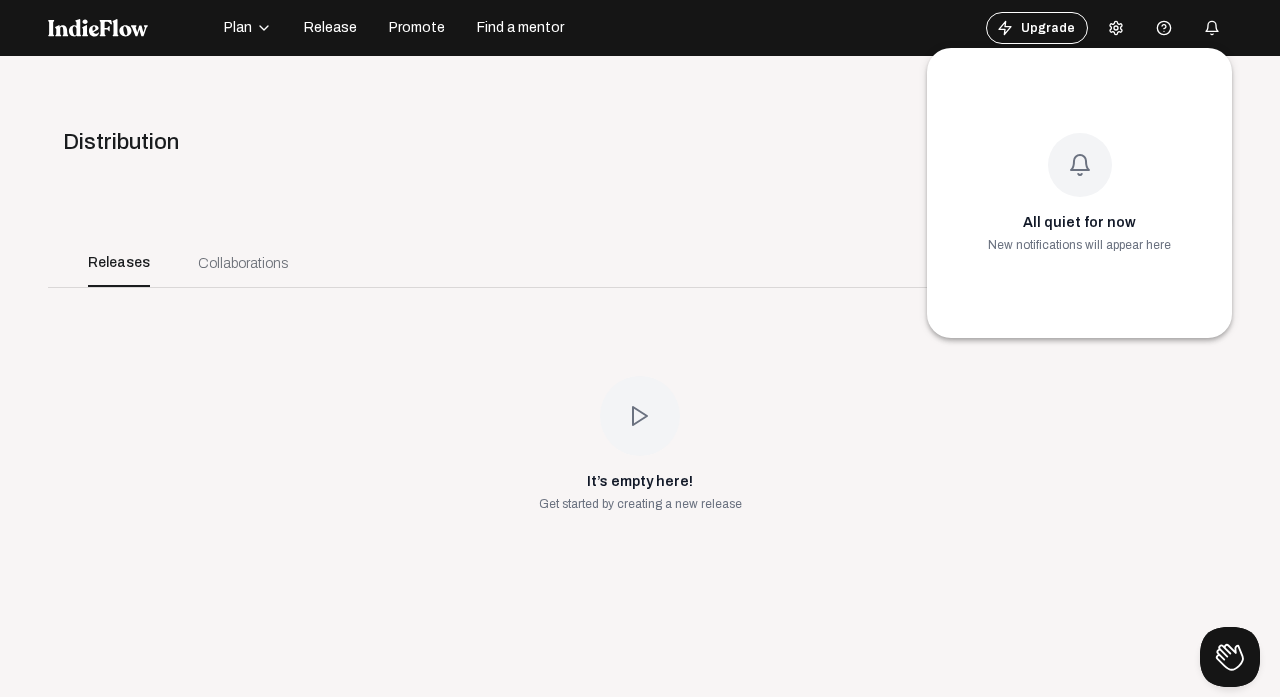 click at bounding box center (640, 348) 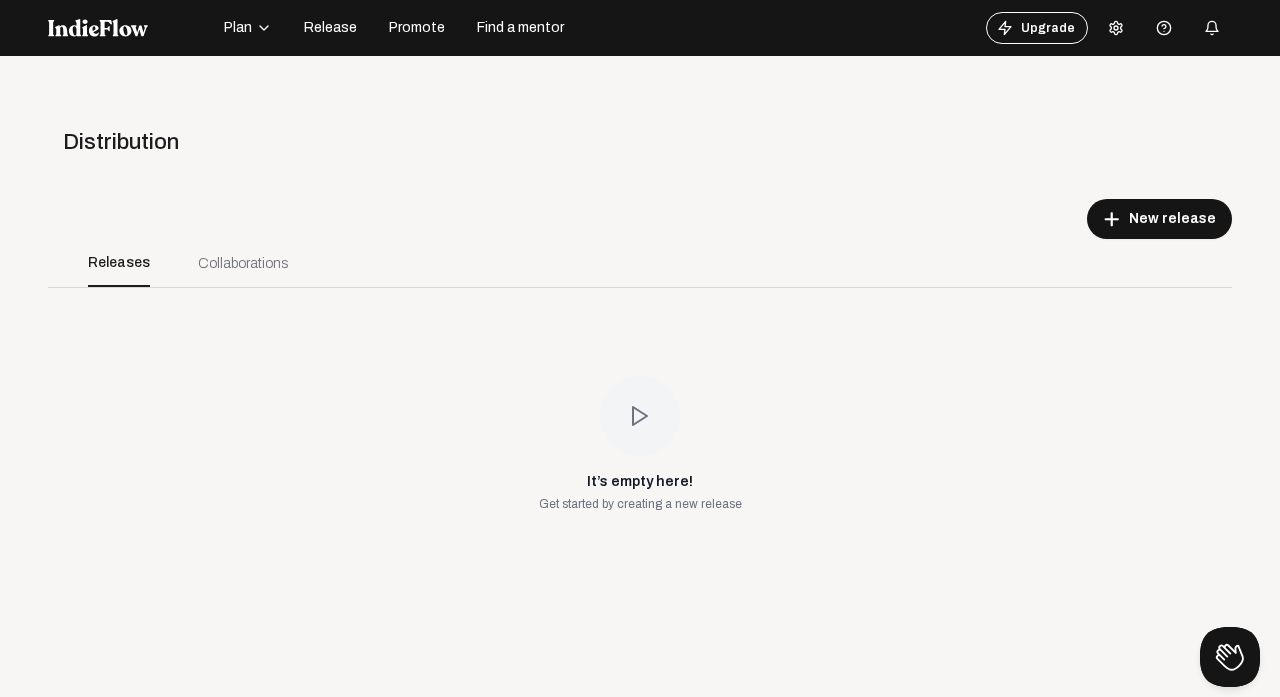 click on "Plan" 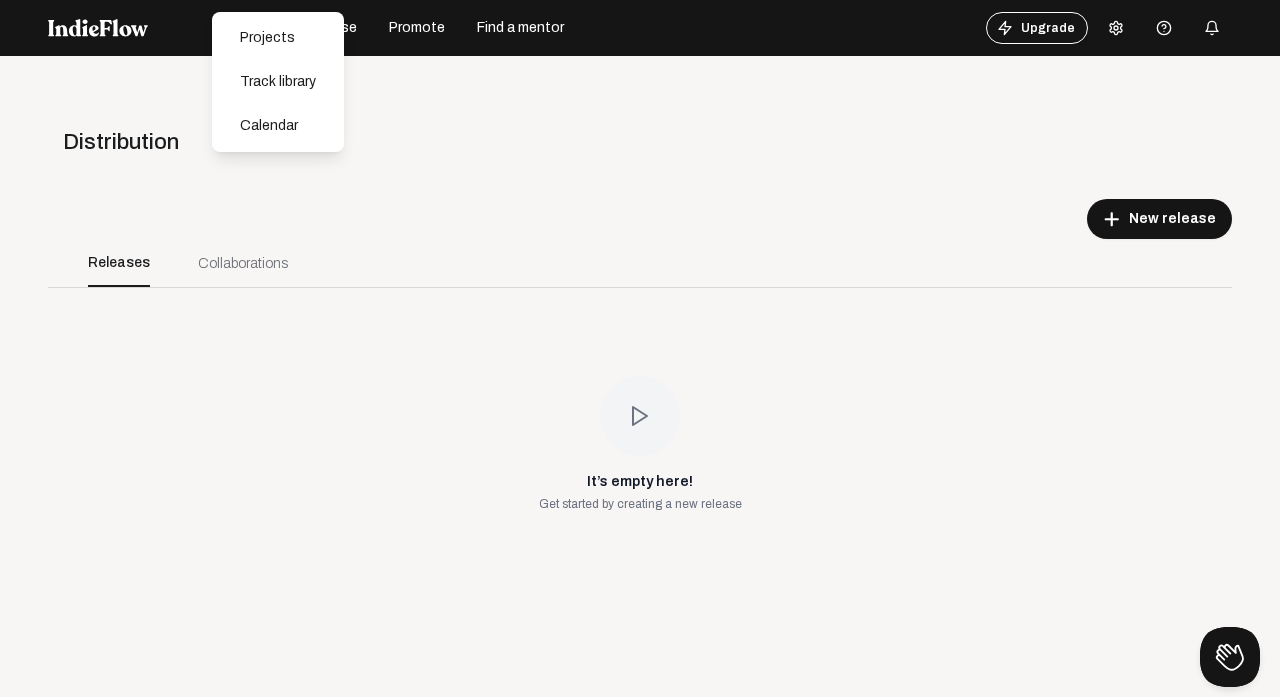 click on "It’s empty here!   Get started by creating a new release" 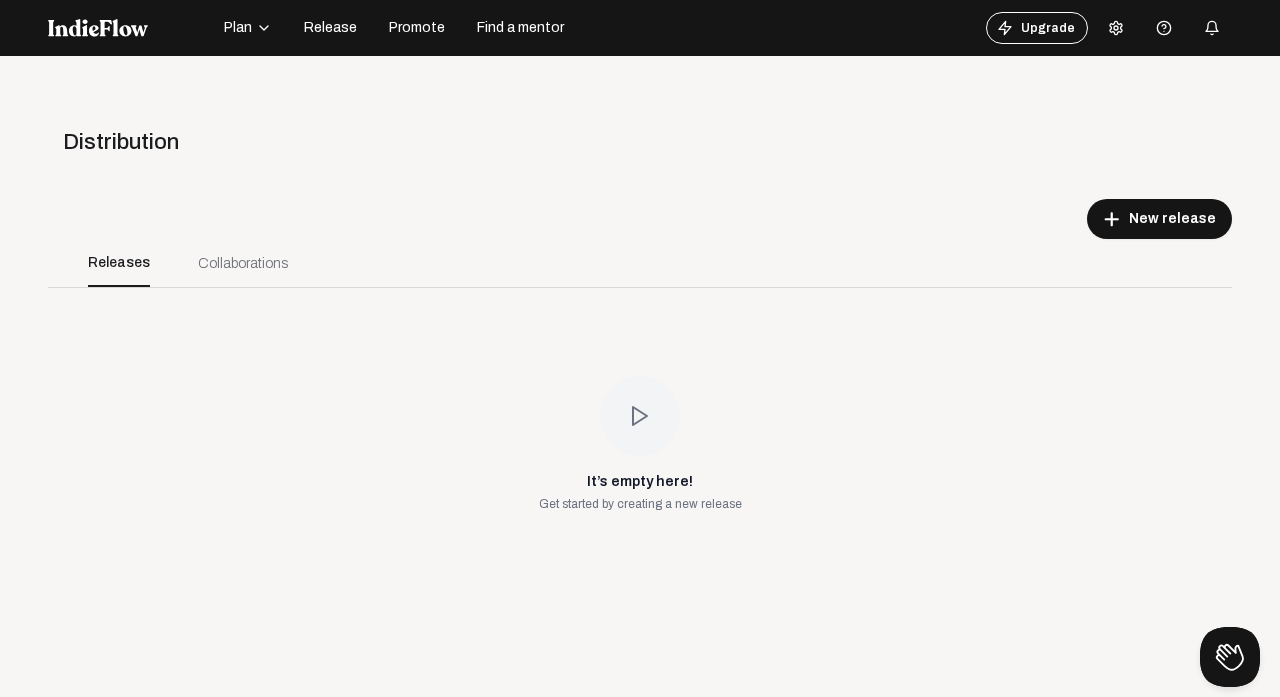 click on "Release" 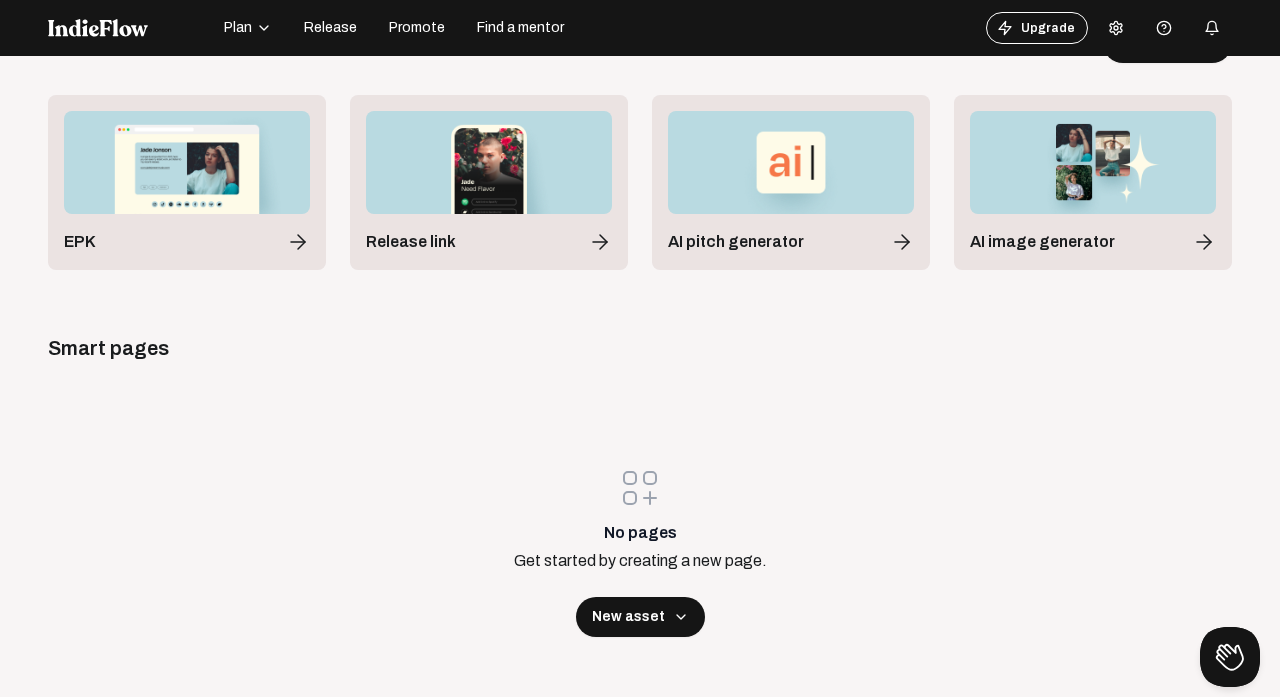 scroll, scrollTop: 106, scrollLeft: 0, axis: vertical 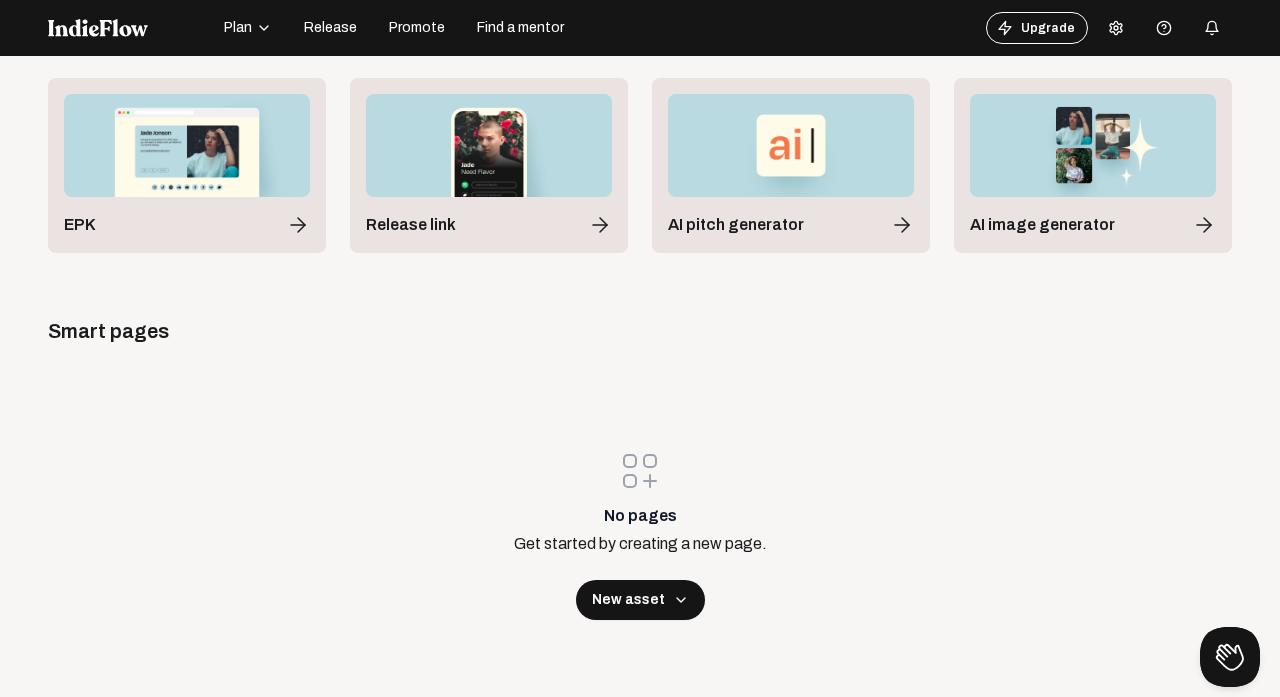 click on "EPK" 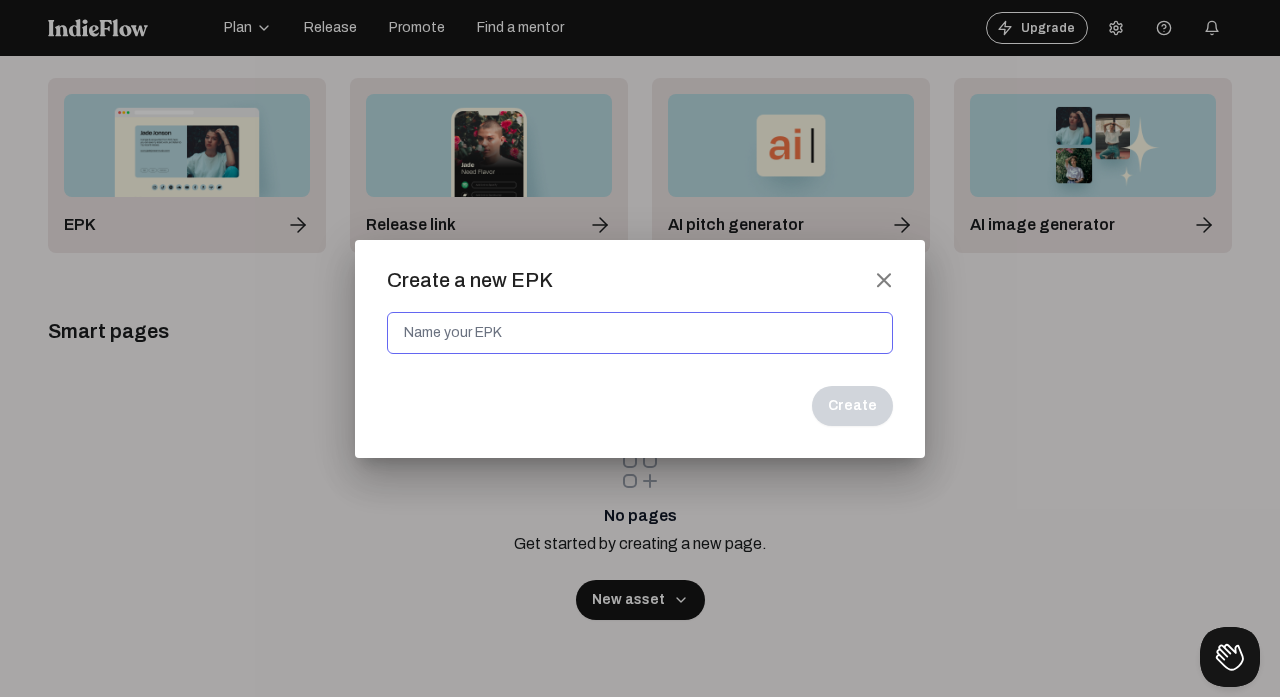 click at bounding box center [640, 333] 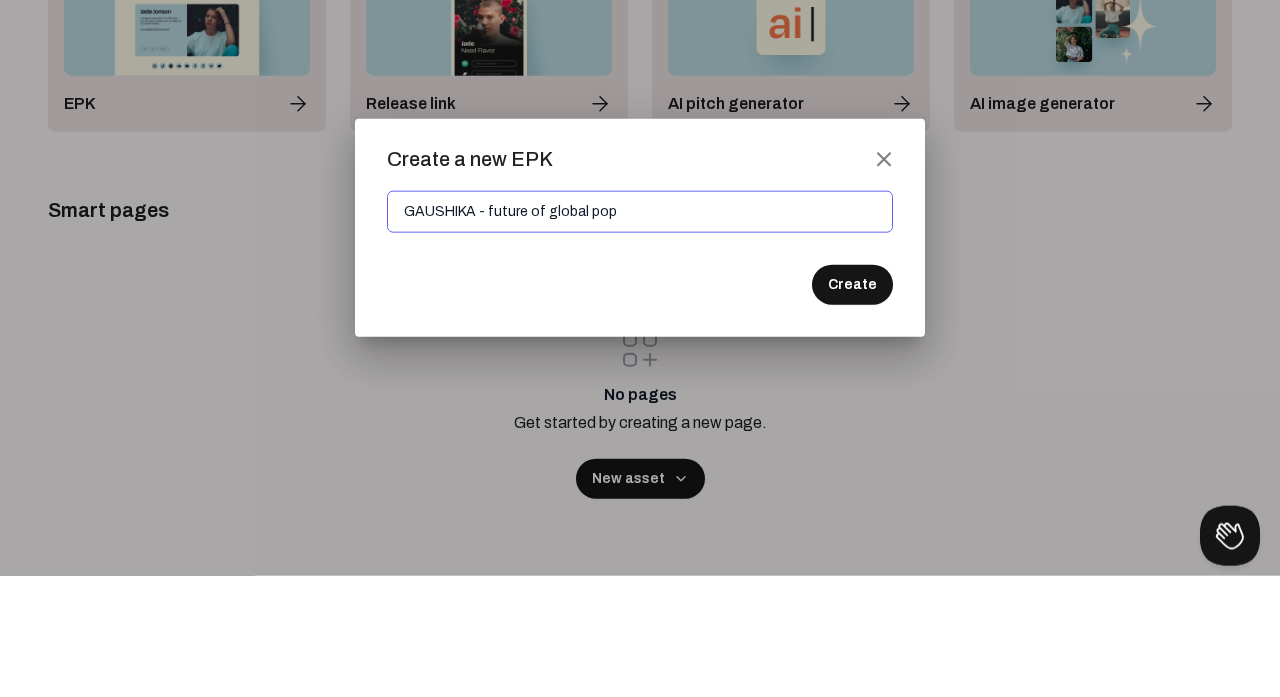 type on "GAUSHIKA - future of global pop" 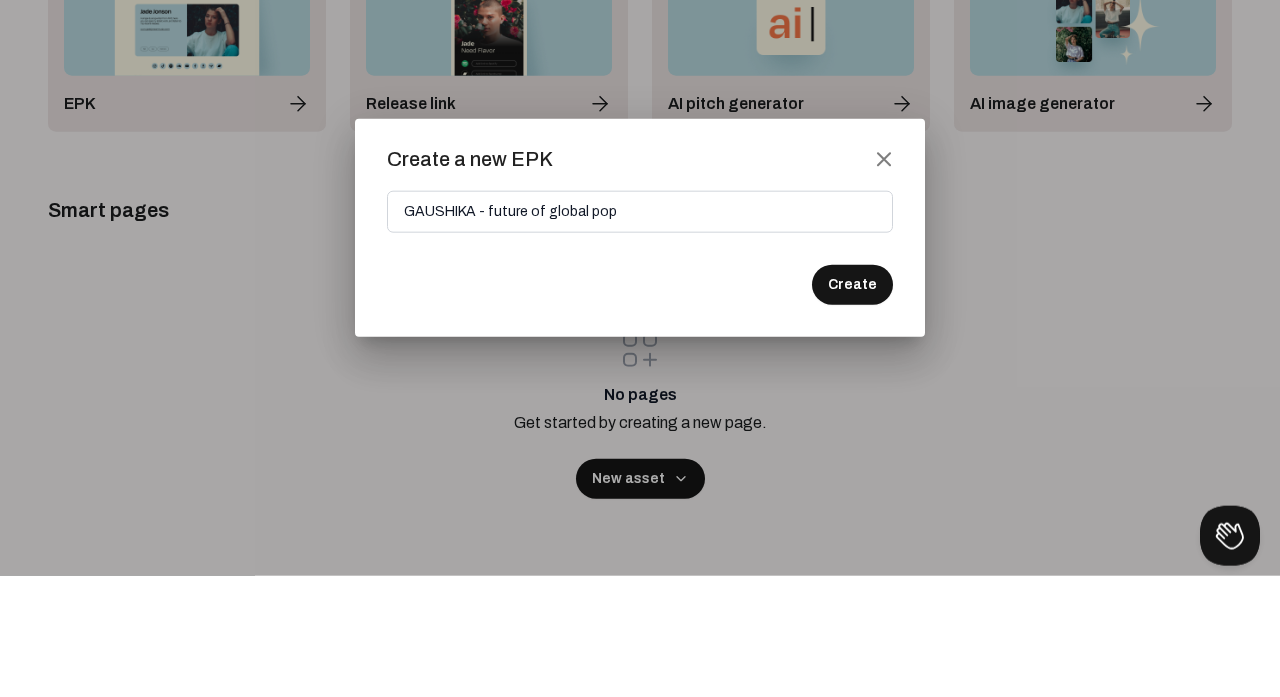 click on "Create" at bounding box center (852, 406) 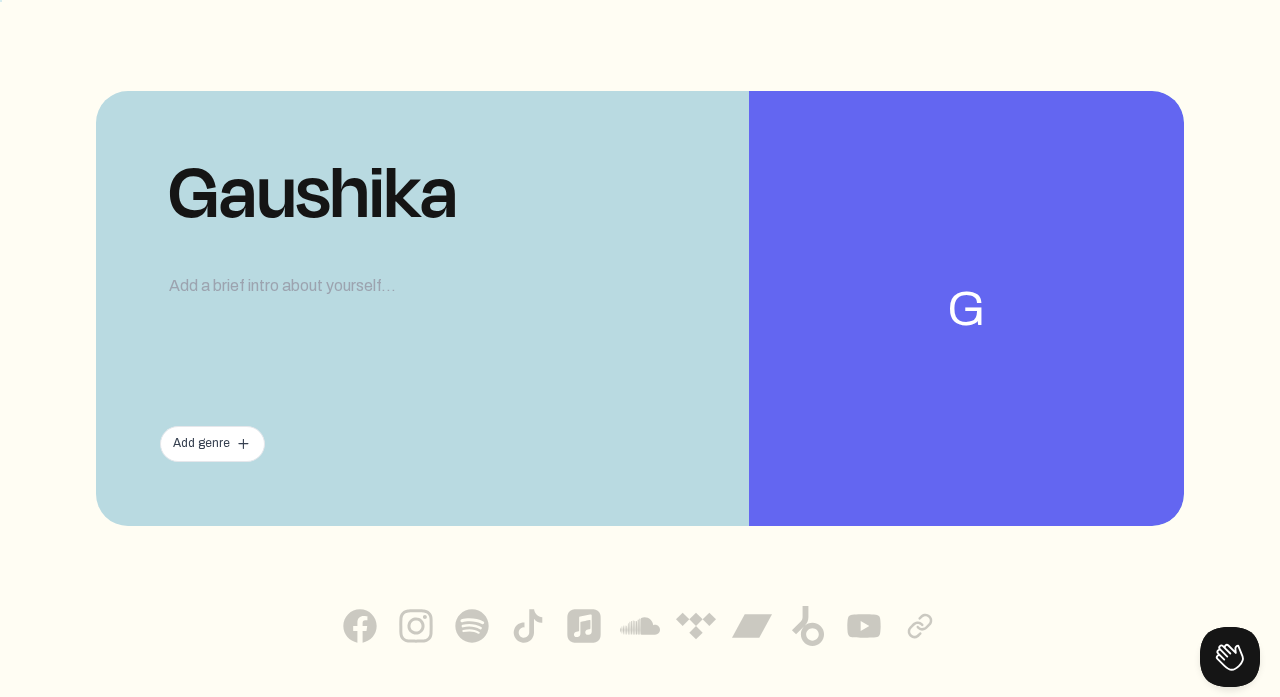 scroll, scrollTop: 0, scrollLeft: 0, axis: both 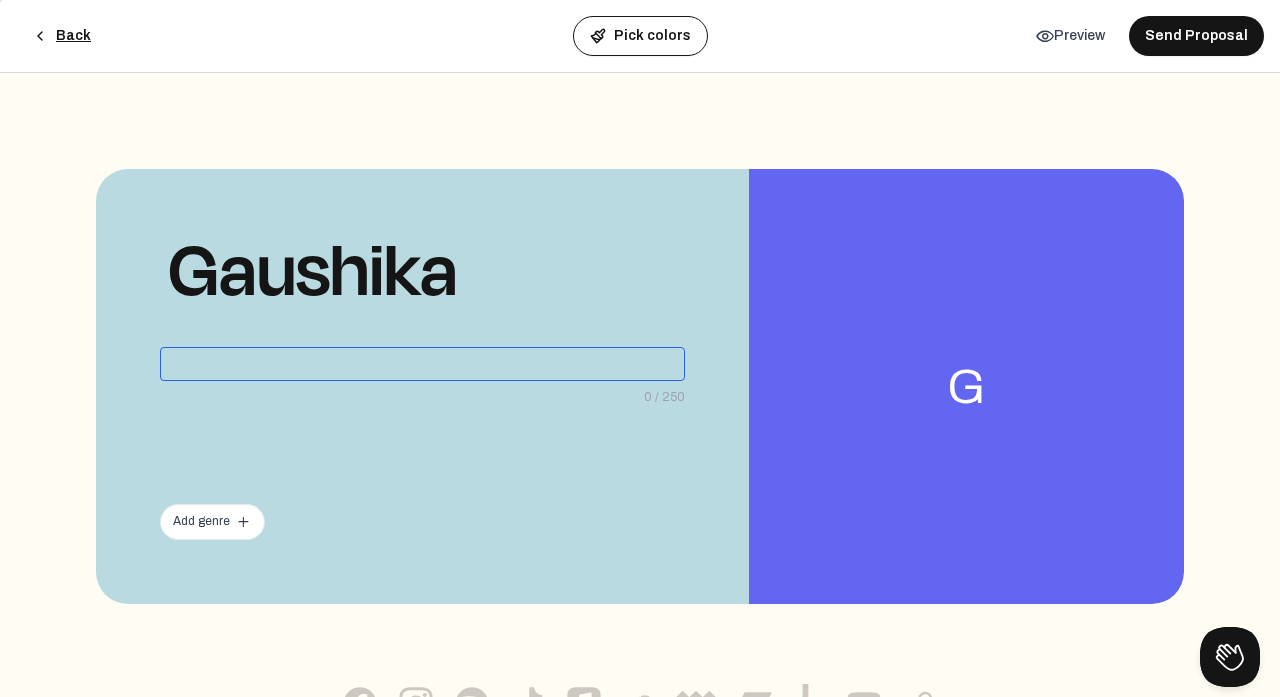 click 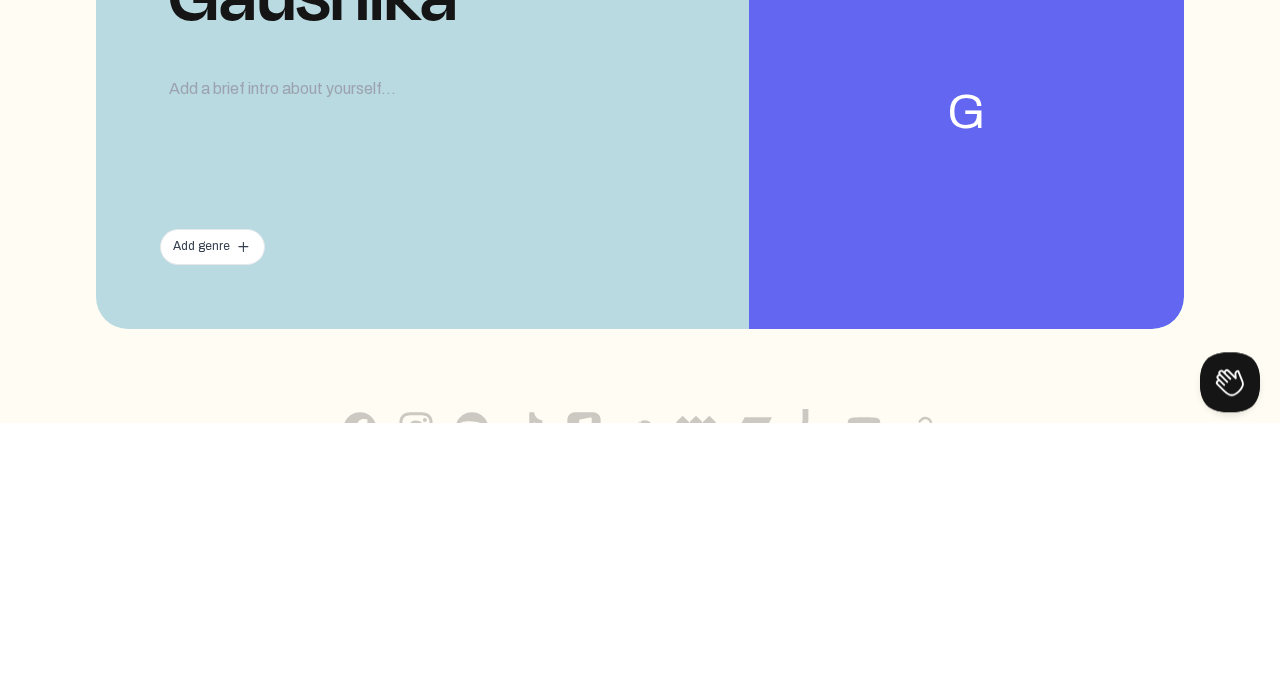 click on "Add genre  add" 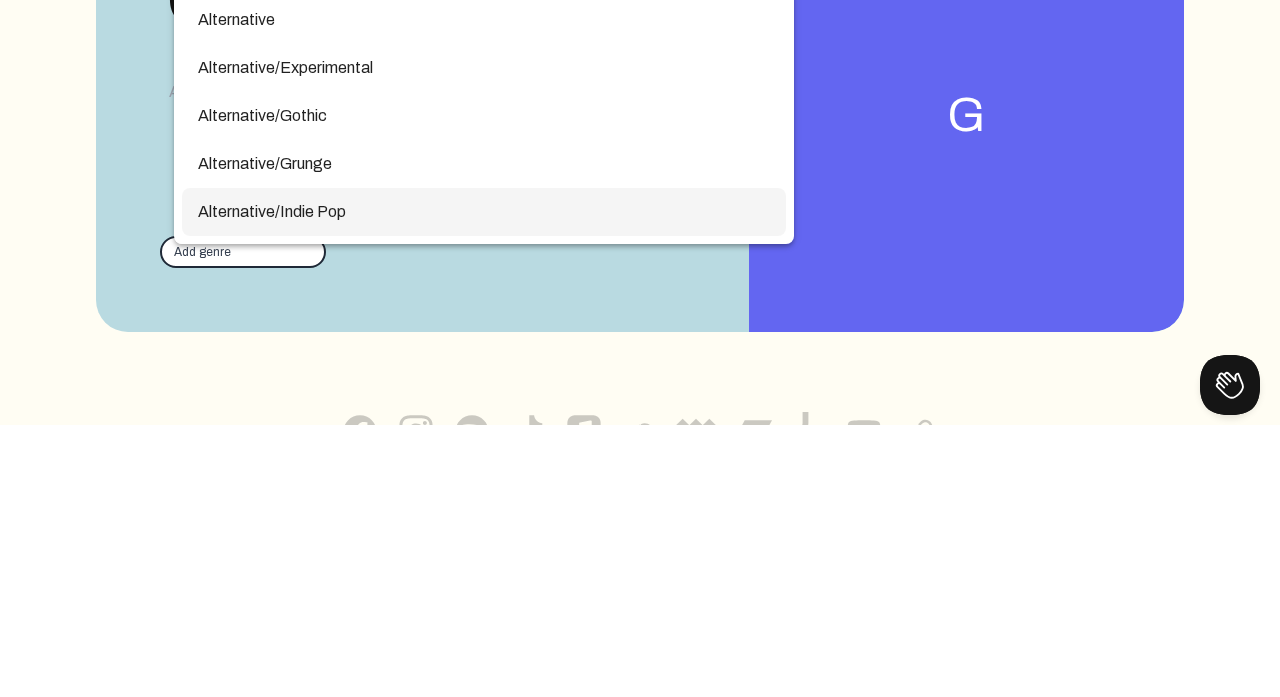 click on "Alternative/Indie Pop" at bounding box center [484, 484] 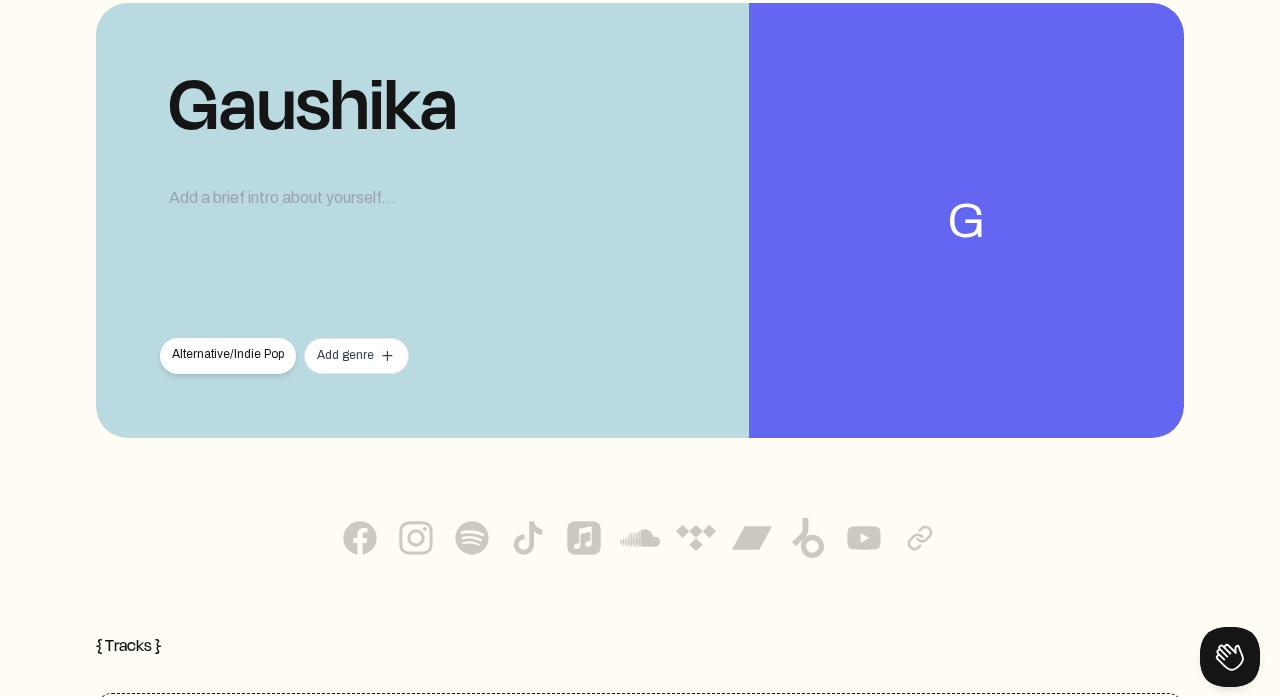 scroll, scrollTop: 178, scrollLeft: 0, axis: vertical 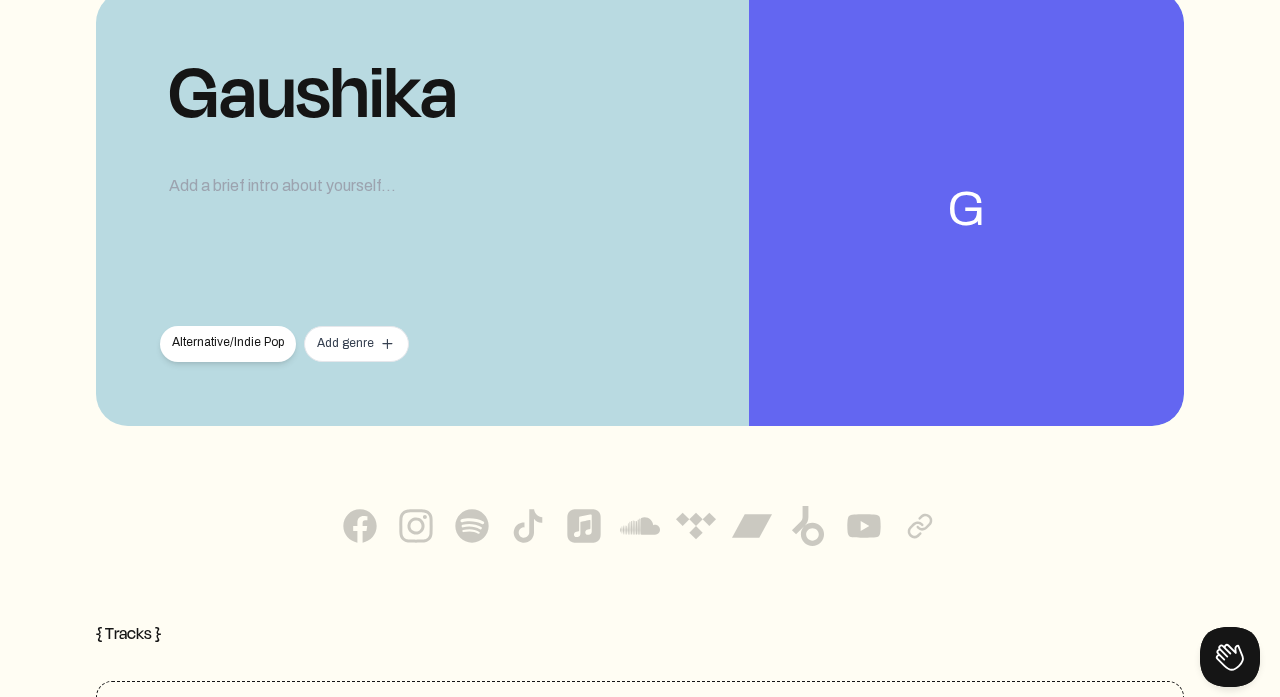 click on "add Add photo" 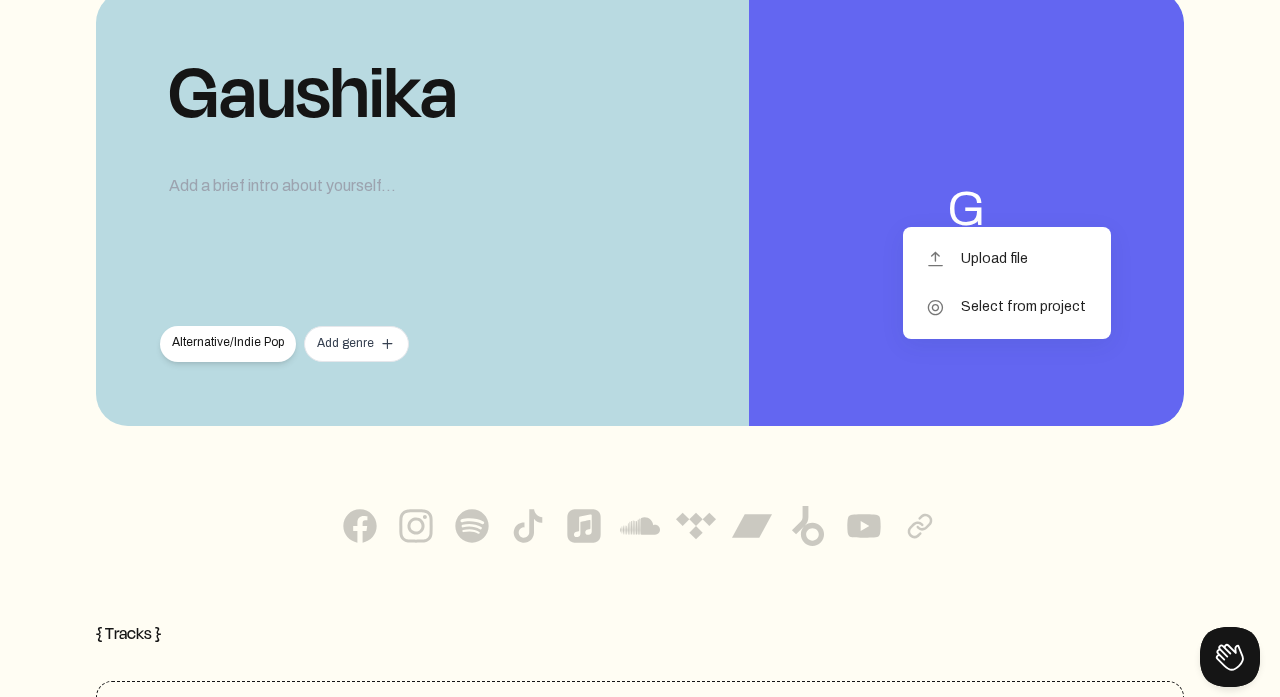 click on "upload Upload file" at bounding box center (1007, 259) 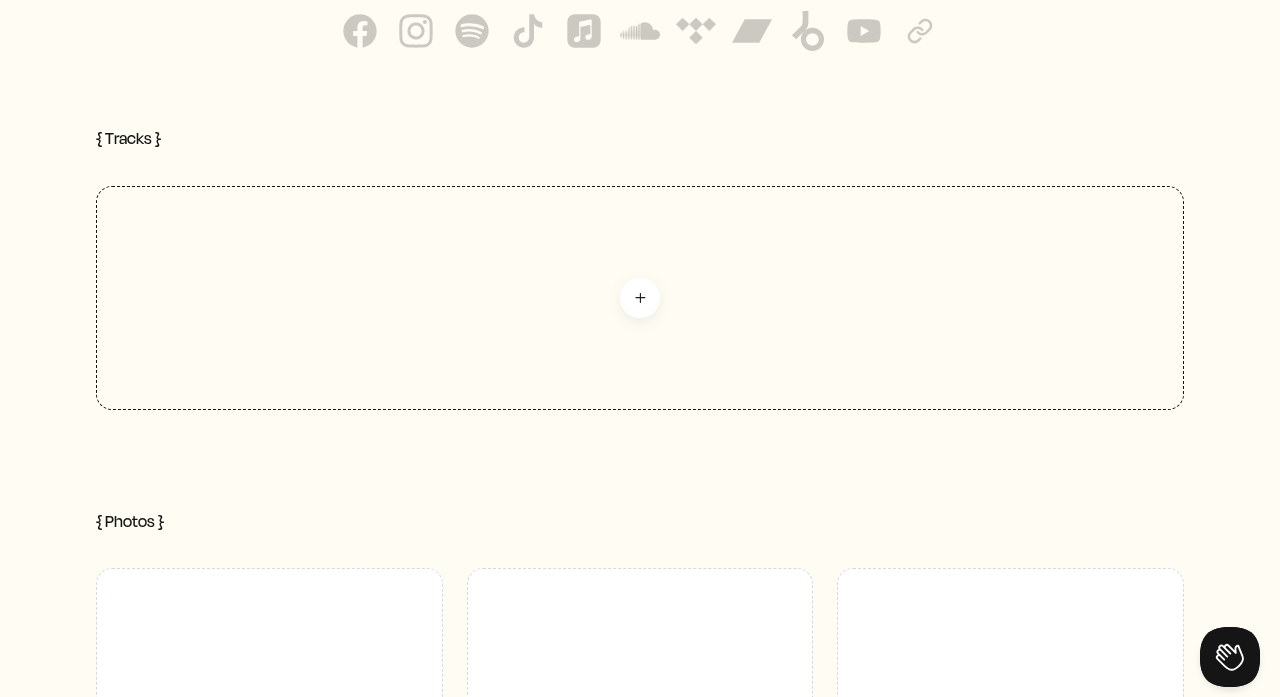 scroll, scrollTop: 672, scrollLeft: 0, axis: vertical 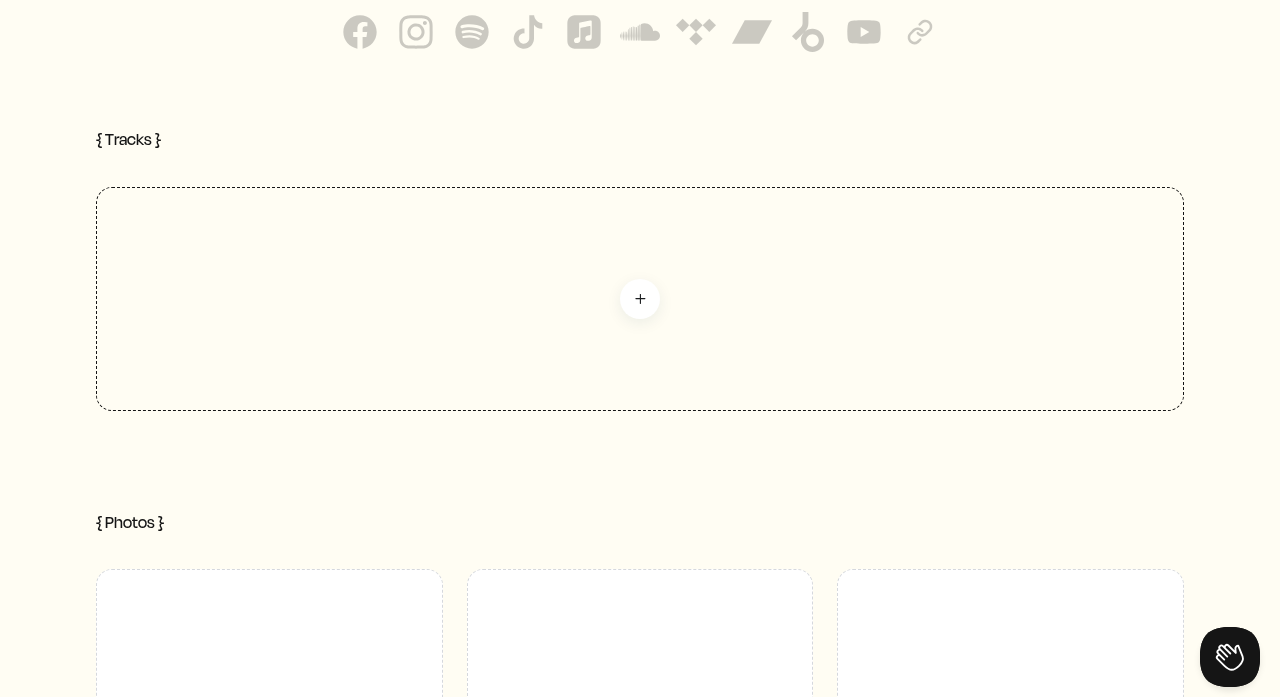 click on "add" 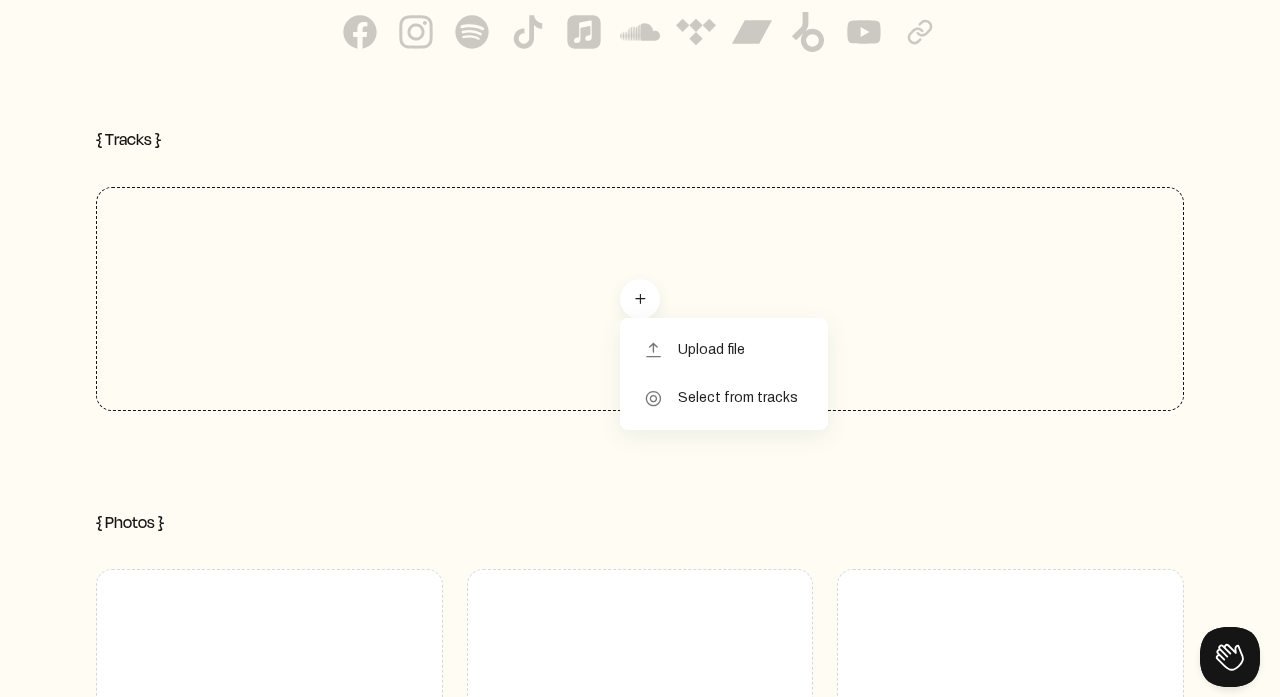 click on "upload Upload file" at bounding box center [724, 350] 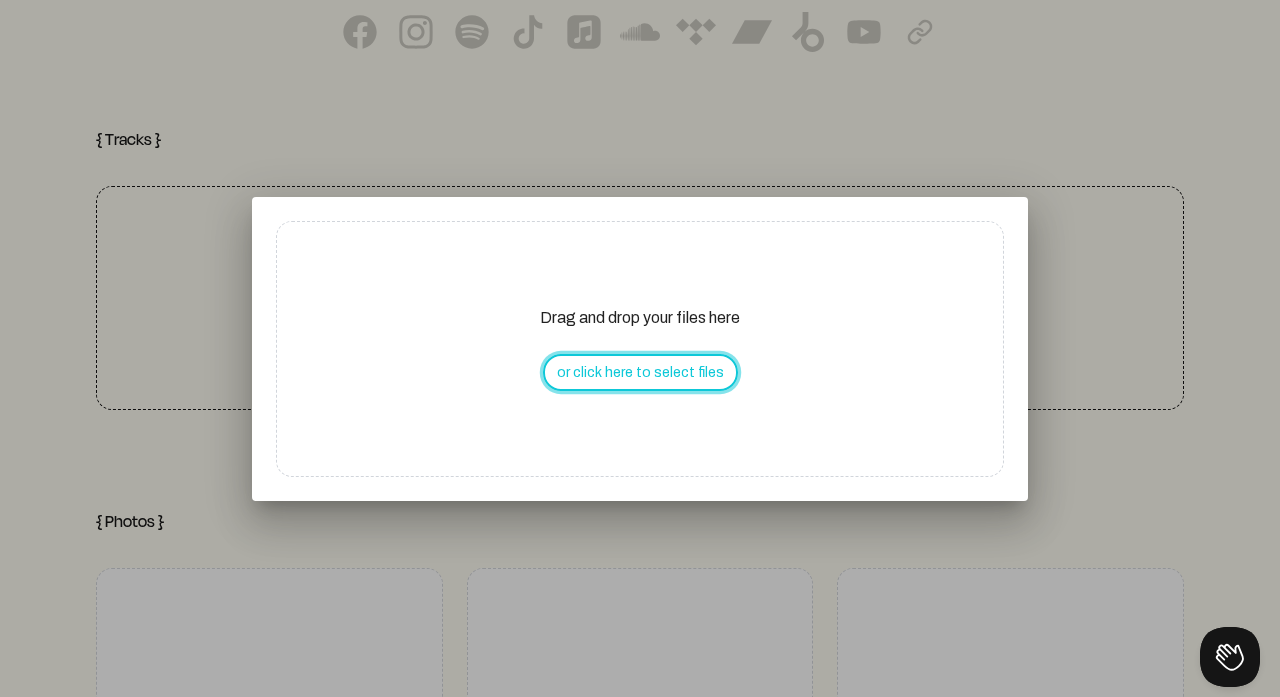 click on "or click here to select files" at bounding box center [640, 372] 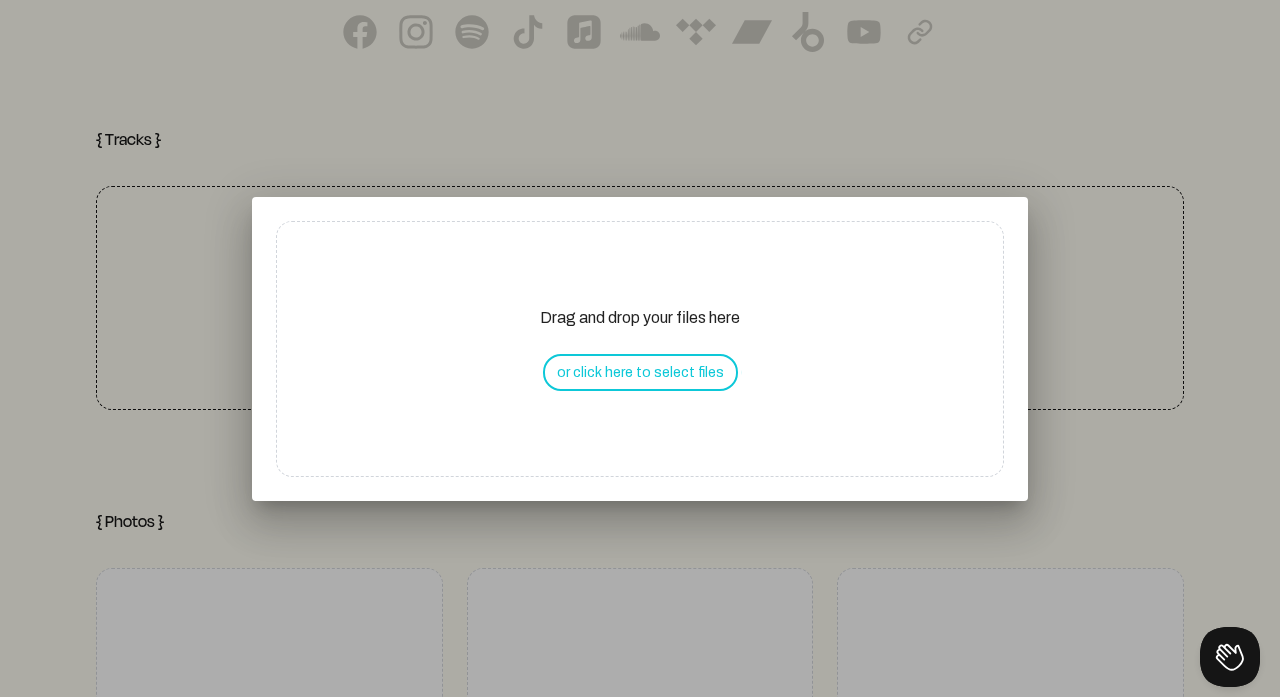 click at bounding box center [640, 348] 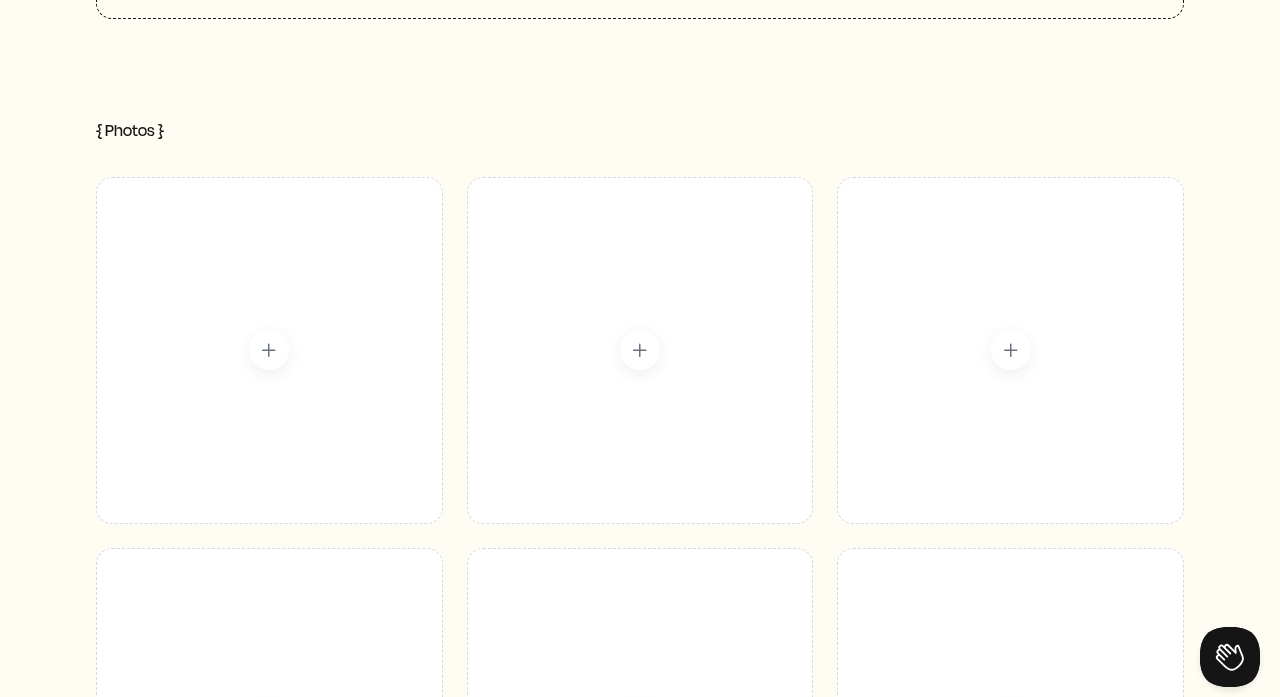 scroll, scrollTop: 1057, scrollLeft: 0, axis: vertical 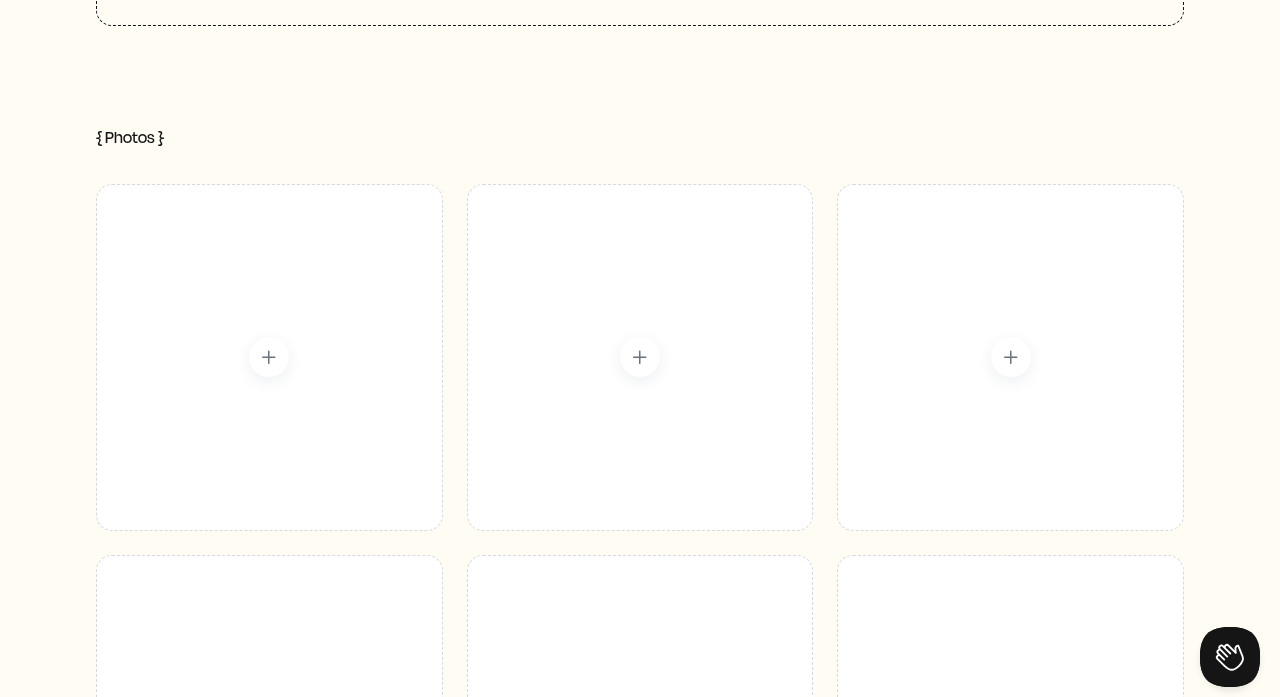 click on "add" 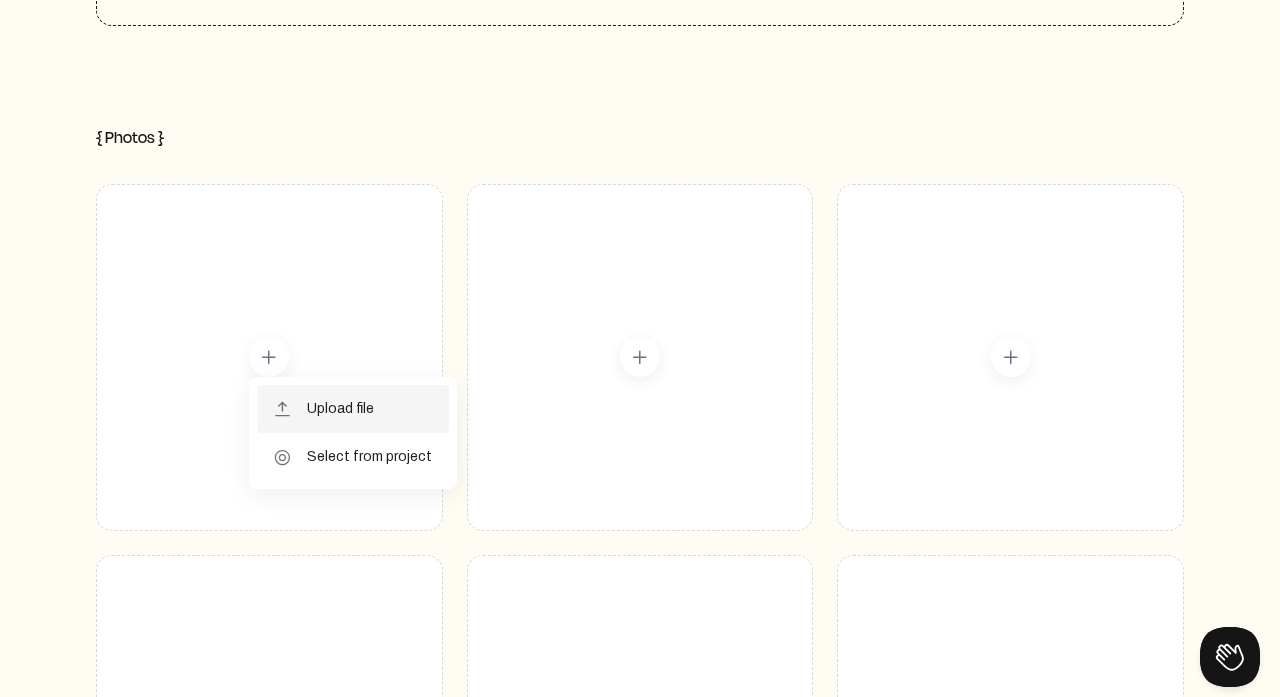 click on "upload Upload file" at bounding box center (353, 409) 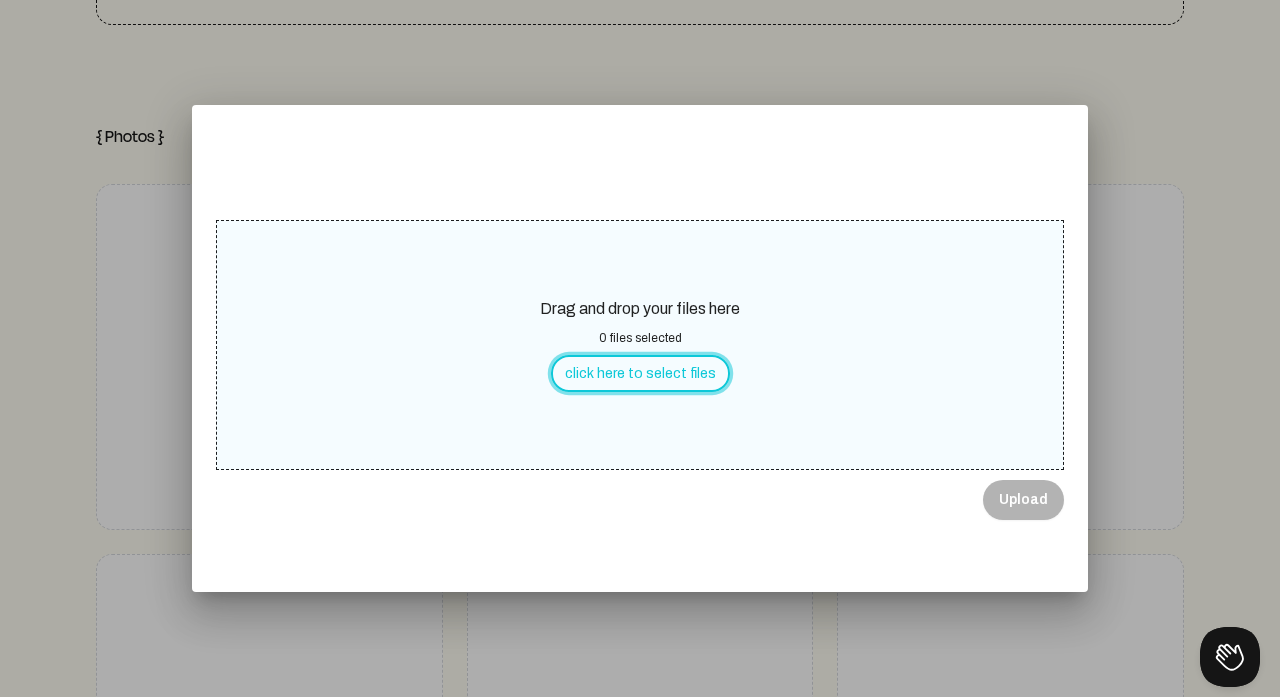 click on "click here to select files" at bounding box center [640, 373] 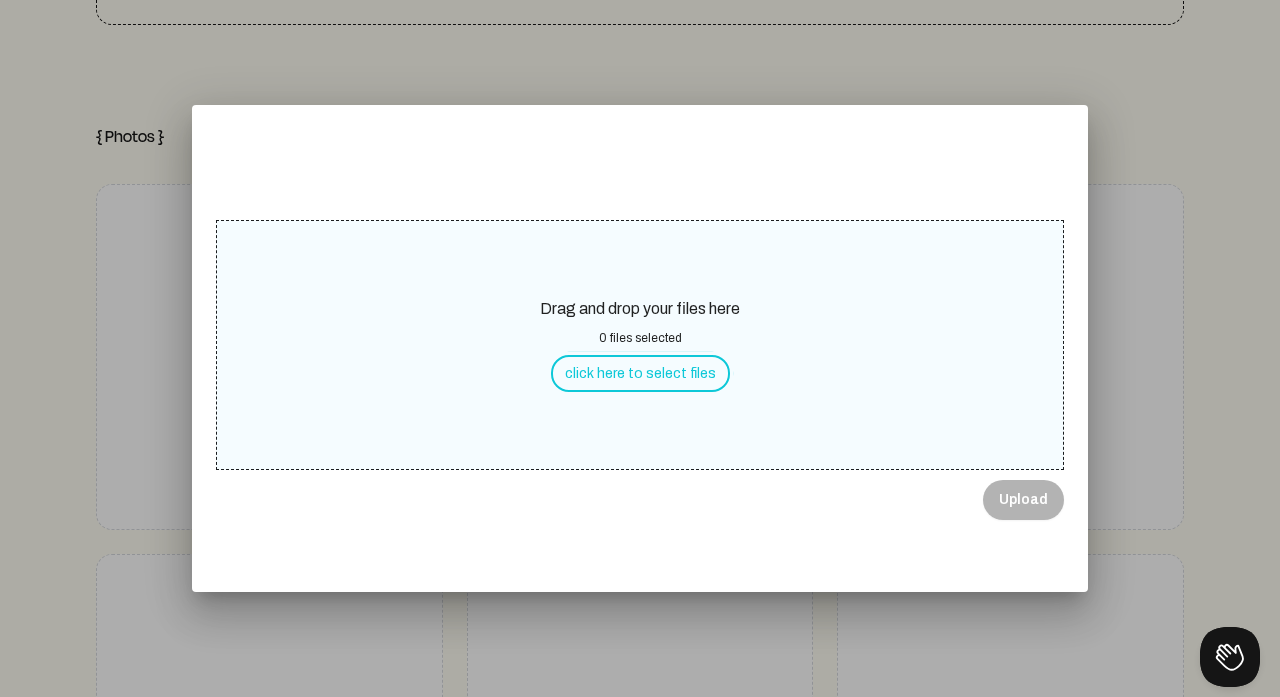 click at bounding box center [640, 348] 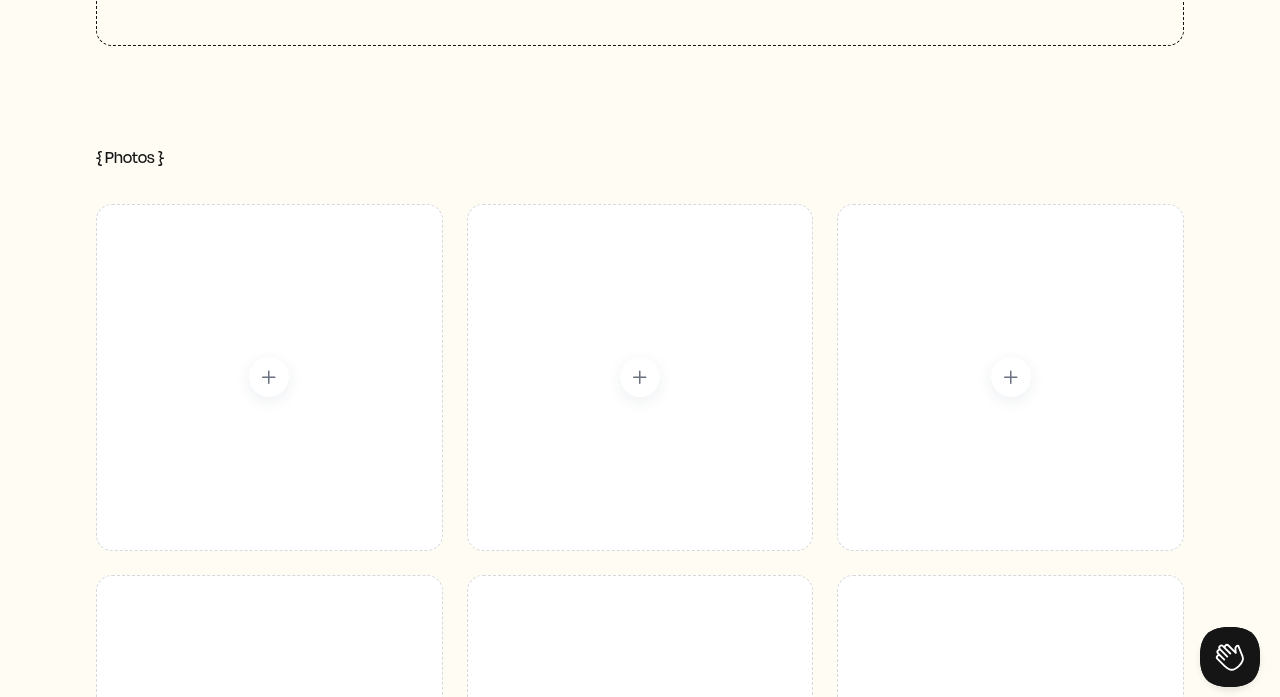 scroll, scrollTop: 0, scrollLeft: 0, axis: both 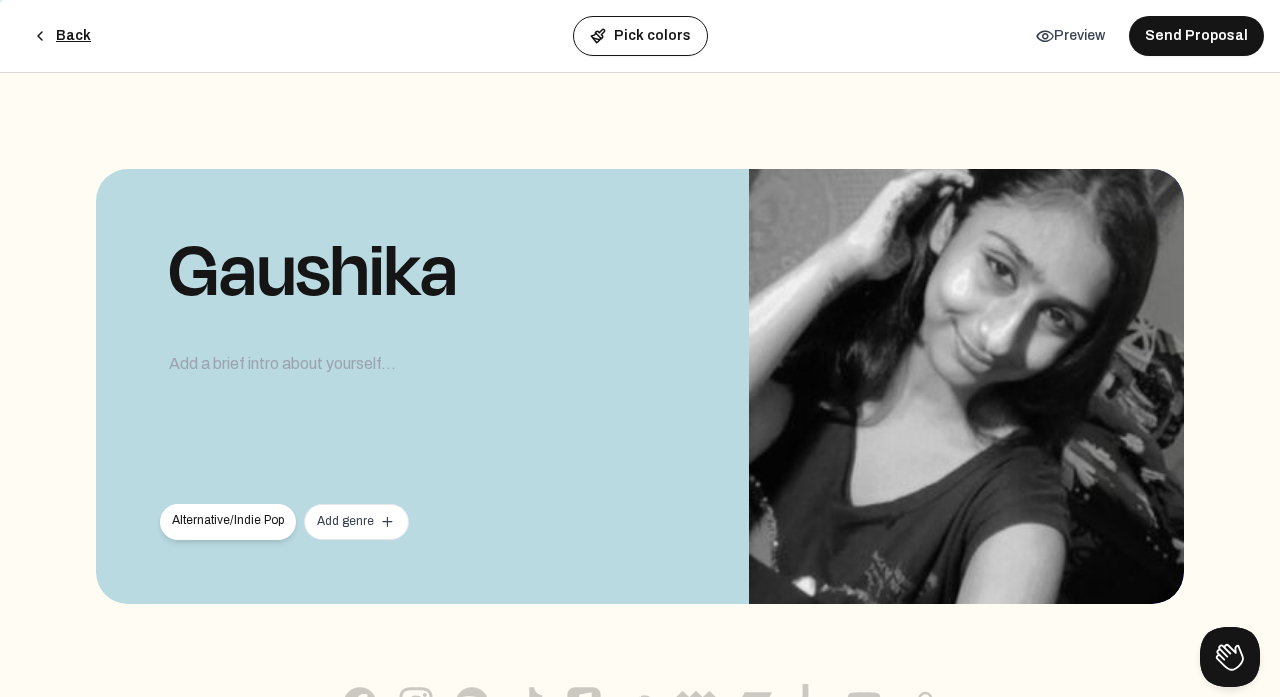 click on "Pick colors" 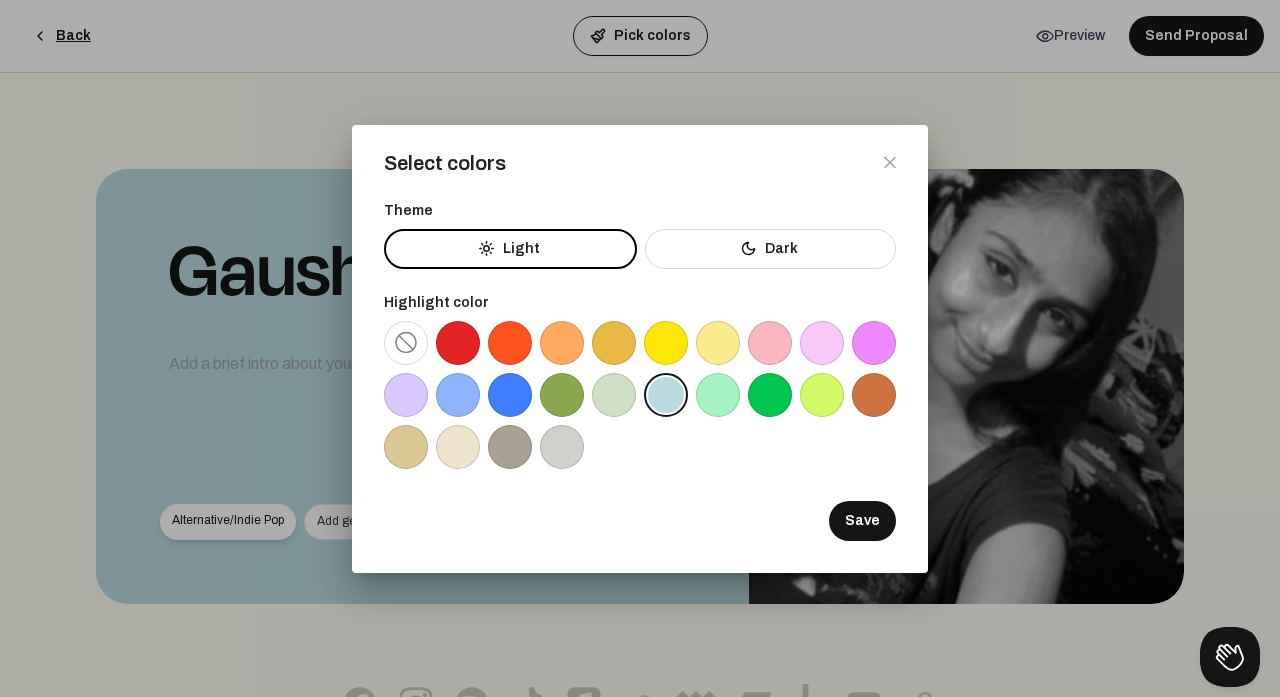 click at bounding box center [822, 343] 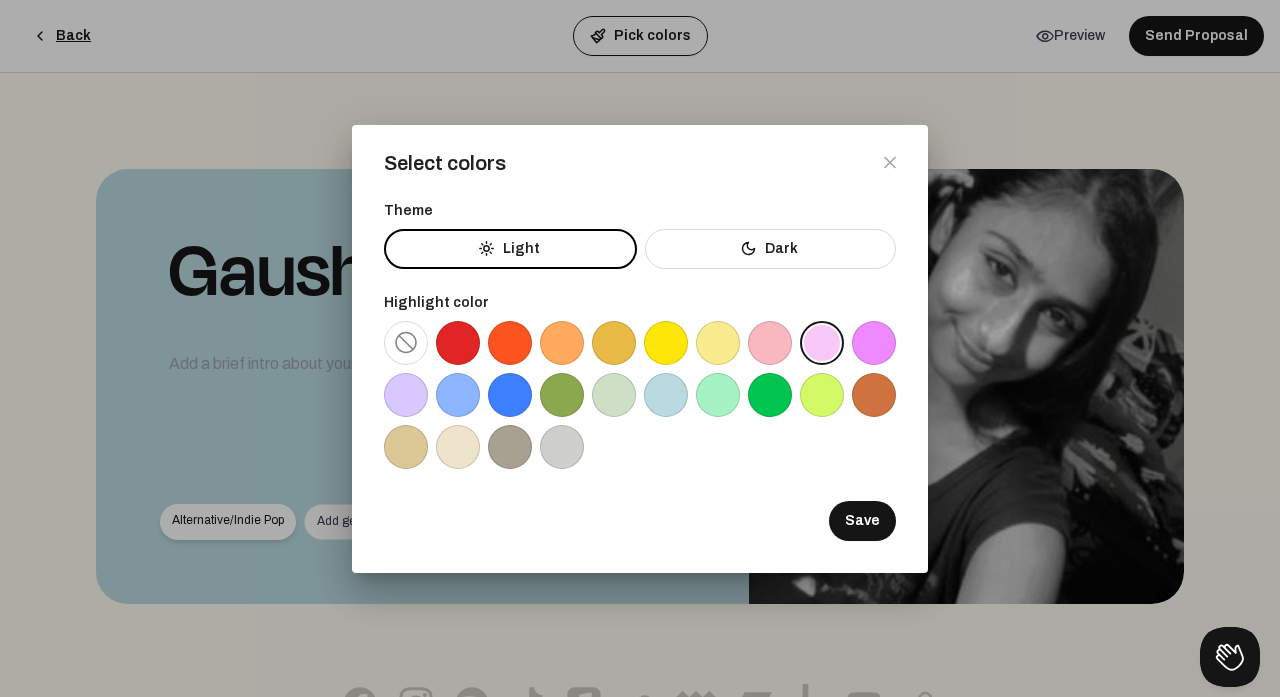 click on "Dark" at bounding box center [770, 249] 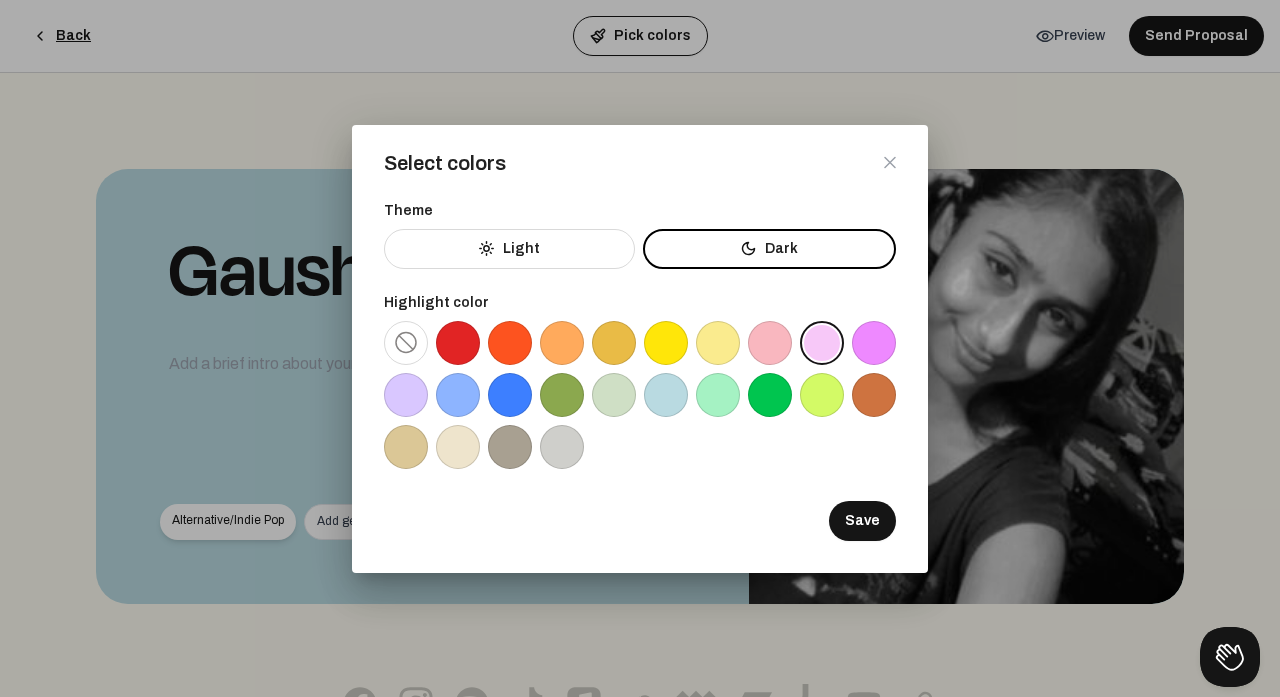 click on "Dark" at bounding box center (769, 249) 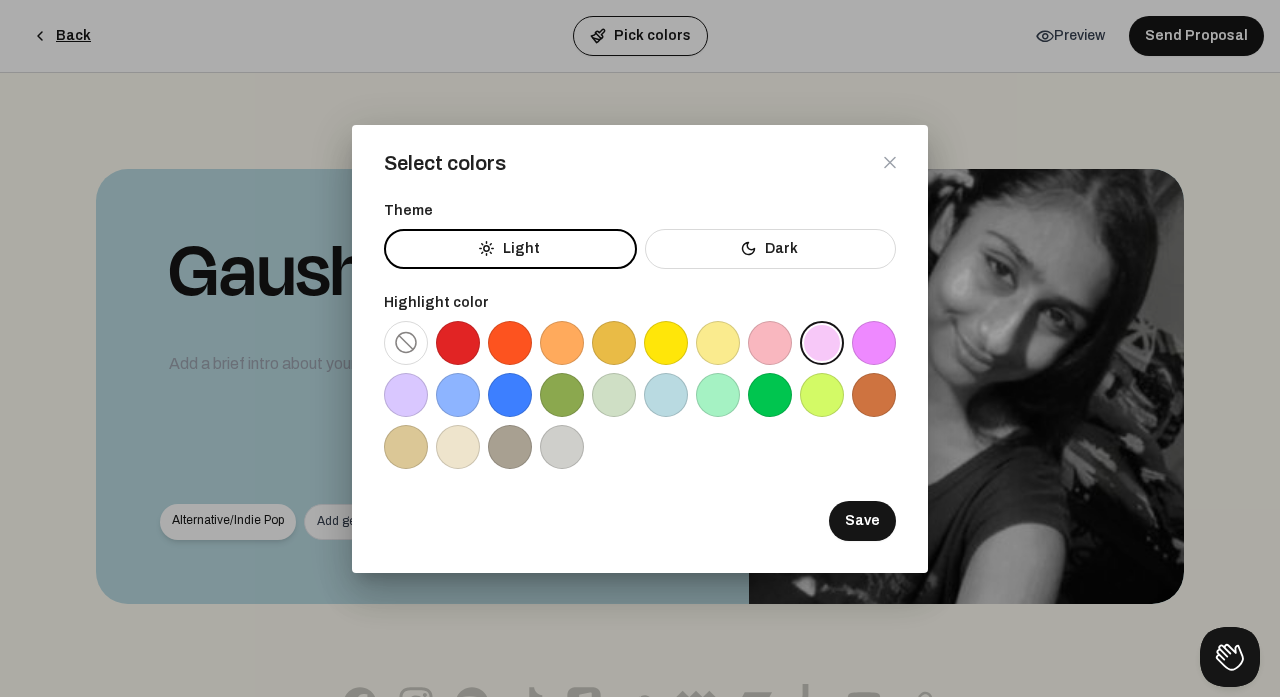 click on "Dark" at bounding box center [770, 249] 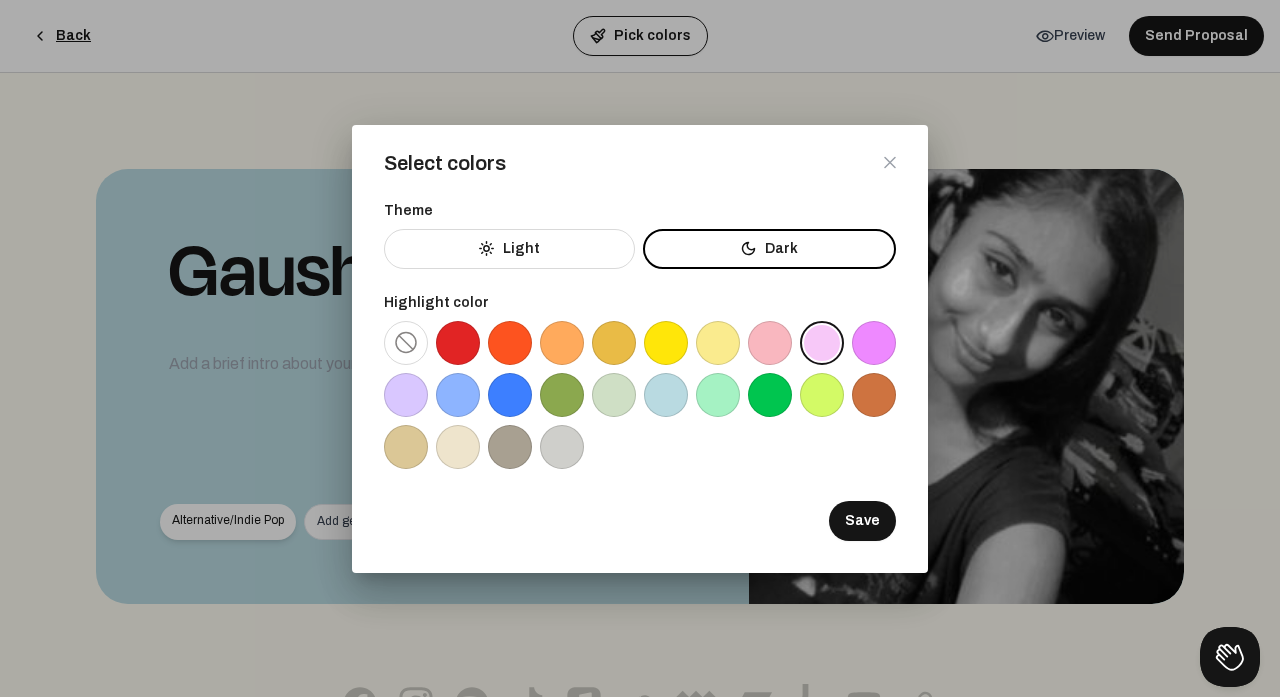 click on "Save" at bounding box center [862, 521] 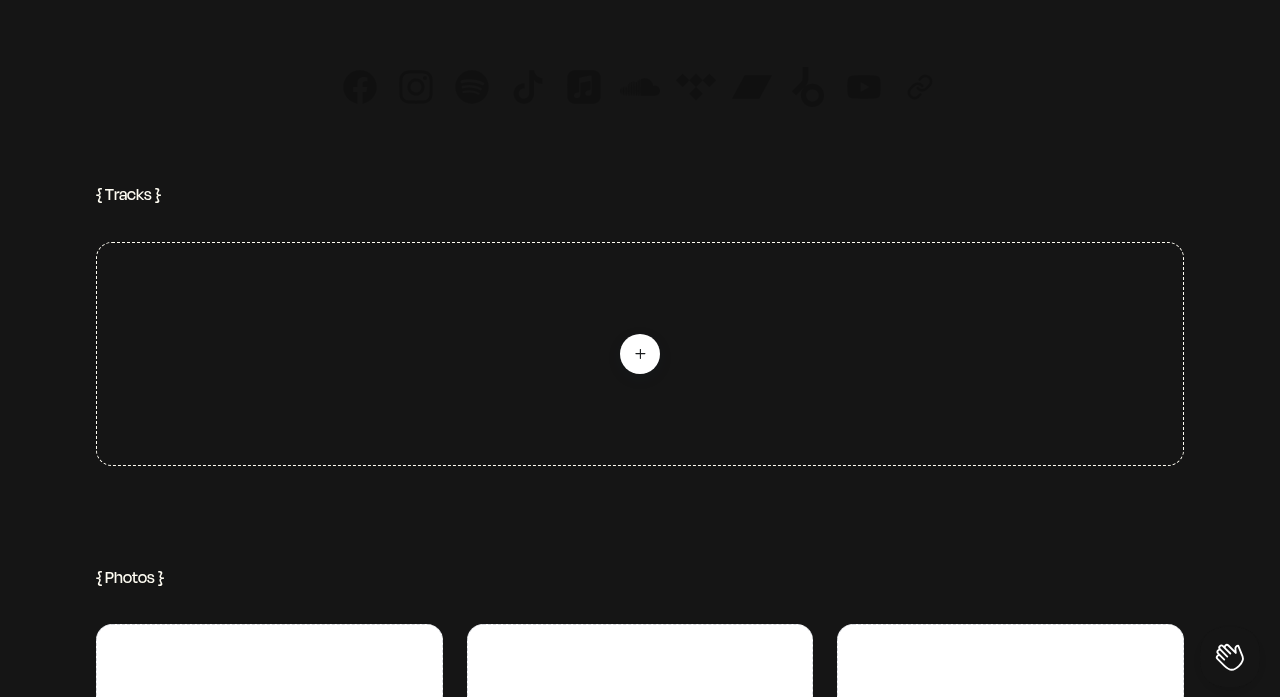 scroll, scrollTop: 0, scrollLeft: 0, axis: both 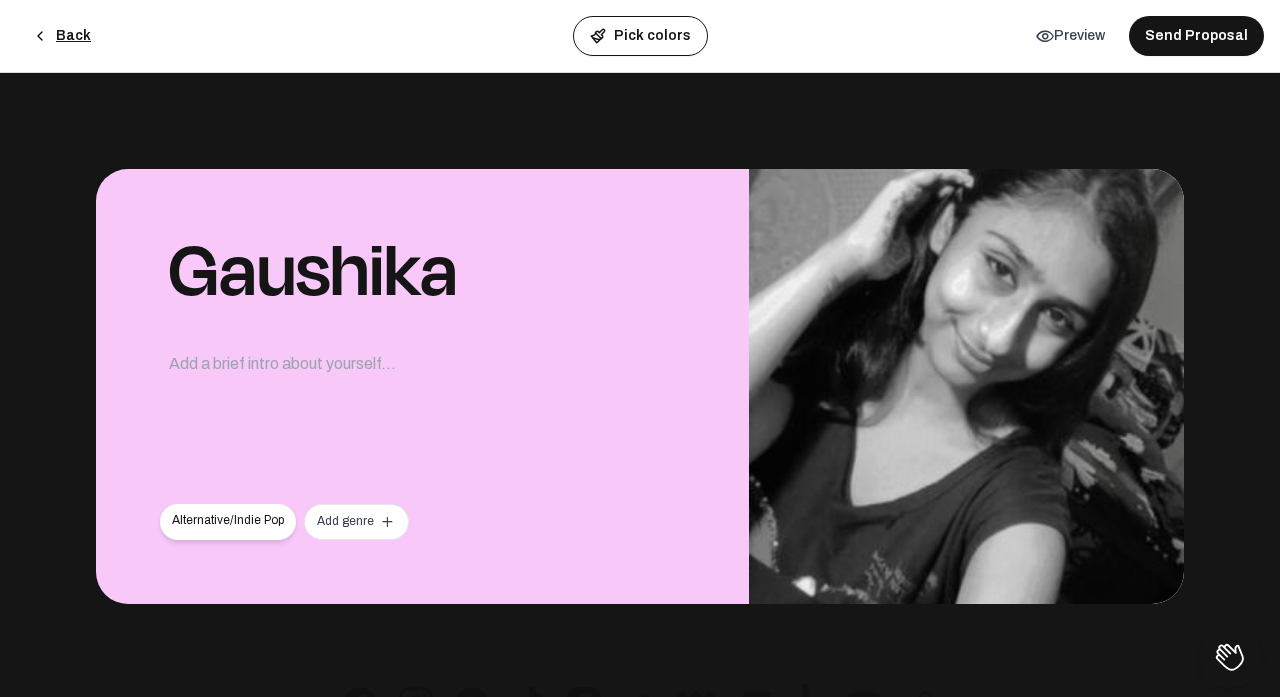 click on "Pick colors" 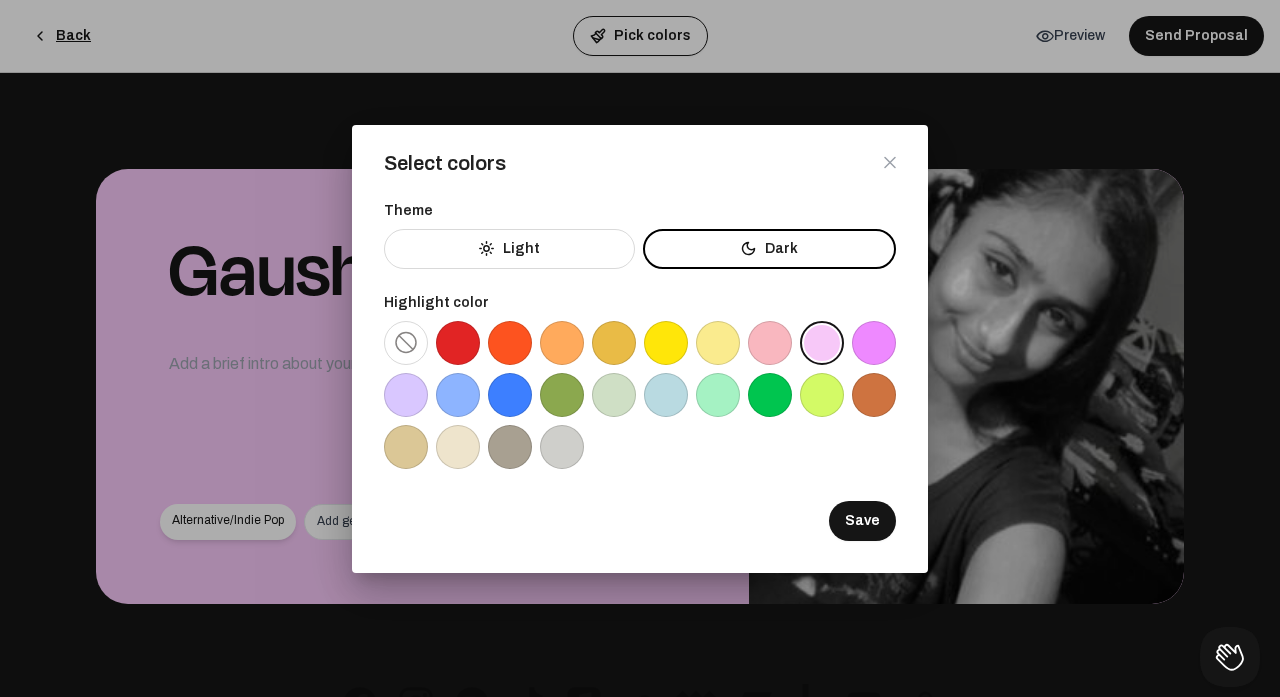 click on "Light" at bounding box center (509, 249) 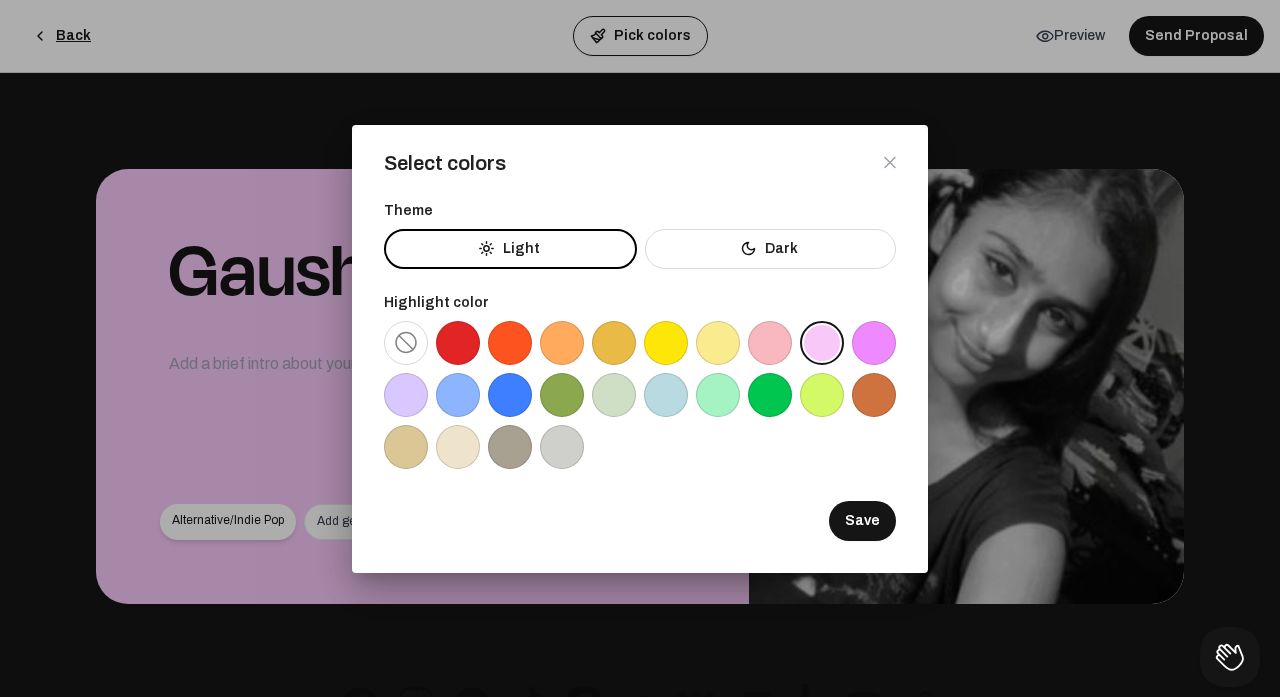 click at bounding box center [770, 343] 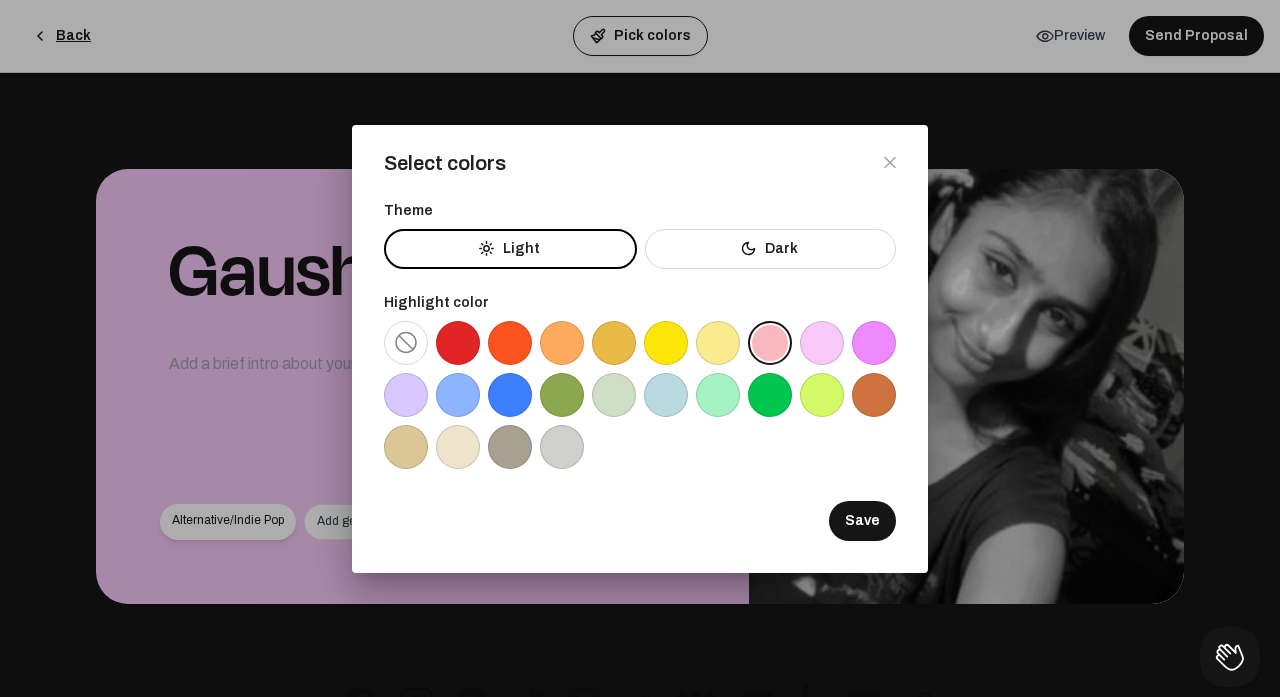 click on "Save" at bounding box center [862, 521] 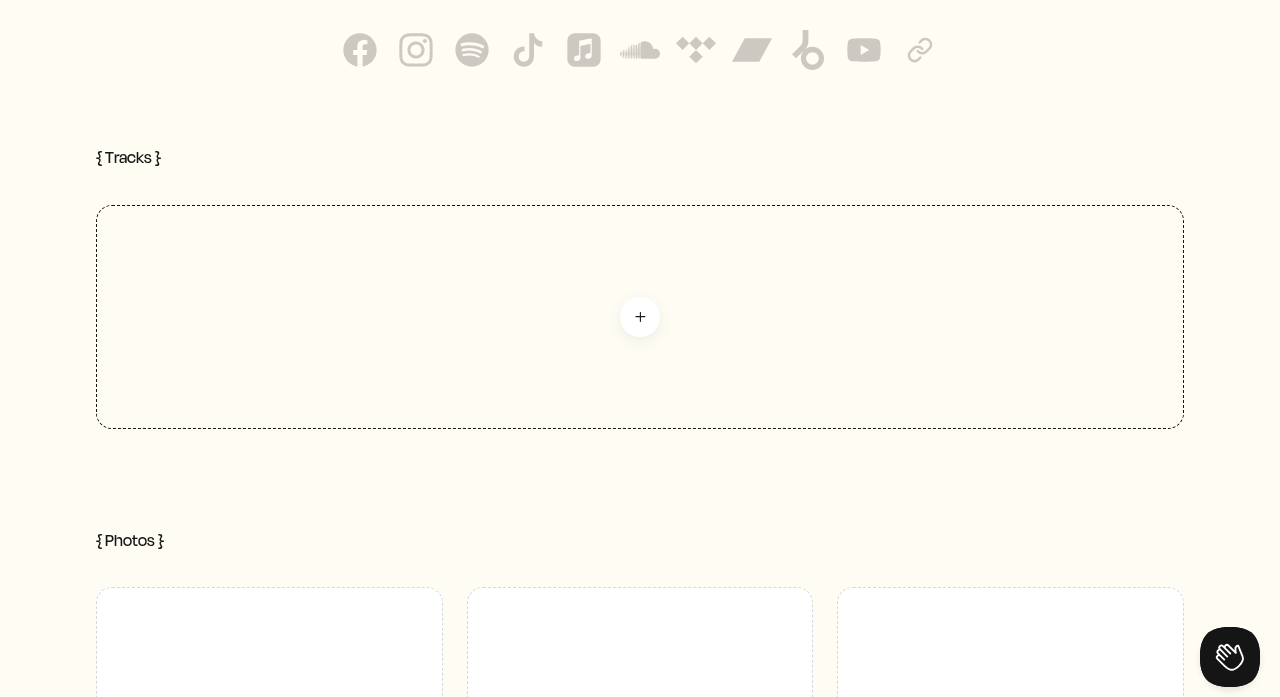 scroll, scrollTop: 0, scrollLeft: 0, axis: both 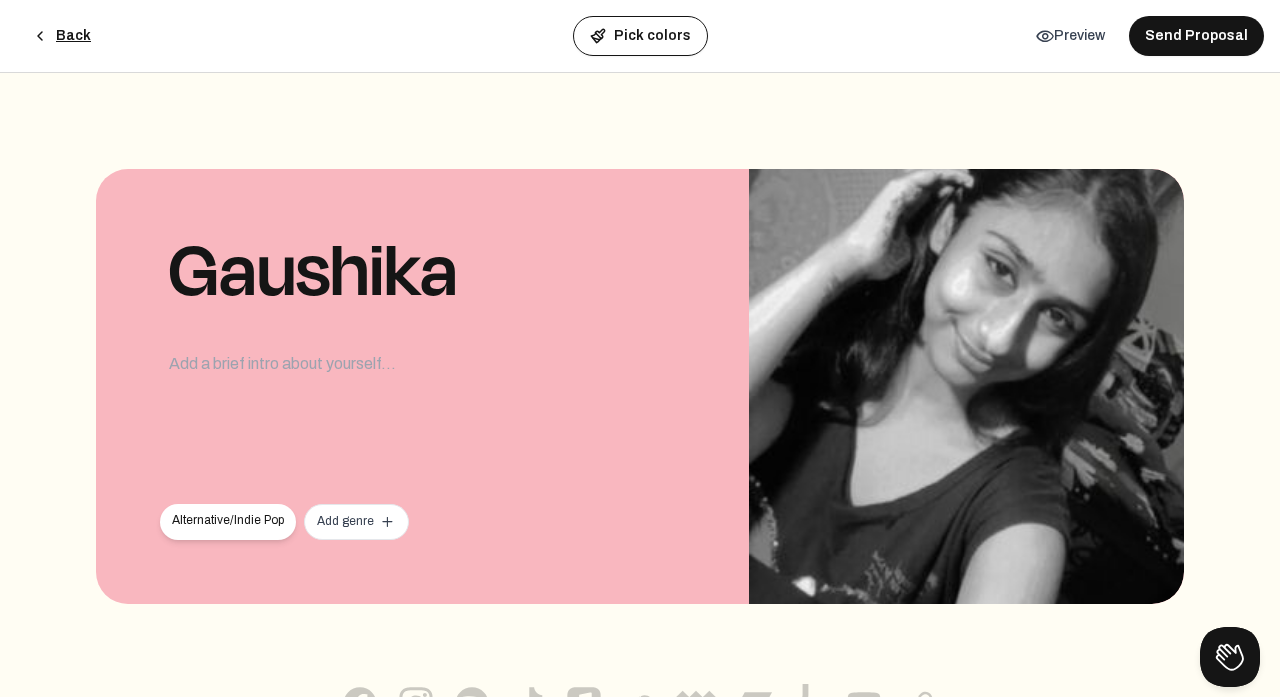 click on "details  Preview" 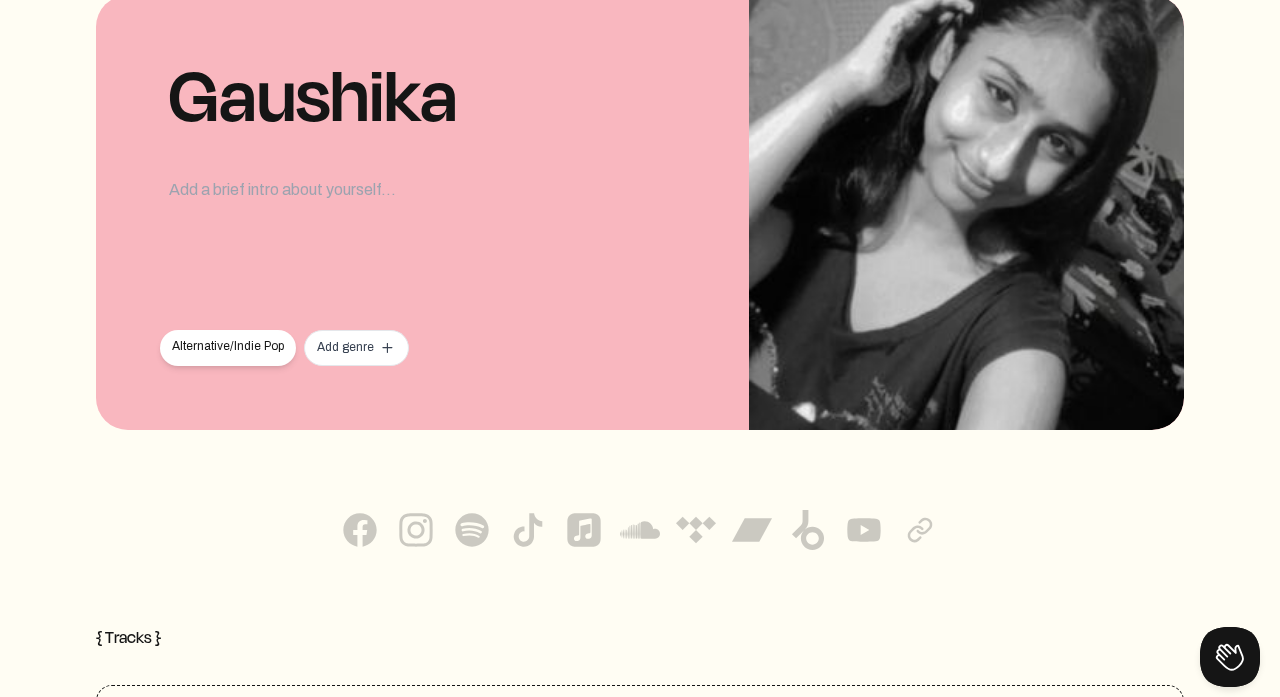 scroll, scrollTop: 0, scrollLeft: 0, axis: both 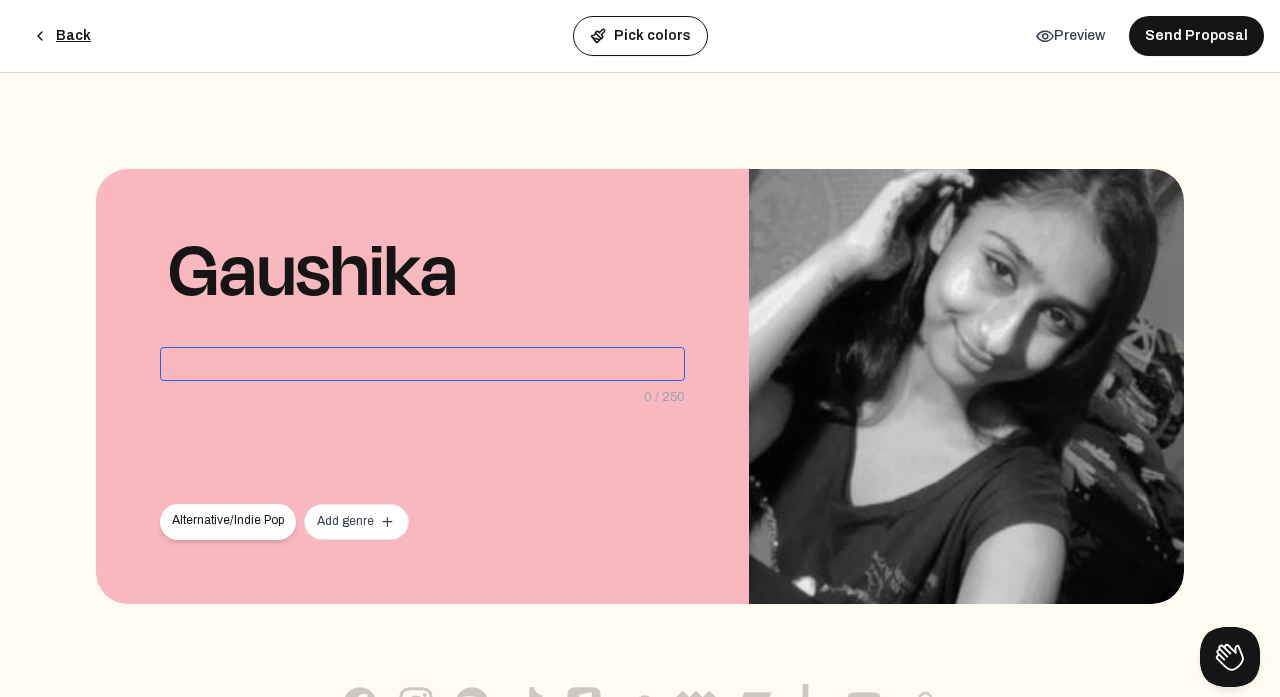 click 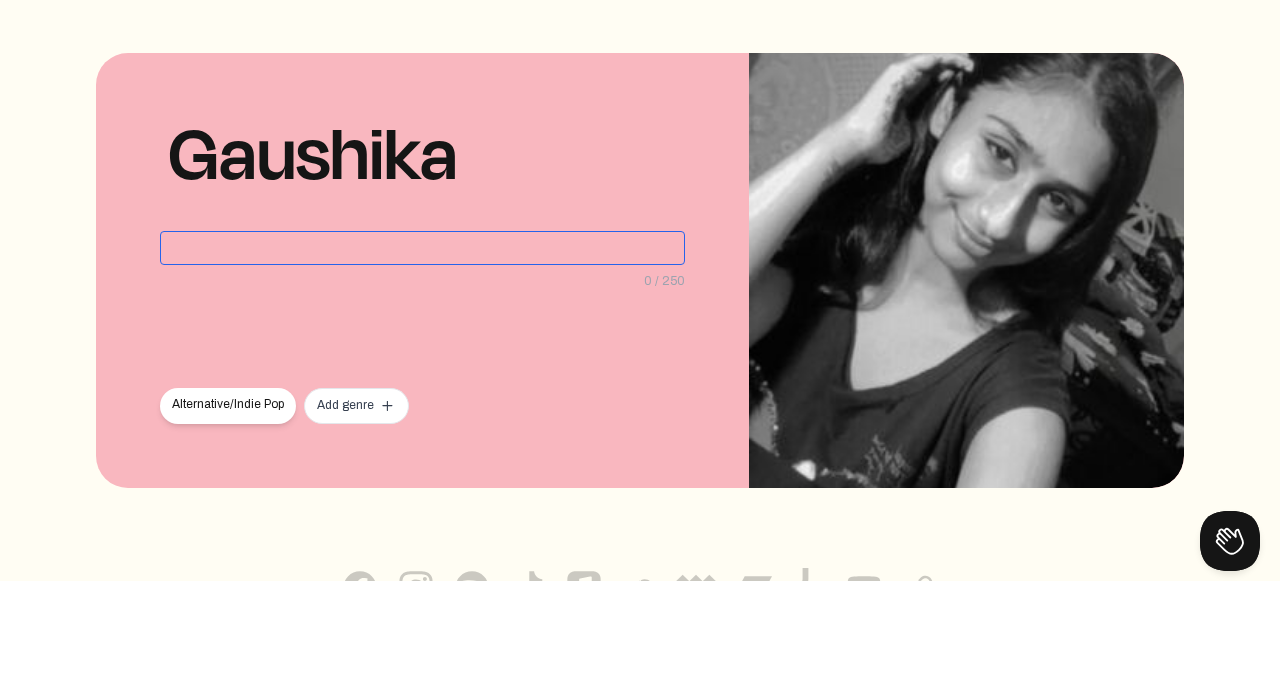 type 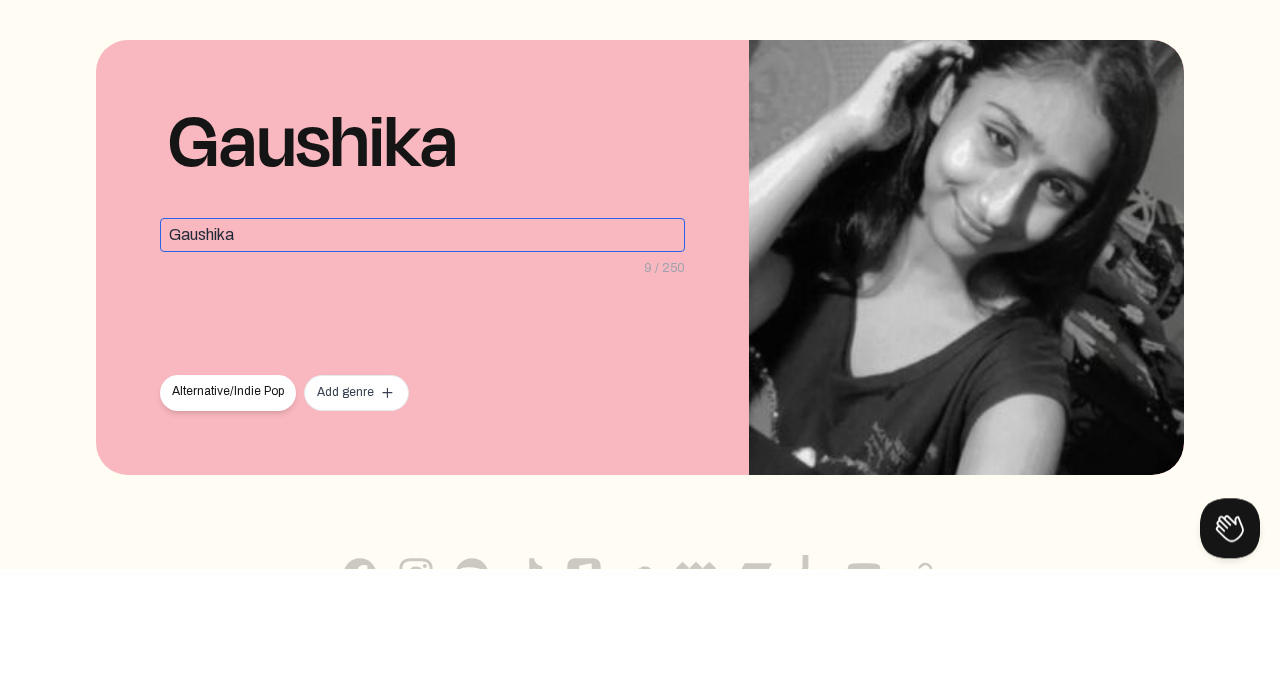 click on "Gaushika" 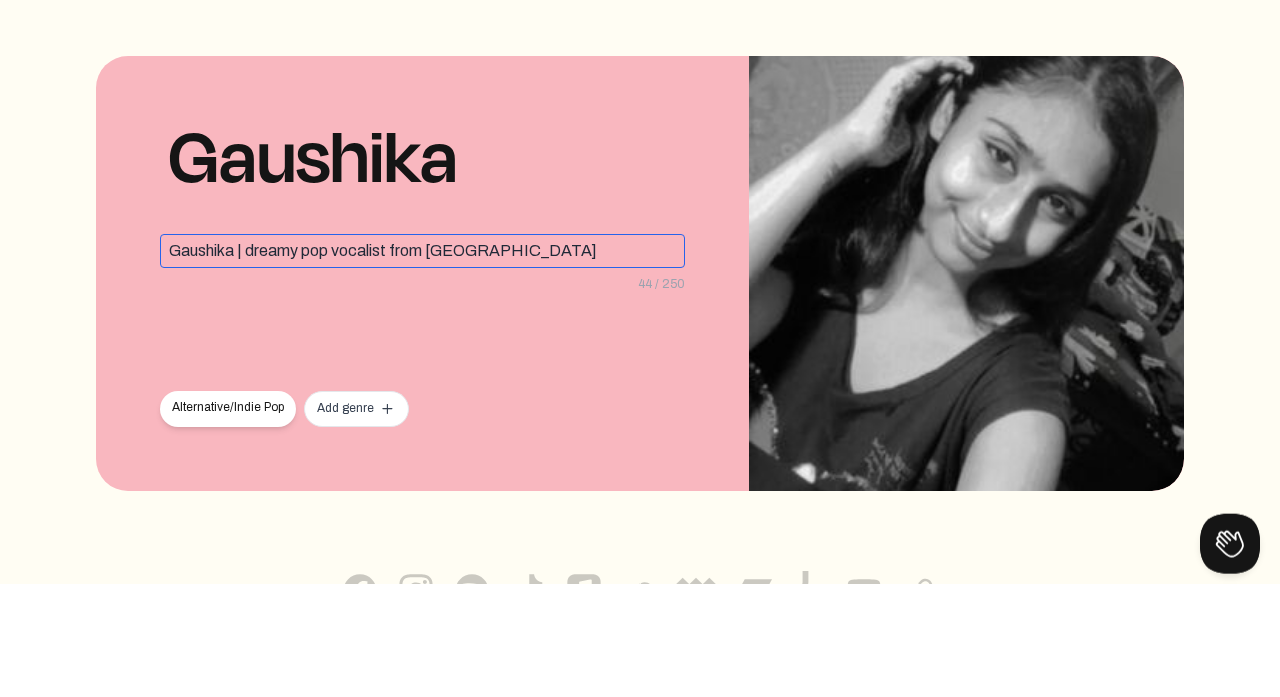 click on "Gaushika | dreamy pop vocalist from India" 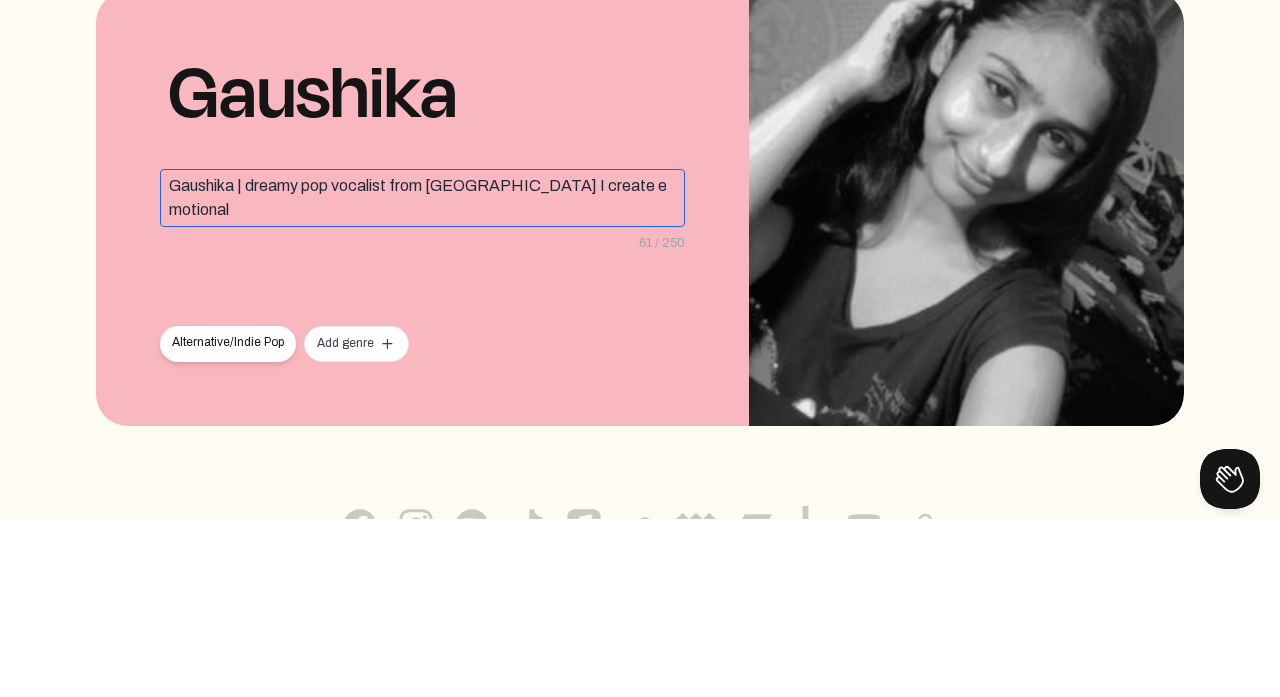 click on "Gaushika | dreamy pop vocalist from India
I create emotional" 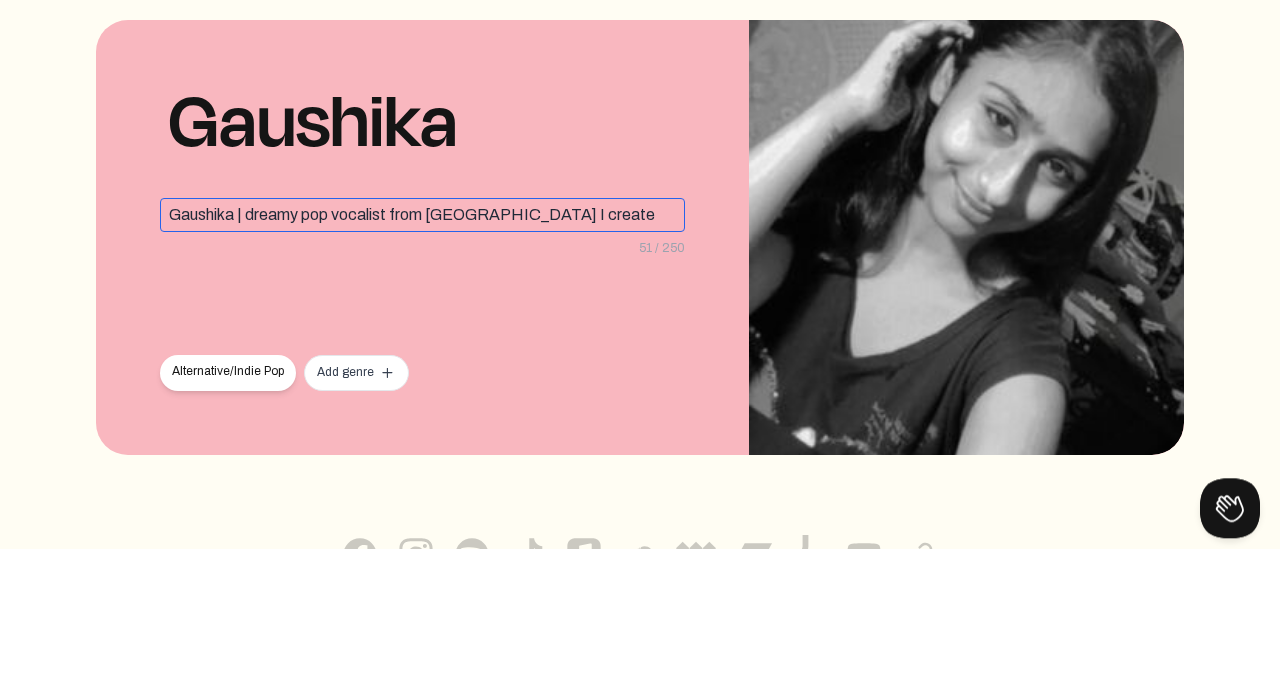 click on "Gaushika | dreamy pop vocalist from India
I create" 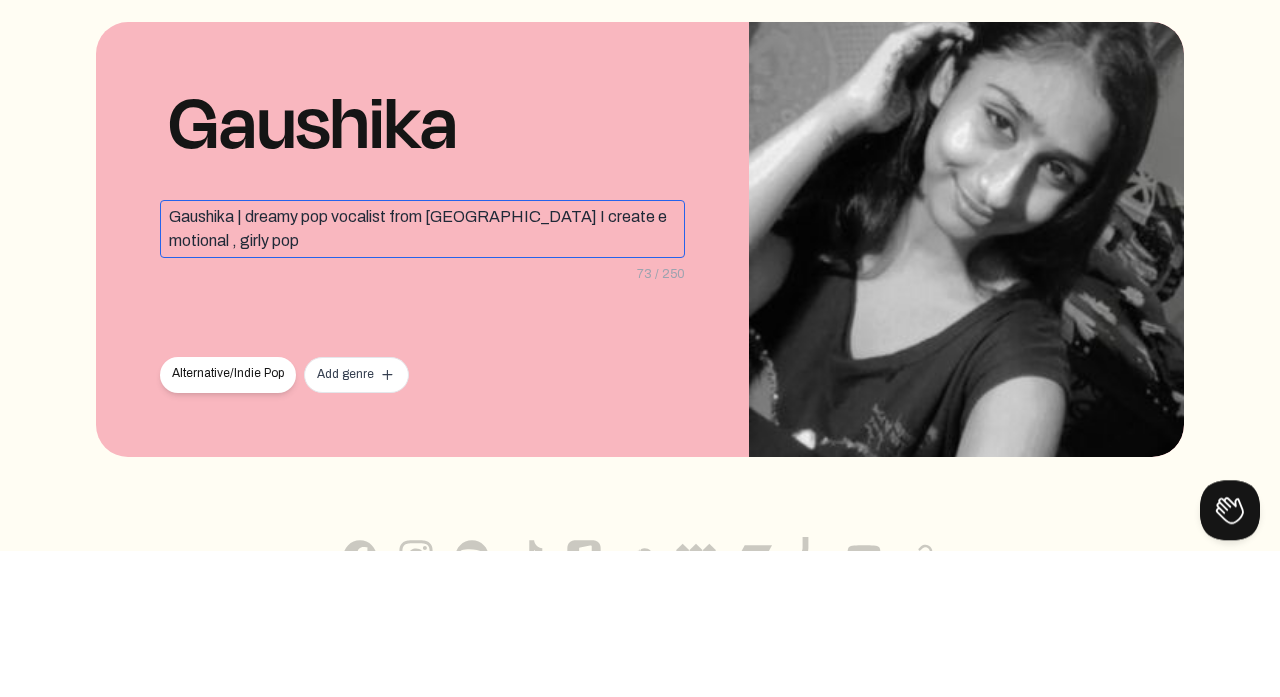 click on "Gaushika | dreamy pop vocalist from India
I create emotional , girly pop" 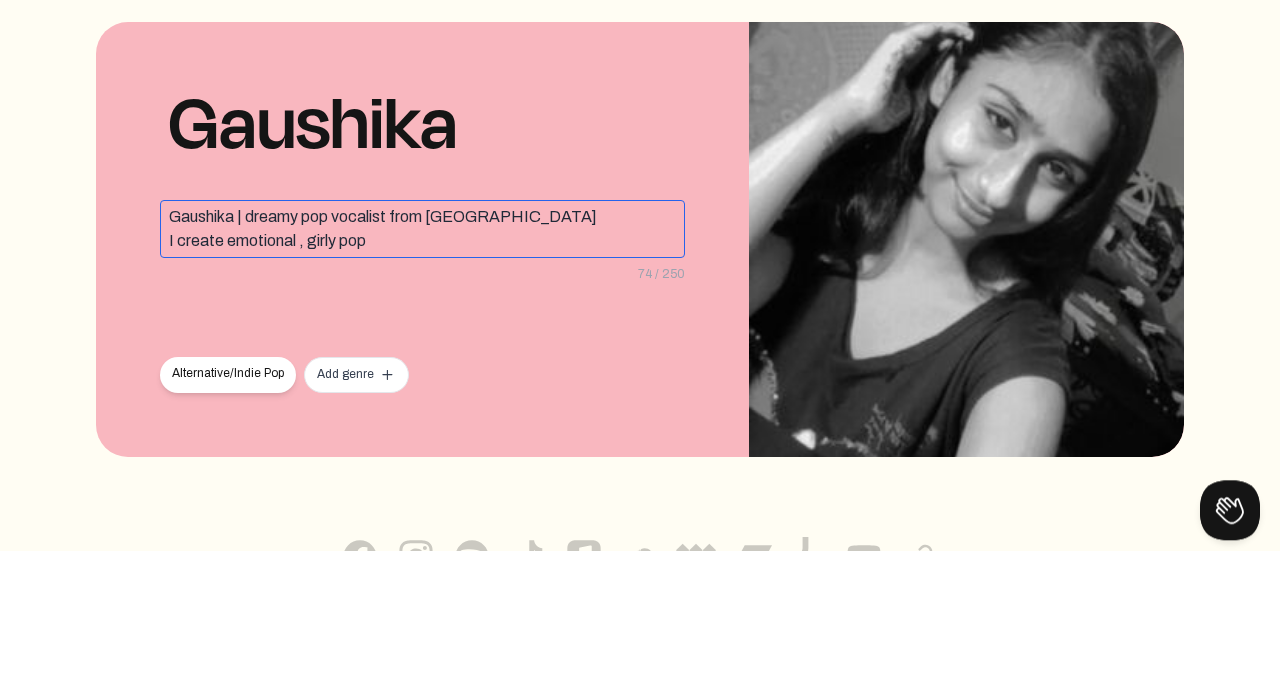 click on "I create emotional , girly pop" 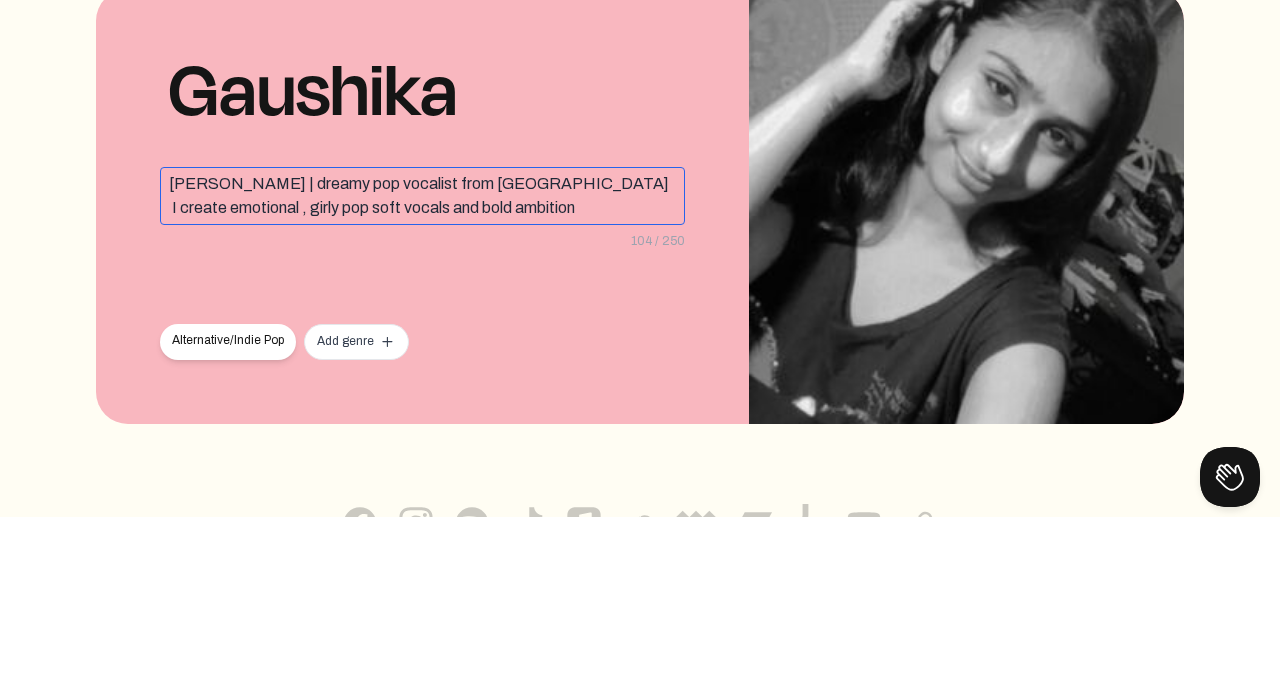 click on "Gaushika | dreamy pop vocalist from India
I create emotional , girly pop soft vocals and bold ambition" 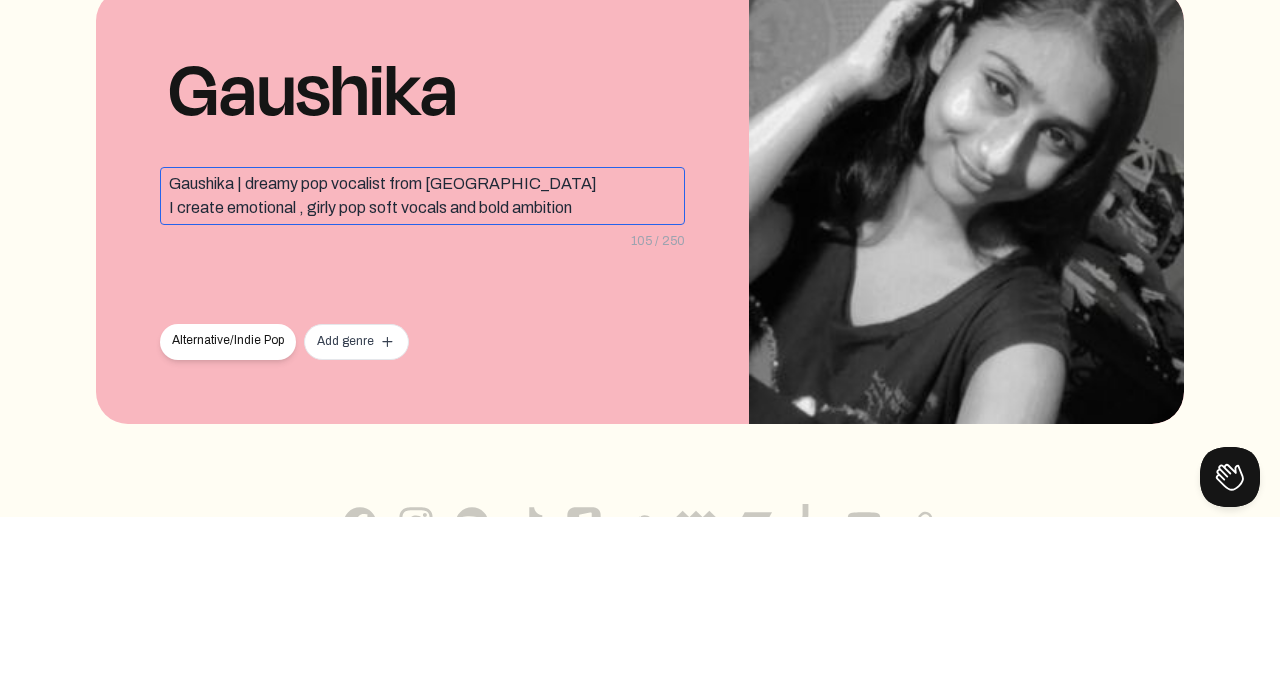 click on "I create emotional , girly pop soft vocals and bold ambition" 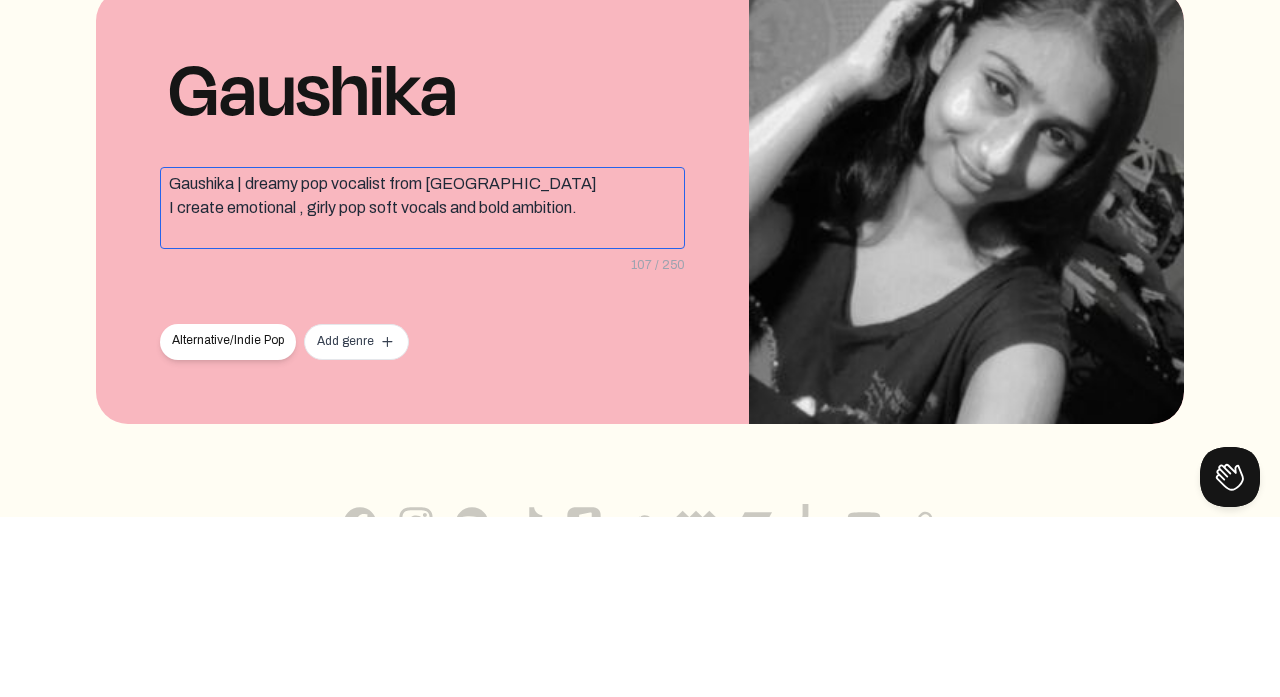 click on "I create emotional , girly pop soft vocals and bold ambition." 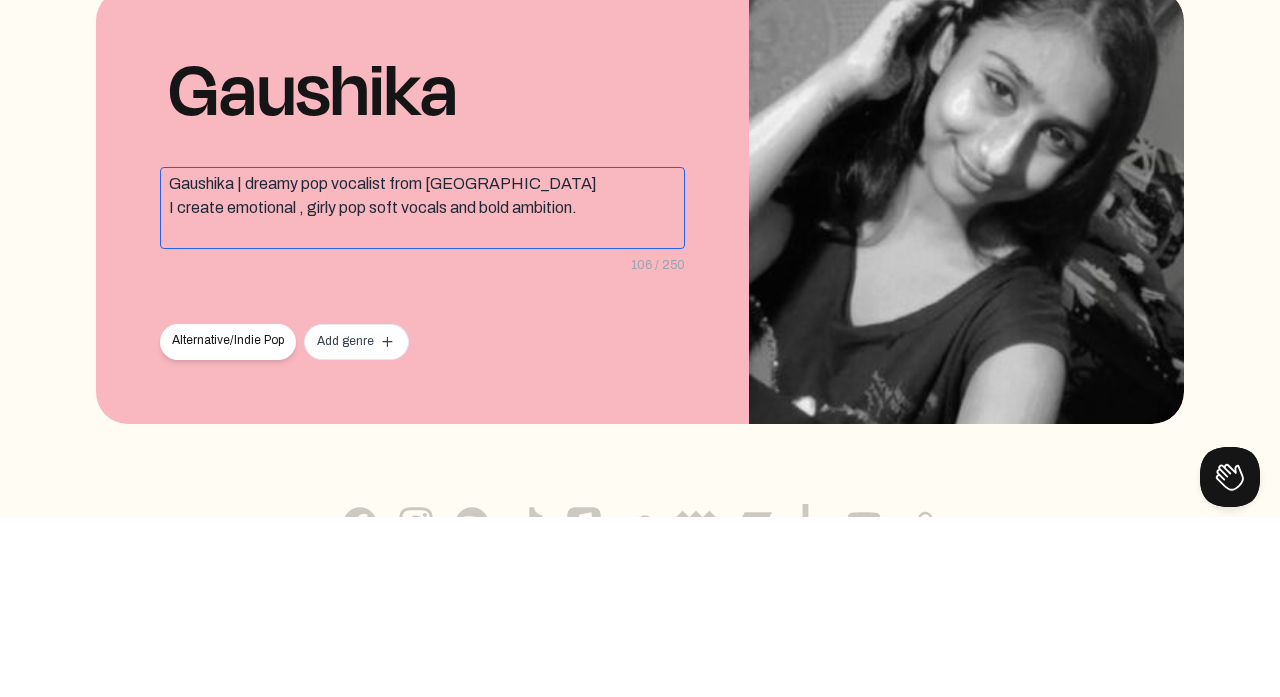 click 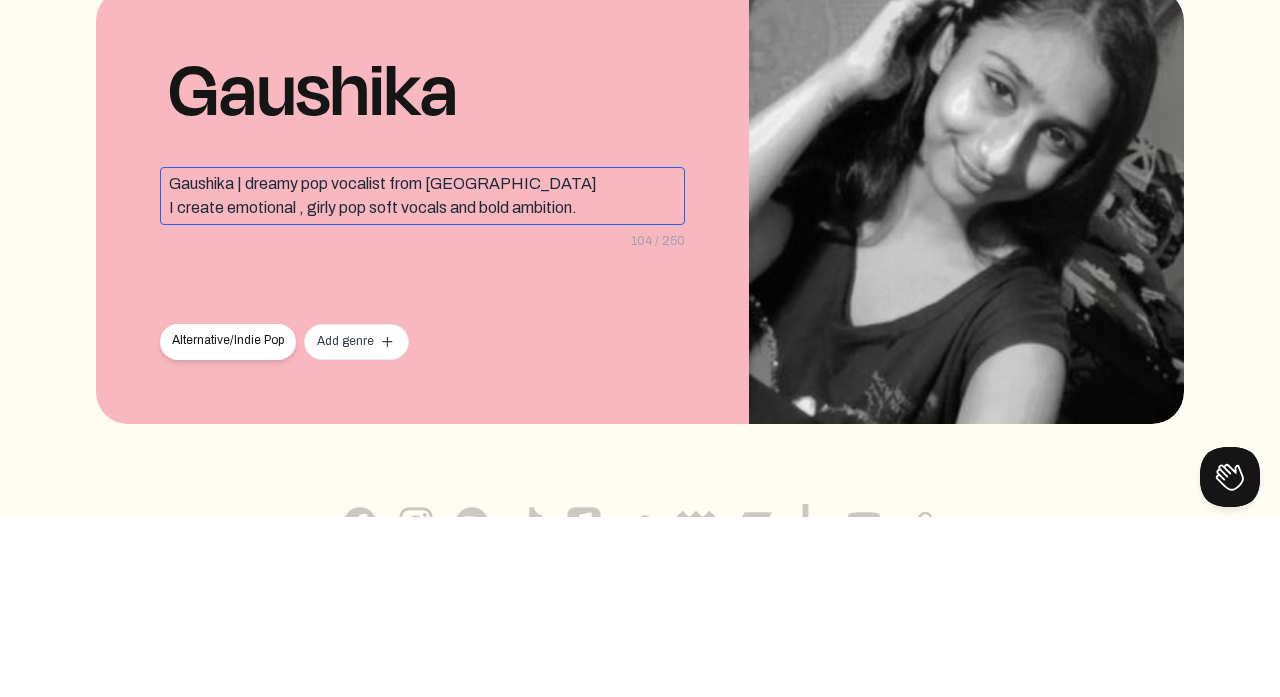 click on "Gaushika | dreamy pop vocalist from India  I create emotional , girly pop soft vocals and bold ambition." 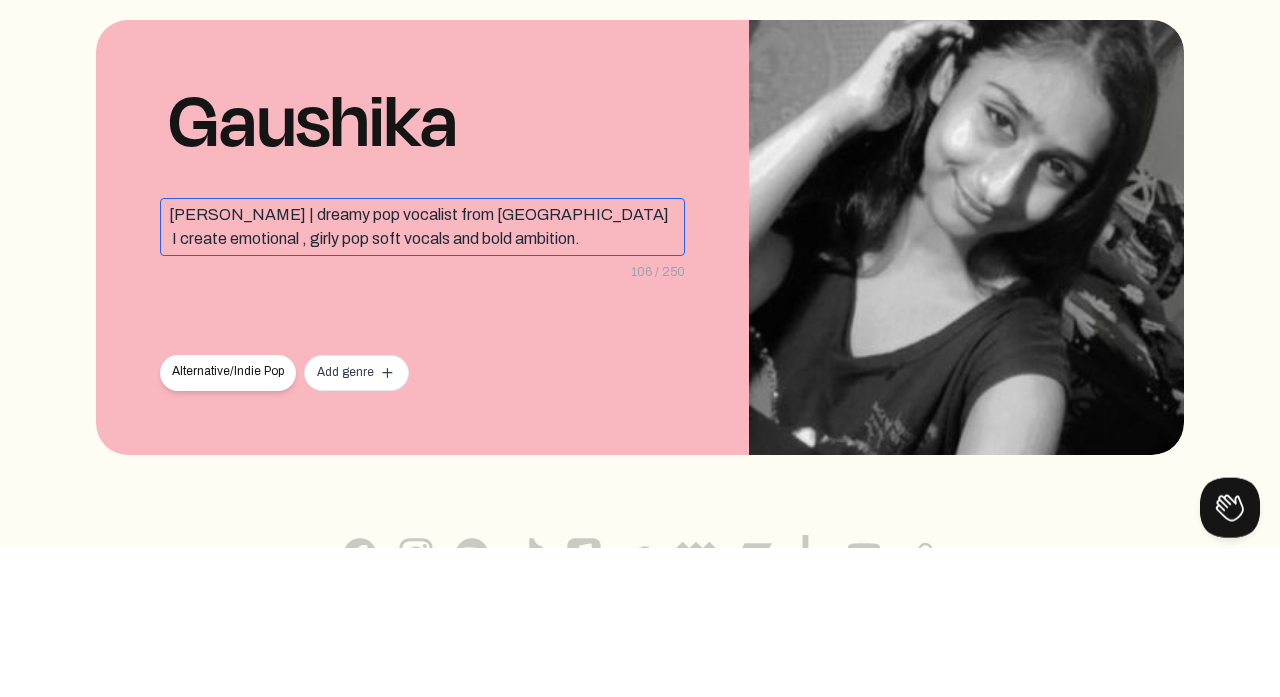 click on "Gaushika | dreamy pop vocalist from India
I create emotional , girly pop soft vocals and bold ambition." 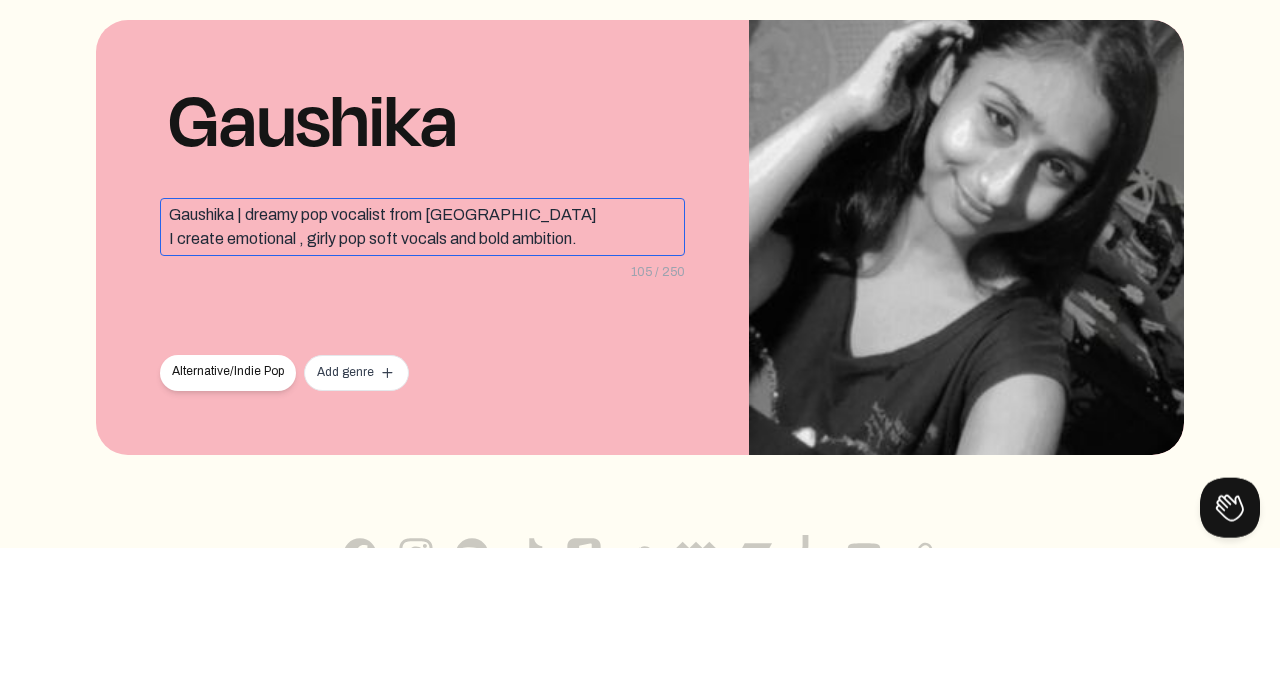 click on "I create emotional , girly pop soft vocals and bold ambition." 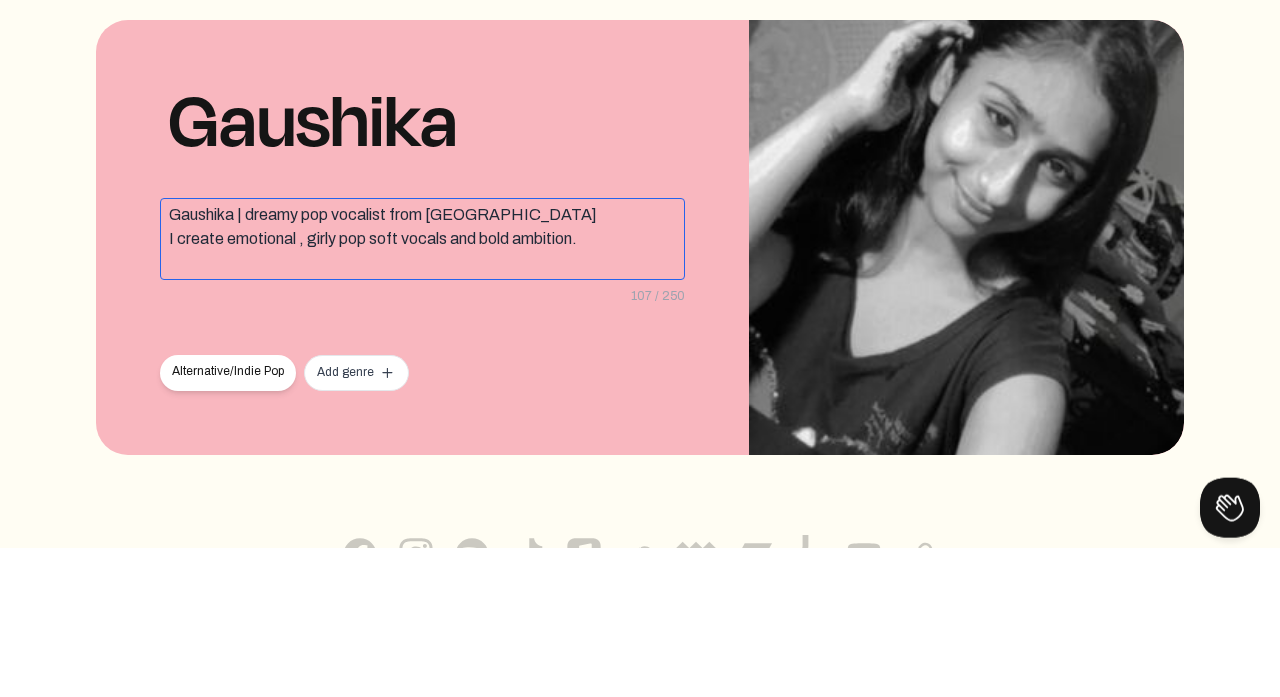 click on "I create emotional , girly pop soft vocals and bold ambition." 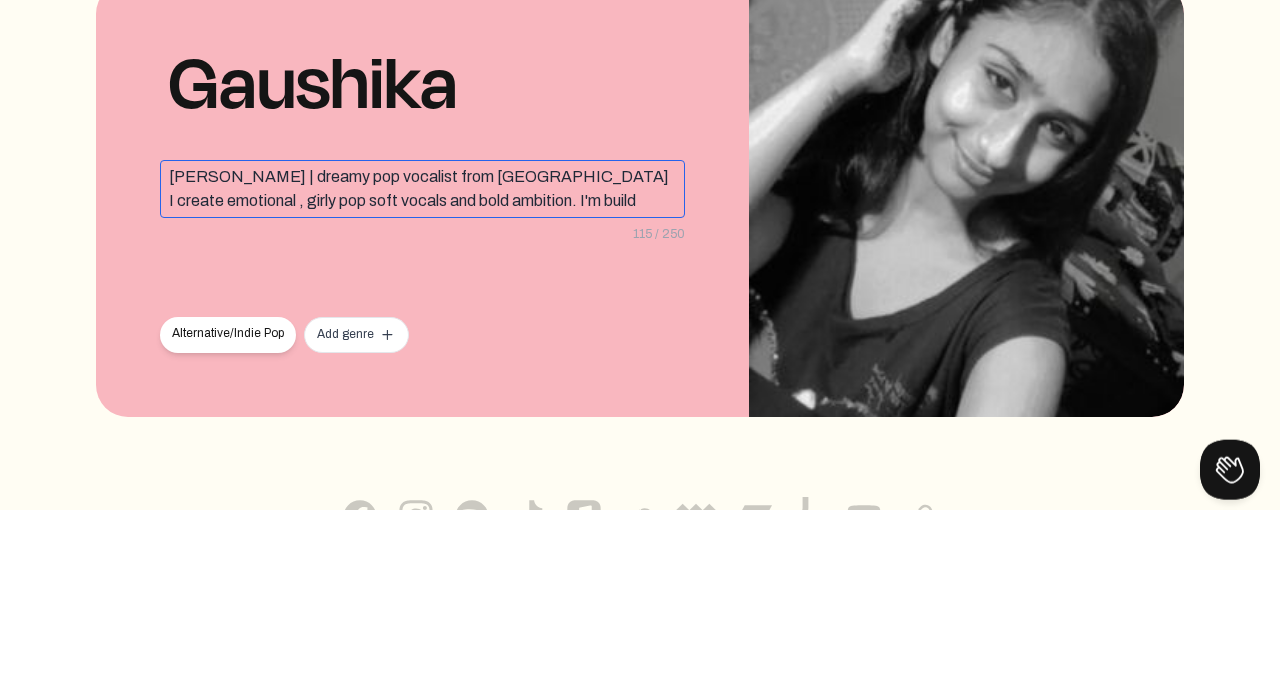 click on "Gaushika | dreamy pop vocalist from India
I create emotional , girly pop soft vocals and bold ambition.
I'm build" 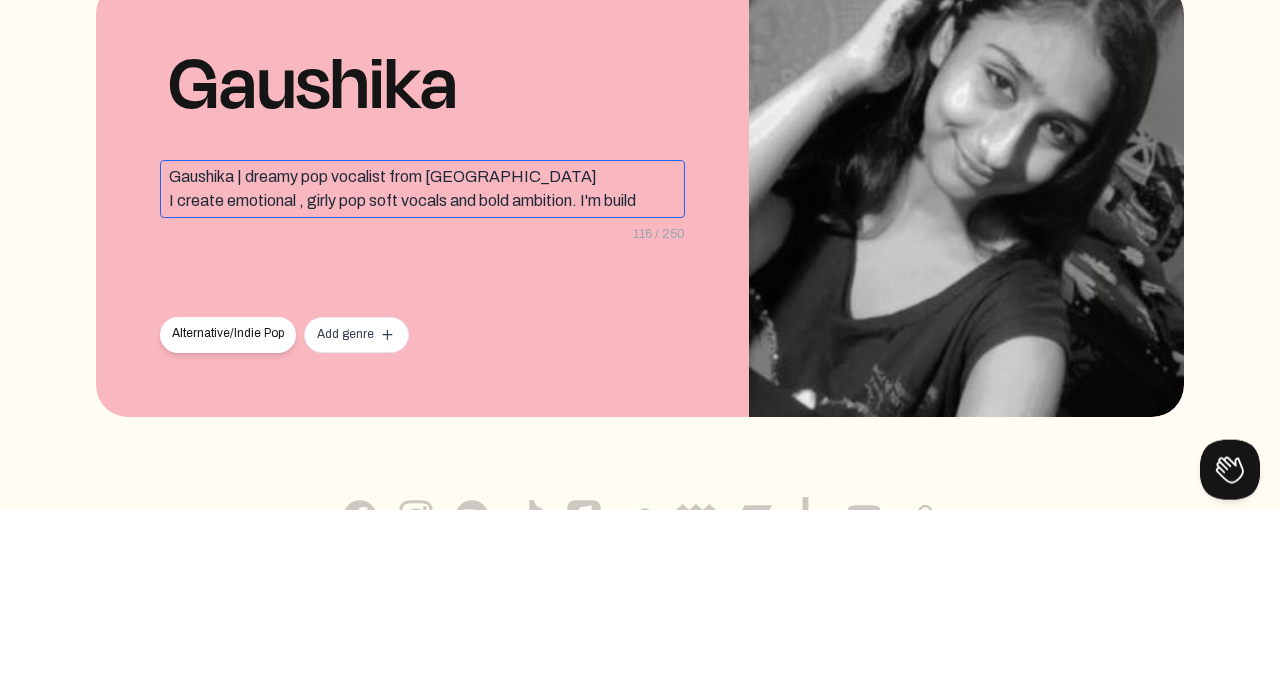 click on "Gaushika | dreamy pop vocalist from India    I create emotional , girly pop soft vocals and bold ambition.
I'm build" 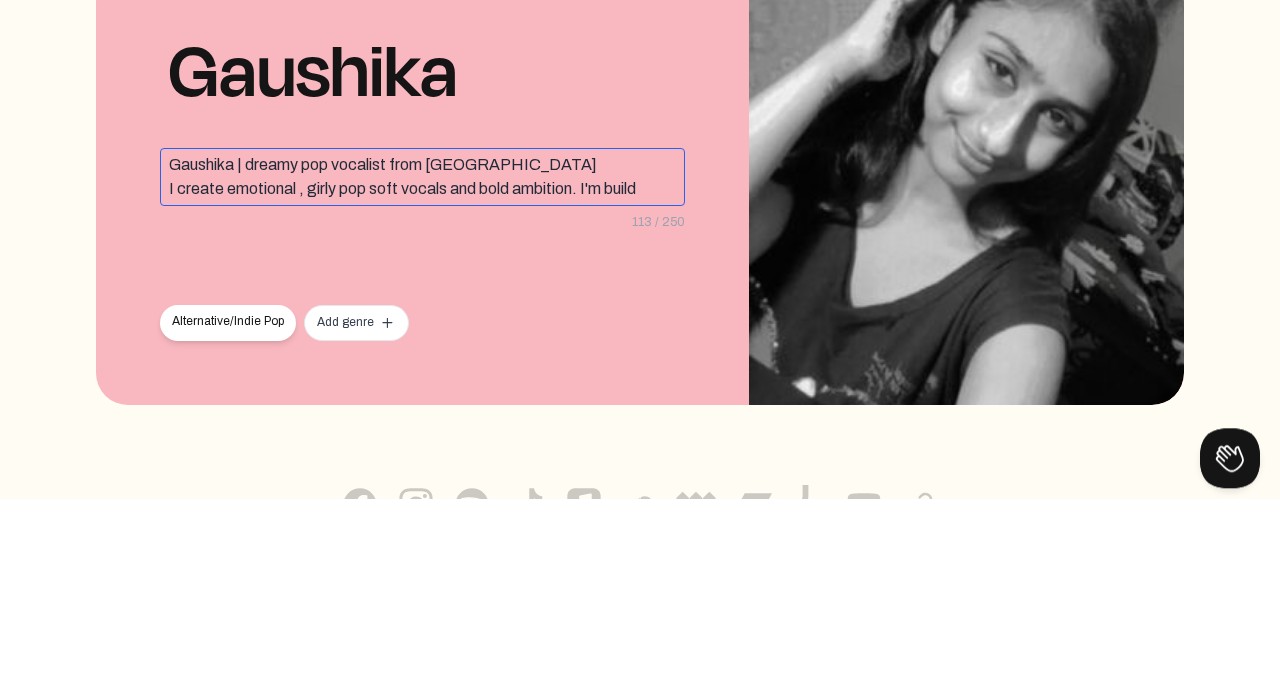 click on "I create emotional , girly pop soft vocals and bold ambition.
I'm build" 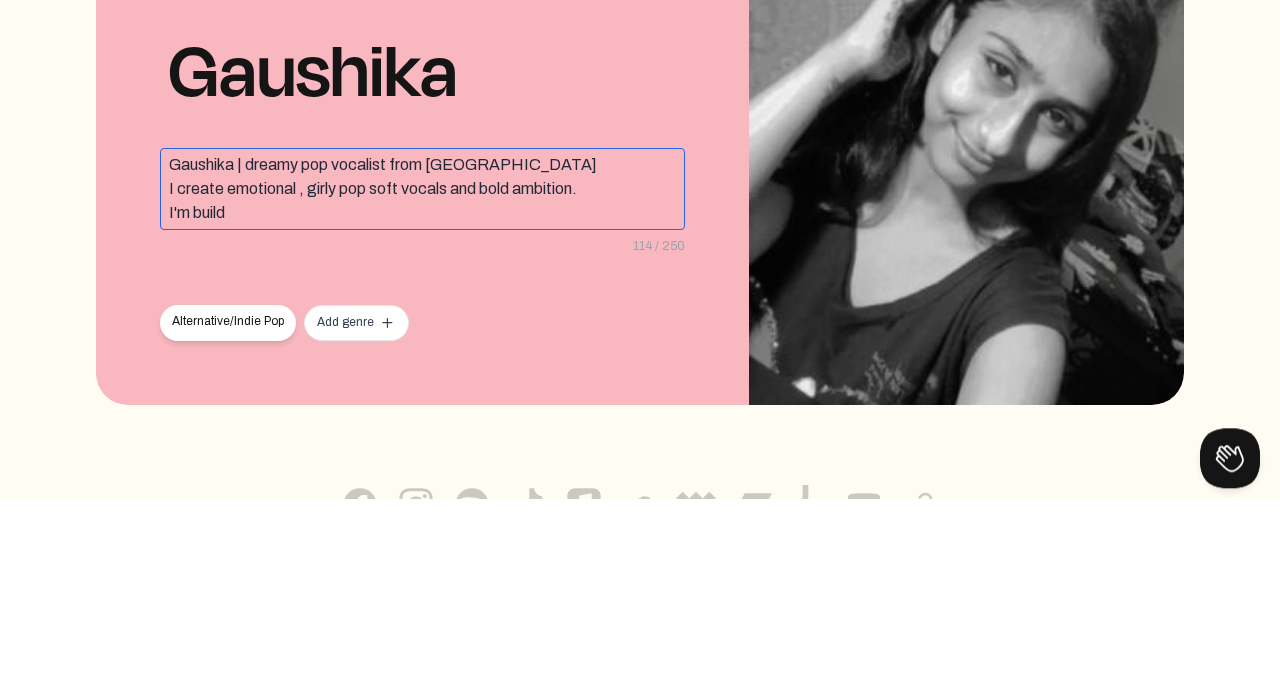 click on "Gaushika | dreamy pop vocalist from India I create emotional , girly pop soft vocals and bold ambition.  I'm build" 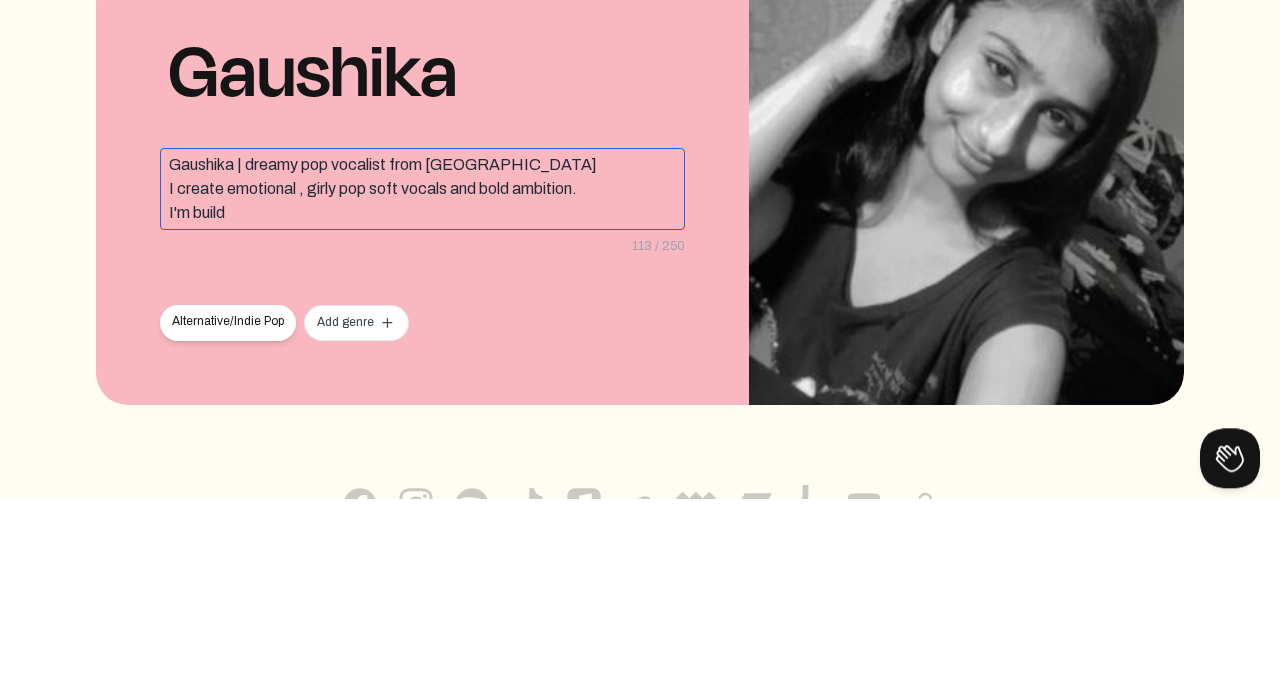 click on "I'm build" 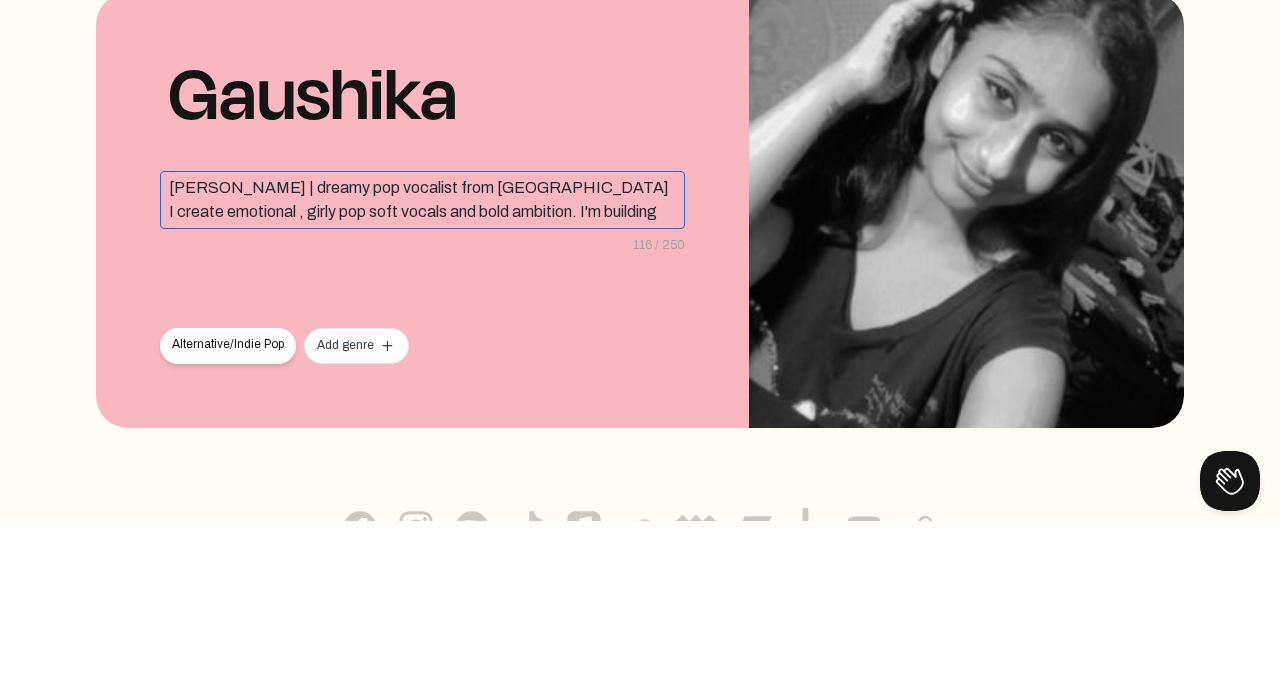 click on "Gaushika | dreamy pop vocalist from India
I create emotional , girly pop soft vocals and bold ambition.
I'm building" 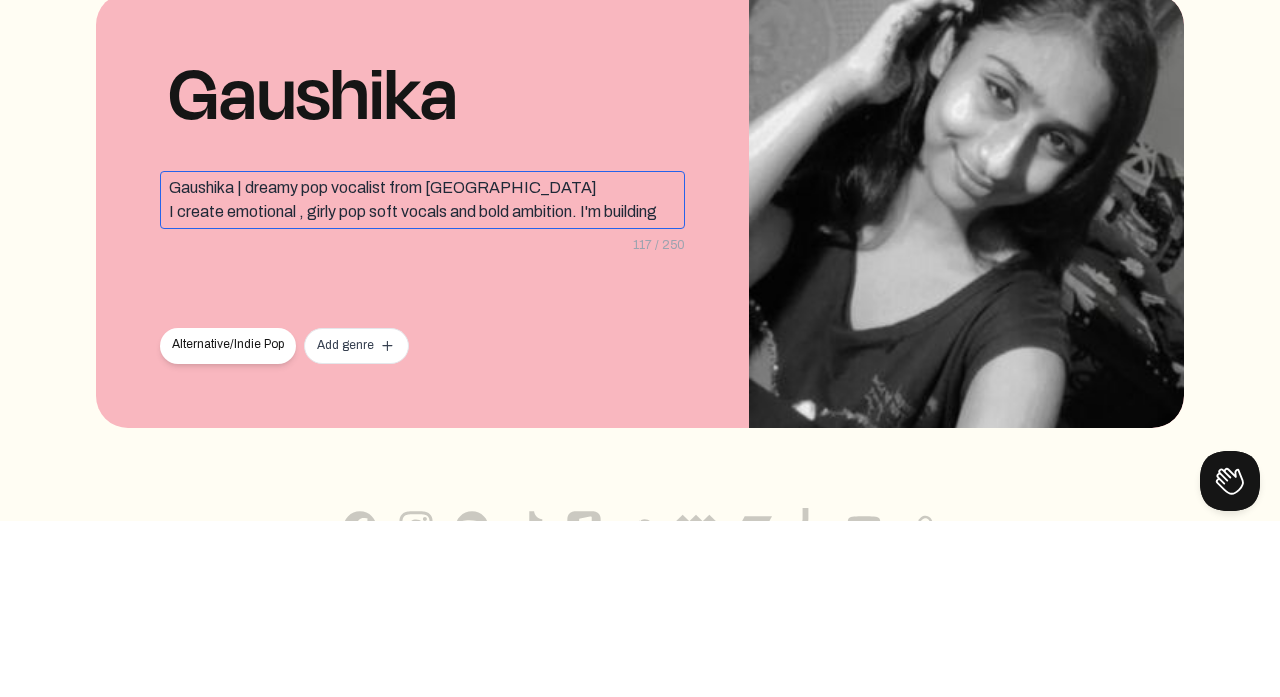 click on "I create emotional , girly pop soft vocals and bold ambition.
I'm building" 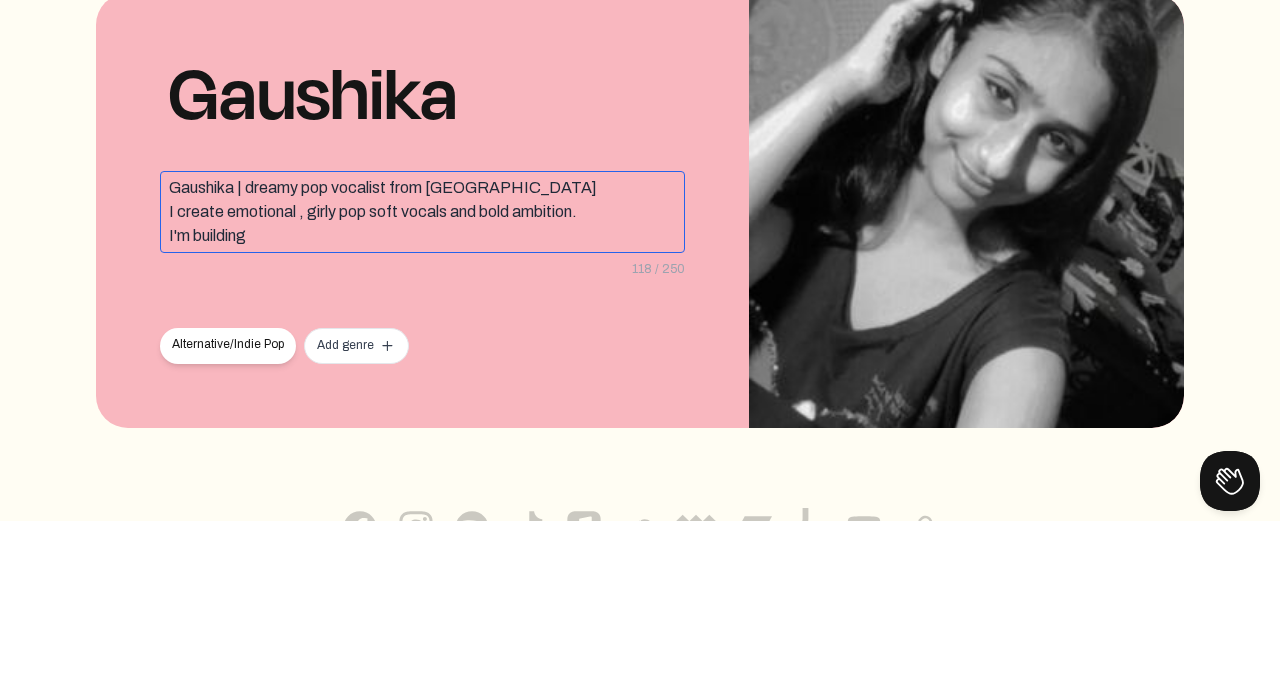 click on "I'm building" 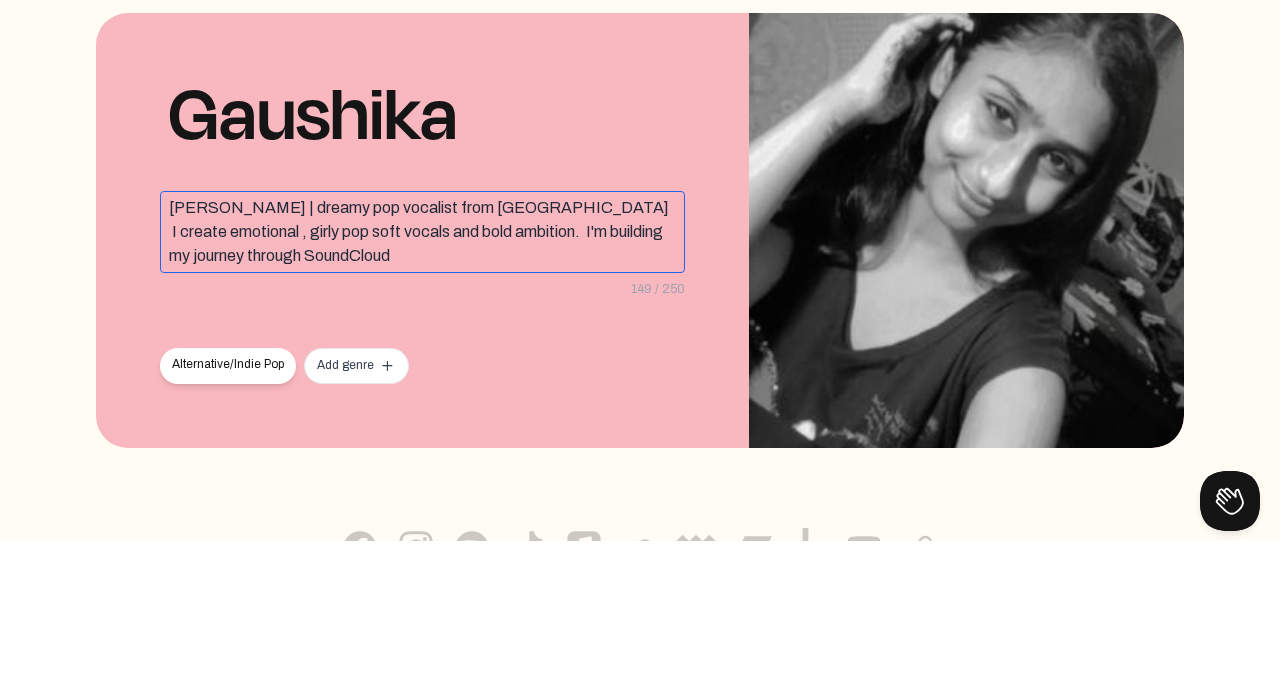 click on "Gaushika | dreamy pop vocalist from India
I create emotional , girly pop soft vocals and bold ambition.
I'm building my journey through SoundCloud" 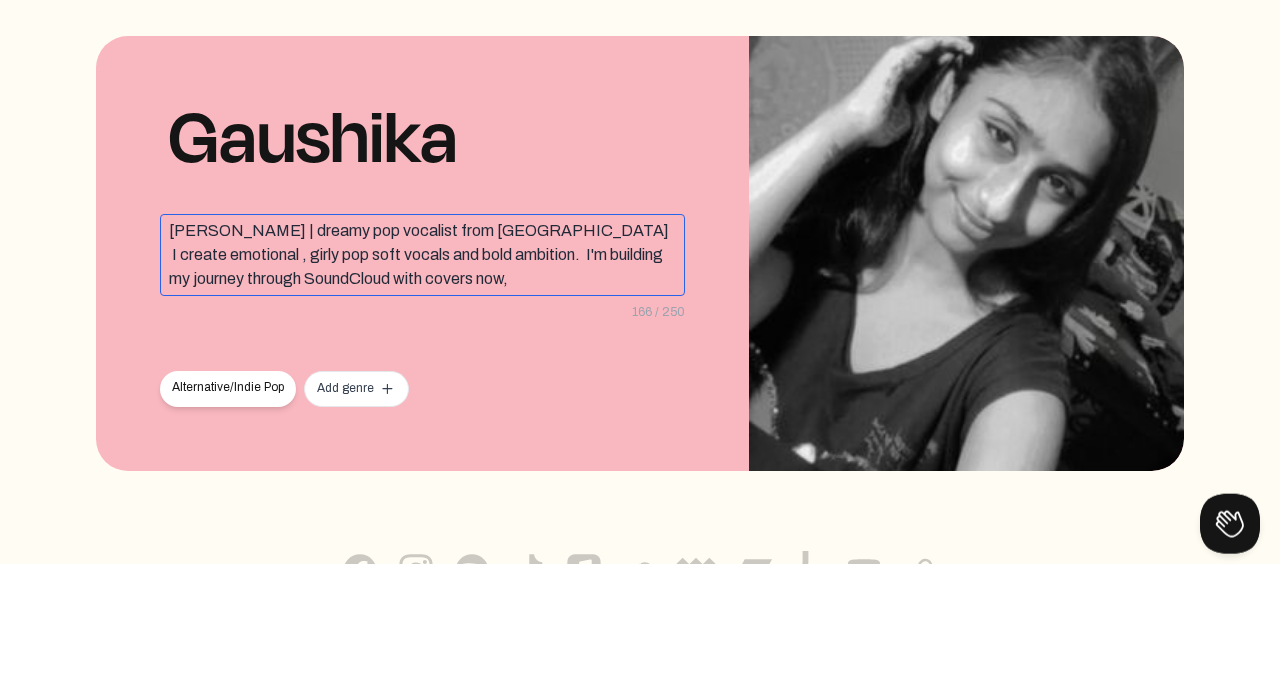 click on "Gaushika | dreamy pop vocalist from India  I create emotional , girly pop soft vocals and bold ambition.  I'm building my journey through SoundCloud with covers now," 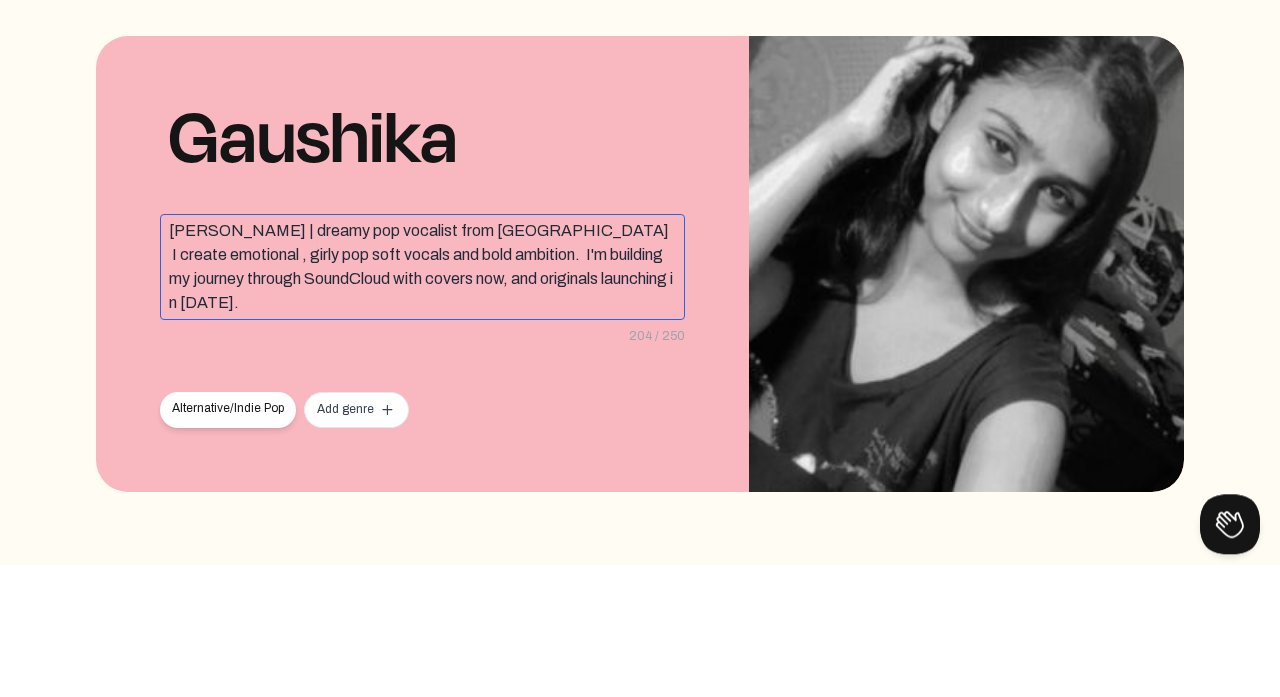 click on "Gaushika | dreamy pop vocalist from India  I create emotional , girly pop soft vocals and bold ambition.  I'm building my journey through SoundCloud with covers now, and originals launching in March 2026." 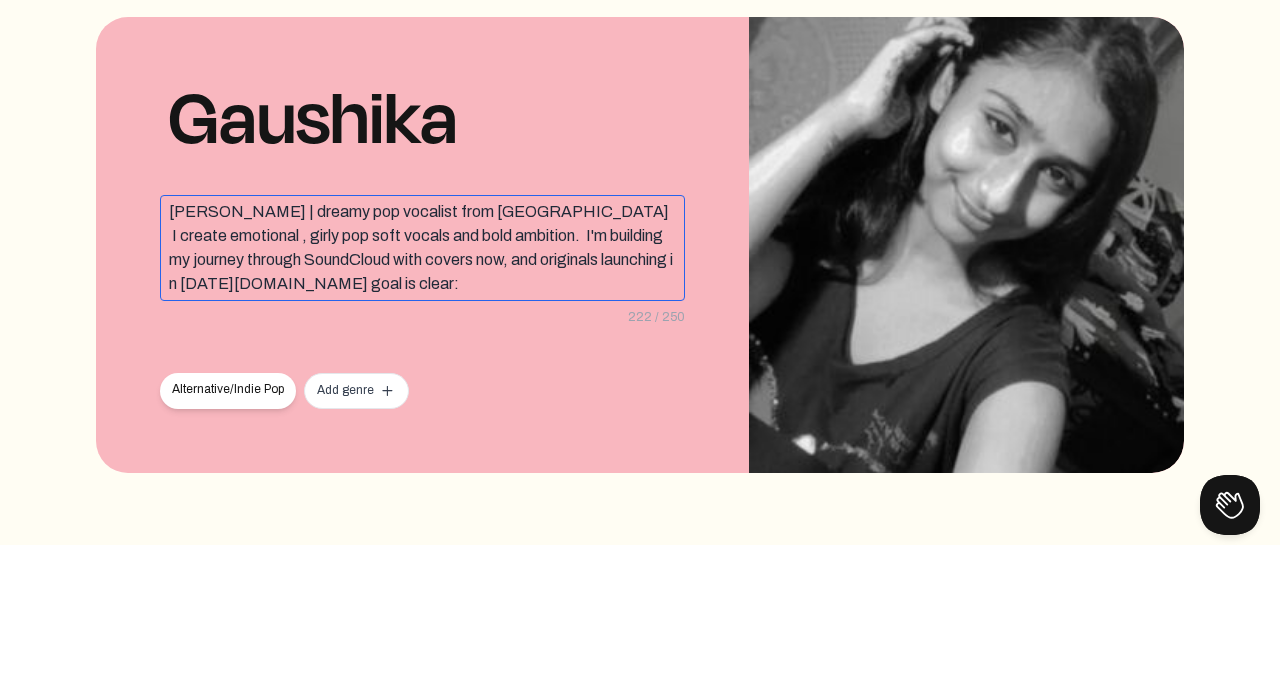 click on "Gaushika | dreamy pop vocalist from India  I create emotional , girly pop soft vocals and bold ambition.  I'm building my journey through SoundCloud with covers now, and originals launching in March 2026.My goal is clear:" 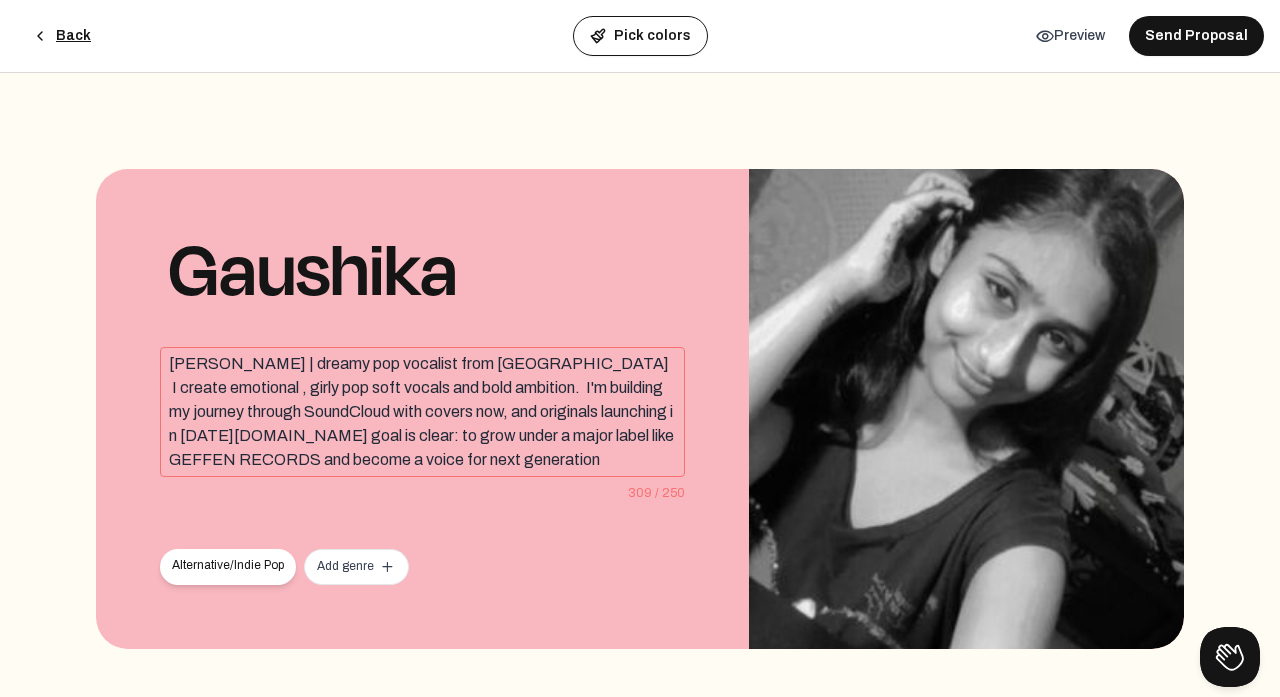 click on "Gaushika | dreamy pop vocalist from India  I create emotional , girly pop soft vocals and bold ambition.  I'm building my journey through SoundCloud with covers now, and originals launching in March 2026.My goal is clear: to grow under a major label like GEFFEN RECORDS and become a voice for next generation" 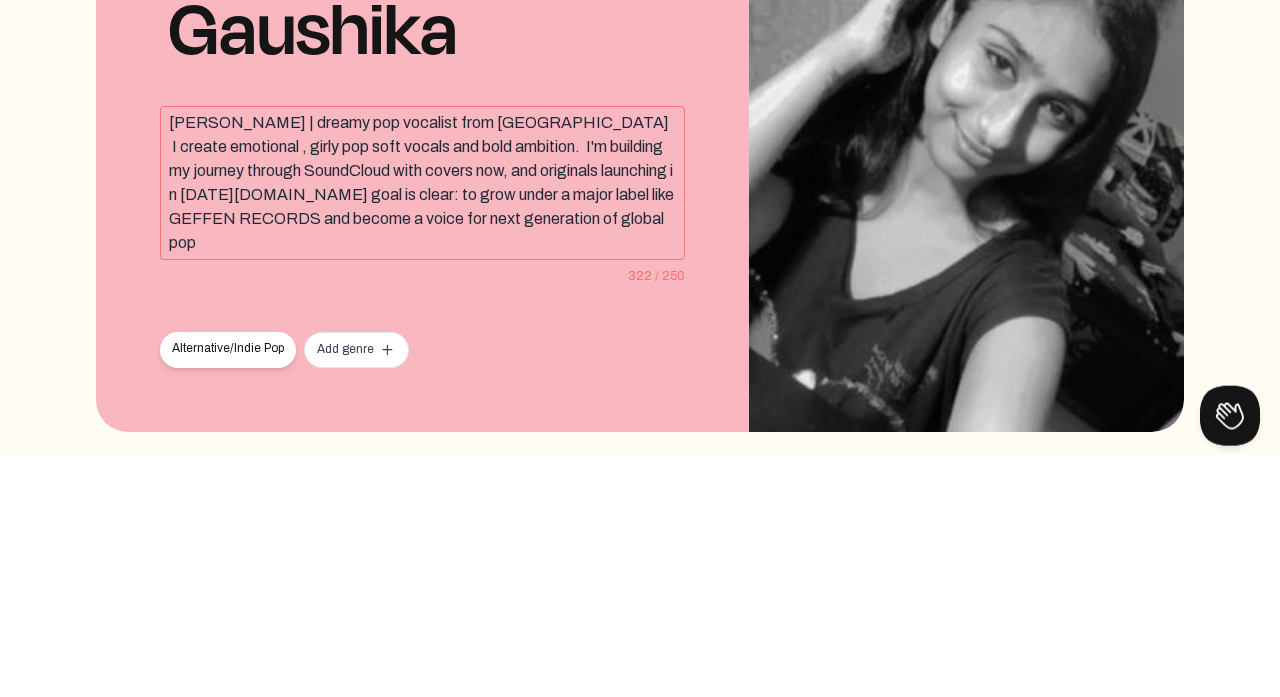 click on "Gaushika | dreamy pop vocalist from India  I create emotional , girly pop soft vocals and bold ambition.  I'm building my journey through SoundCloud with covers now, and originals launching in March 2026.My goal is clear: to grow under a major label like GEFFEN RECORDS and become a voice for next generation of global pop" 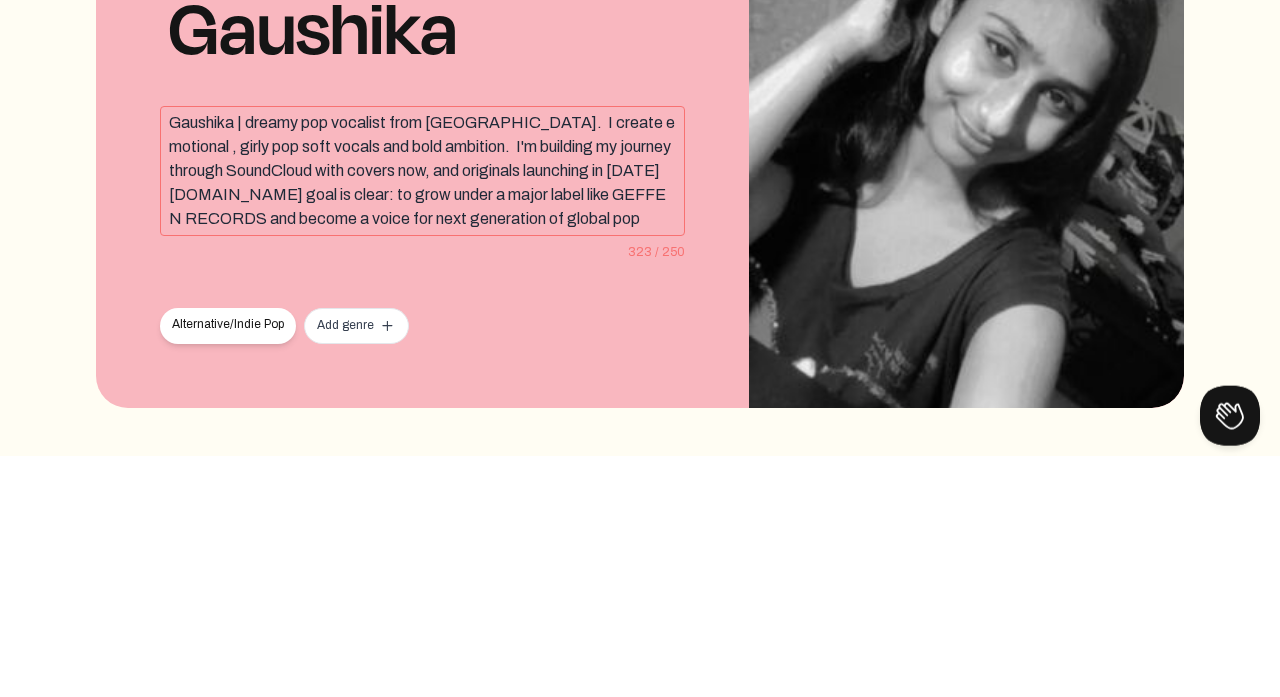 click on "Gaushika | dreamy pop vocalist from India.  I create emotional , girly pop soft vocals and bold ambition.  I'm building my journey through SoundCloud with covers now, and originals launching in March 2026.My goal is clear: to grow under a major label like GEFFEN RECORDS and become a voice for next generation of global pop" 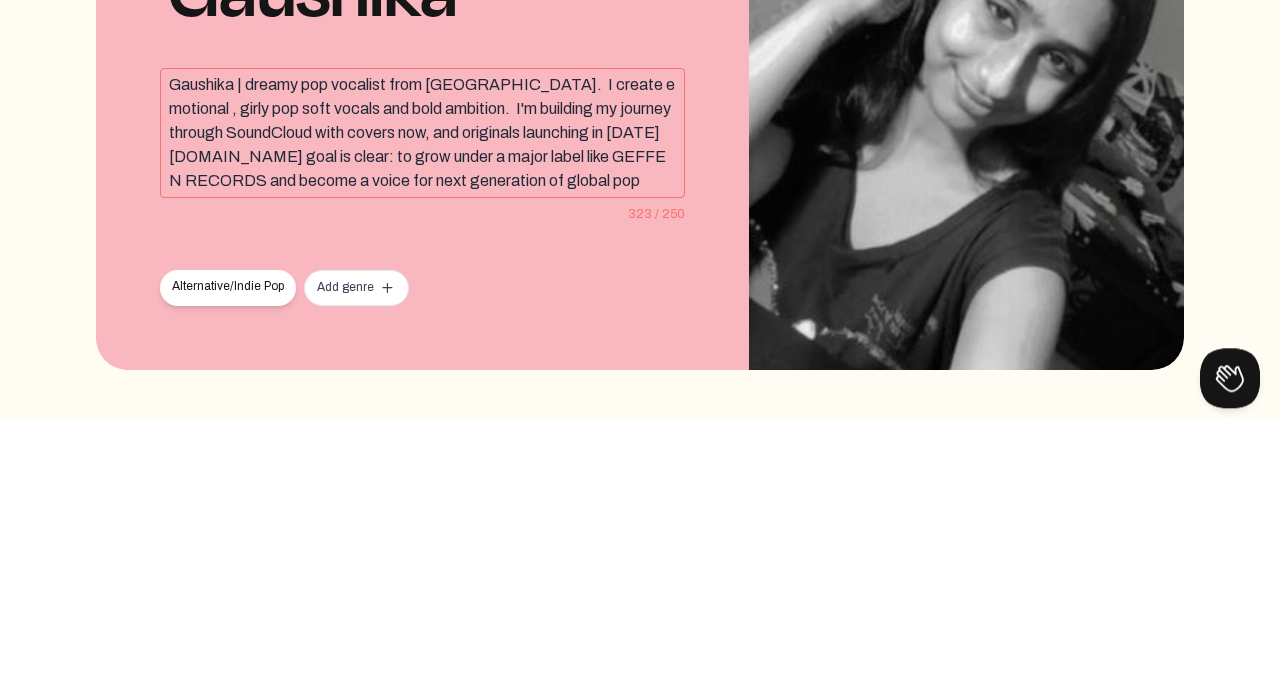 click on "Gaushika | dreamy pop vocalist from India.  I create emotional , girly pop soft vocals and bold ambition.  I'm building my journey through SoundCloud with covers now, and originals launching in March 2026.My goal is clear: to grow under a major label like GEFFEN RECORDS and become a voice for next generation of global pop" 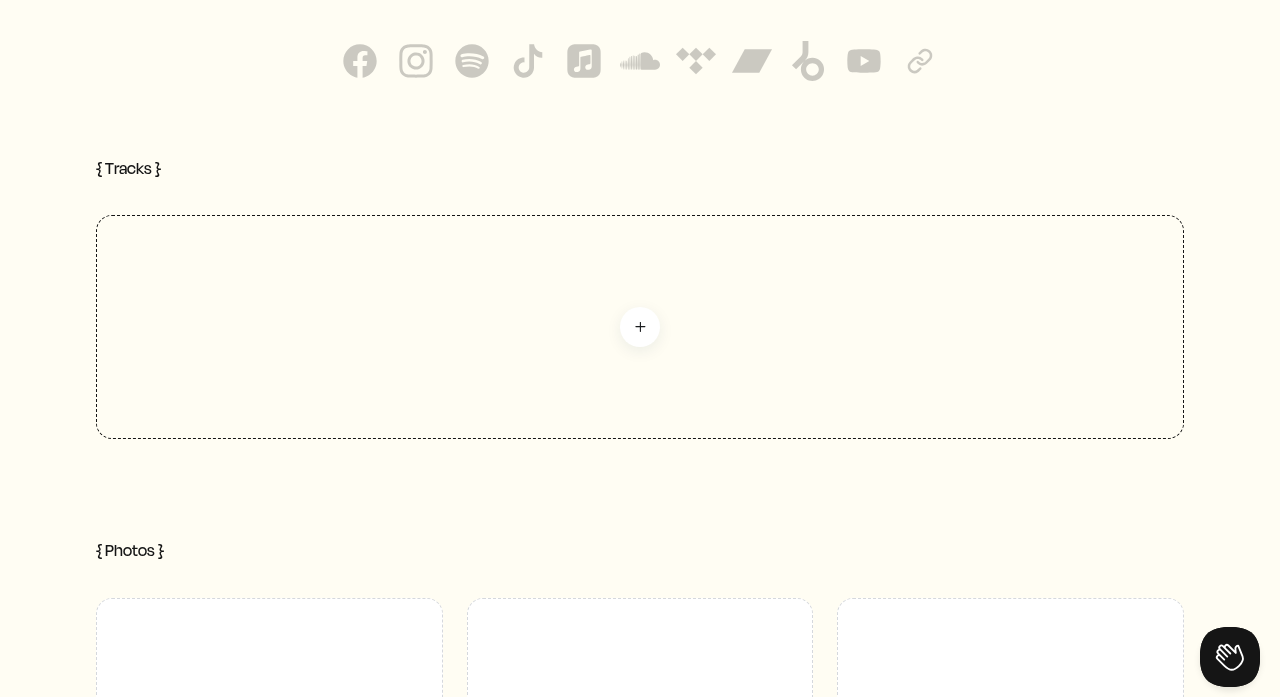 scroll, scrollTop: 0, scrollLeft: 0, axis: both 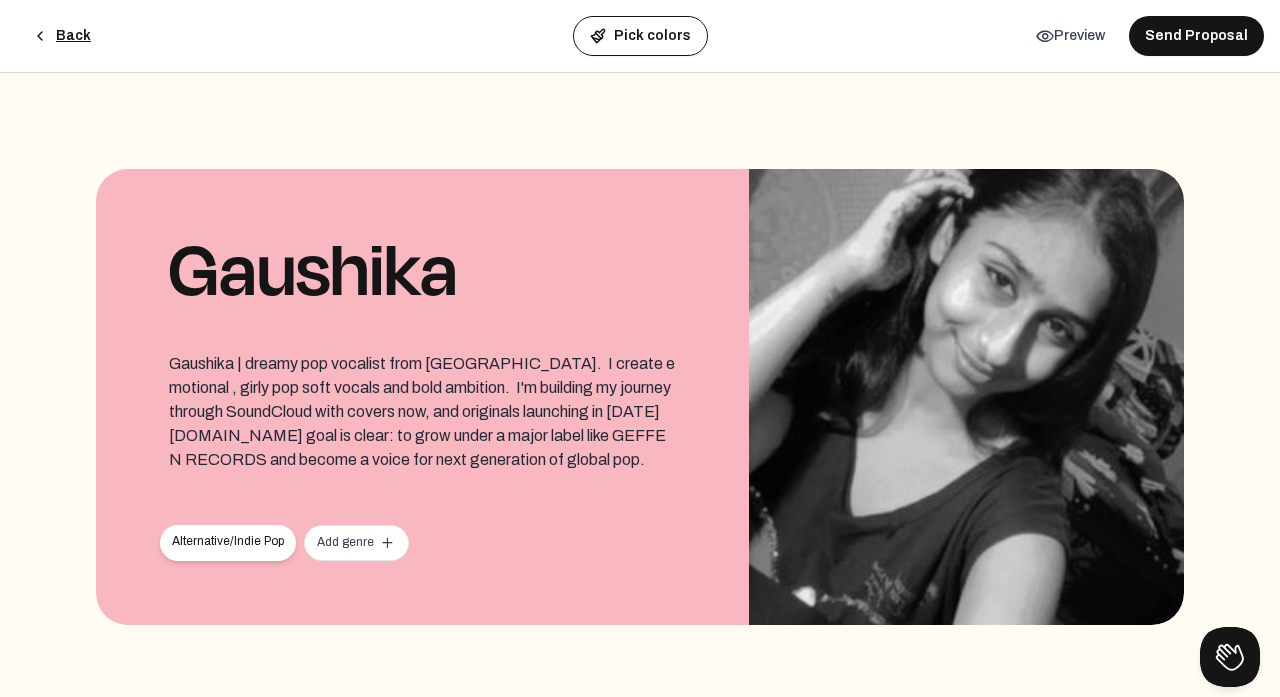 click on "details  Preview" 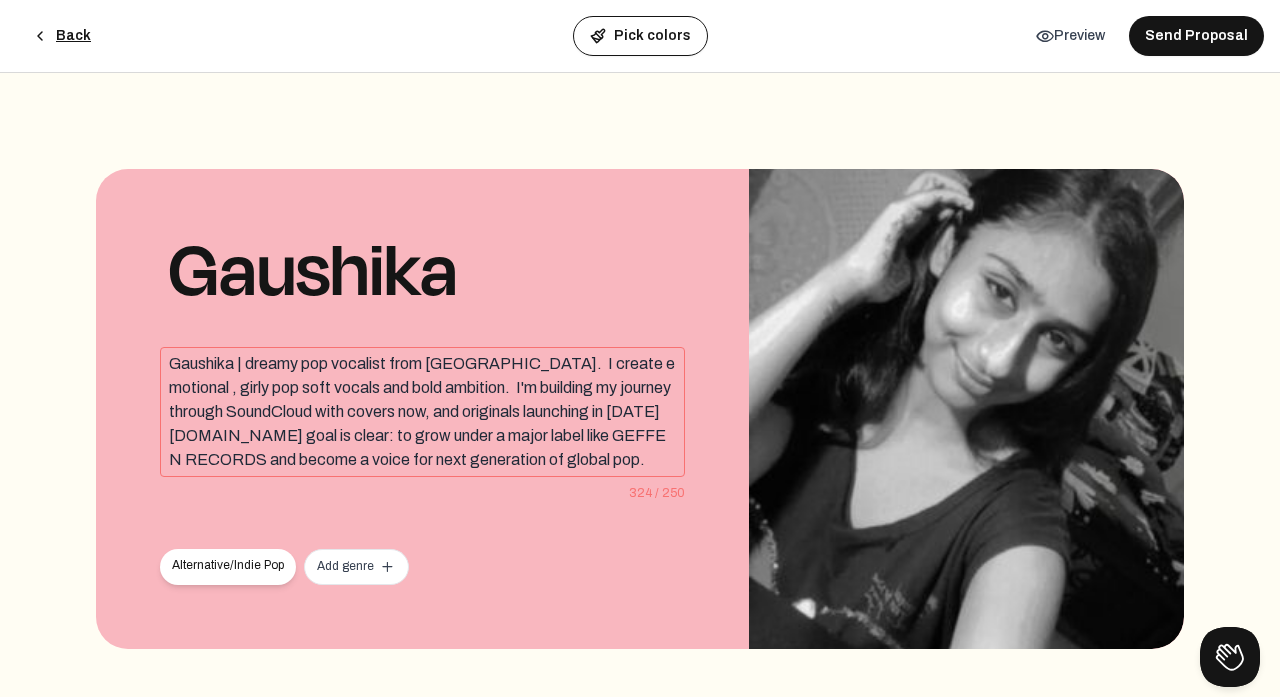 click on "Gaushika | dreamy pop vocalist from India.  I create emotional , girly pop soft vocals and bold ambition.  I'm building my journey through SoundCloud with covers now, and originals launching in March 2026.My goal is clear: to grow under a major label like GEFFEN RECORDS and become a voice for next generation of global pop." 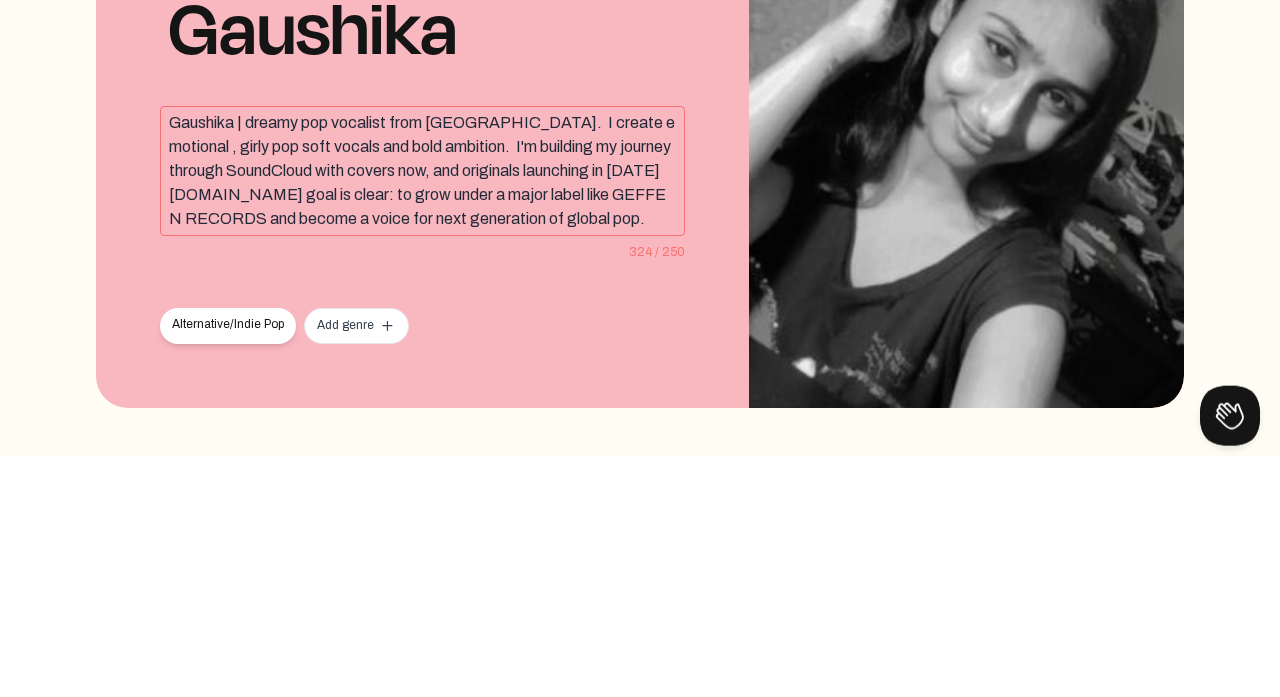 click on "Gaushika | dreamy pop vocalist from India.  I create emotional , girly pop soft vocals and bold ambition.  I'm building my journey through SoundCloud with covers now, and originals launching in March 2026.My goal is clear: to grow under a major label like GEFFEN RECORDS and become a voice for next generation of global pop." 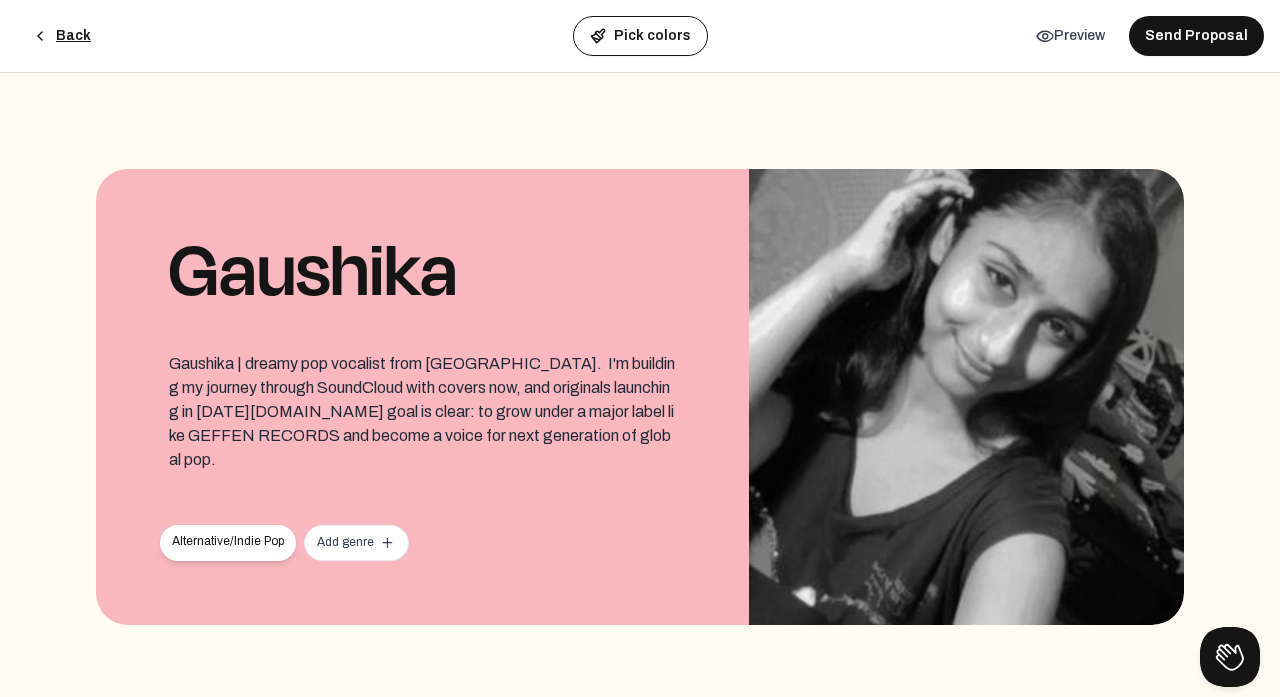 click on "details  Preview" 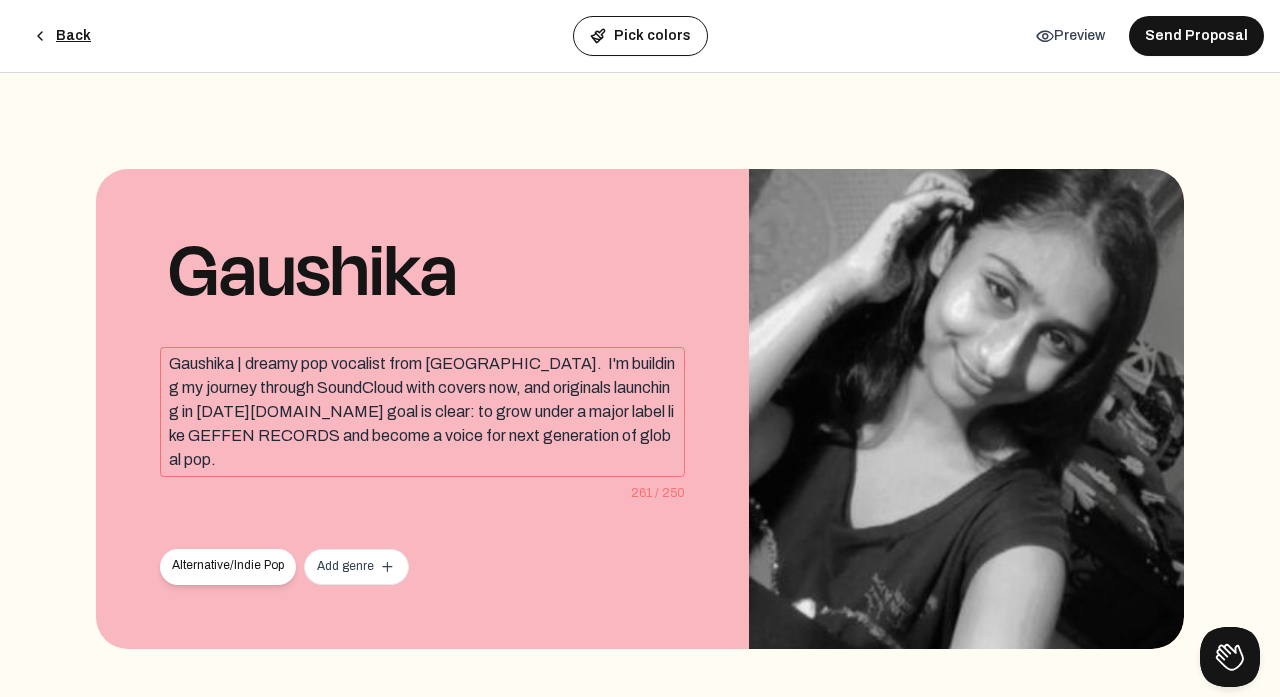 click on "Gaushika | dreamy pop vocalist from India.  I'm building my journey through SoundCloud with covers now, and originals launching in March 2026.My goal is clear: to grow under a major label like GEFFEN RECORDS and become a voice for next generation of global pop." 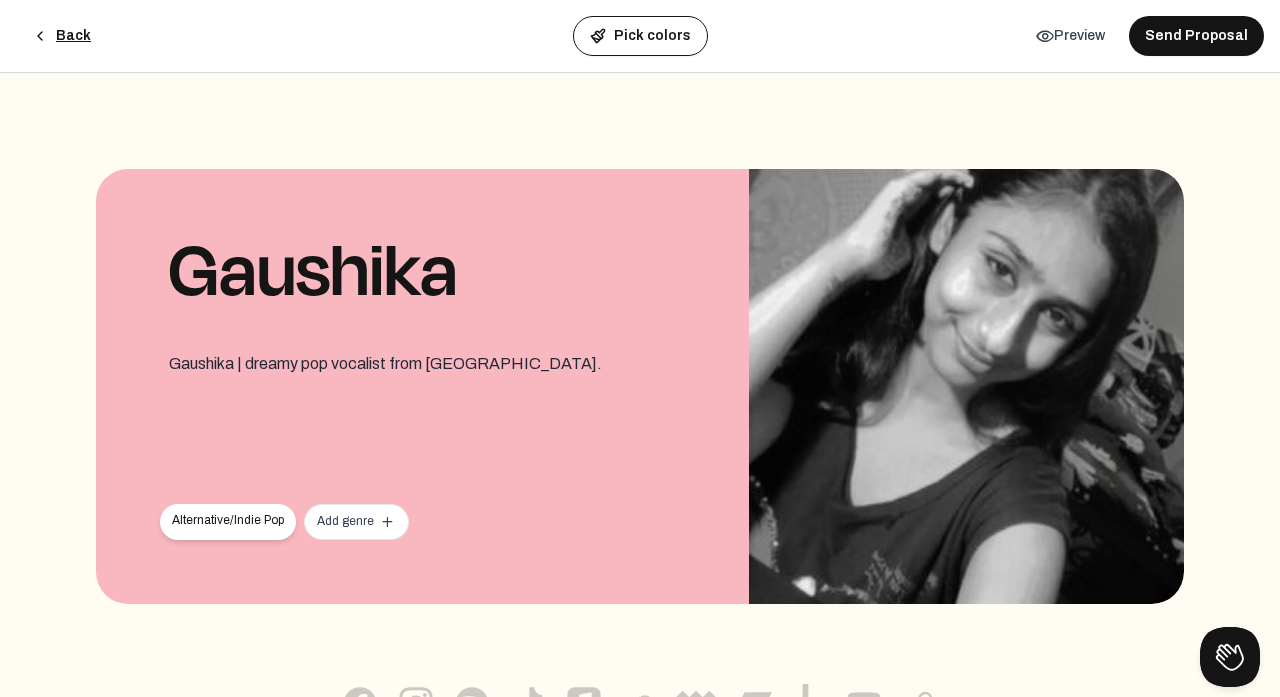 click on "Back   Pick colors  details  Preview   Send Proposal  Gaushika Gaushika | dreamy pop vocalist from India.  42 / 250
Alternative/Indie Pop  close  Add genre  add add Change photo delete  { Tracks }
add  { Photos }
add add add add add add  { bio }
Text List Nothing found Convert to Text List  { Videos }
add add add add  { articles }
add add add" at bounding box center (640, 348) 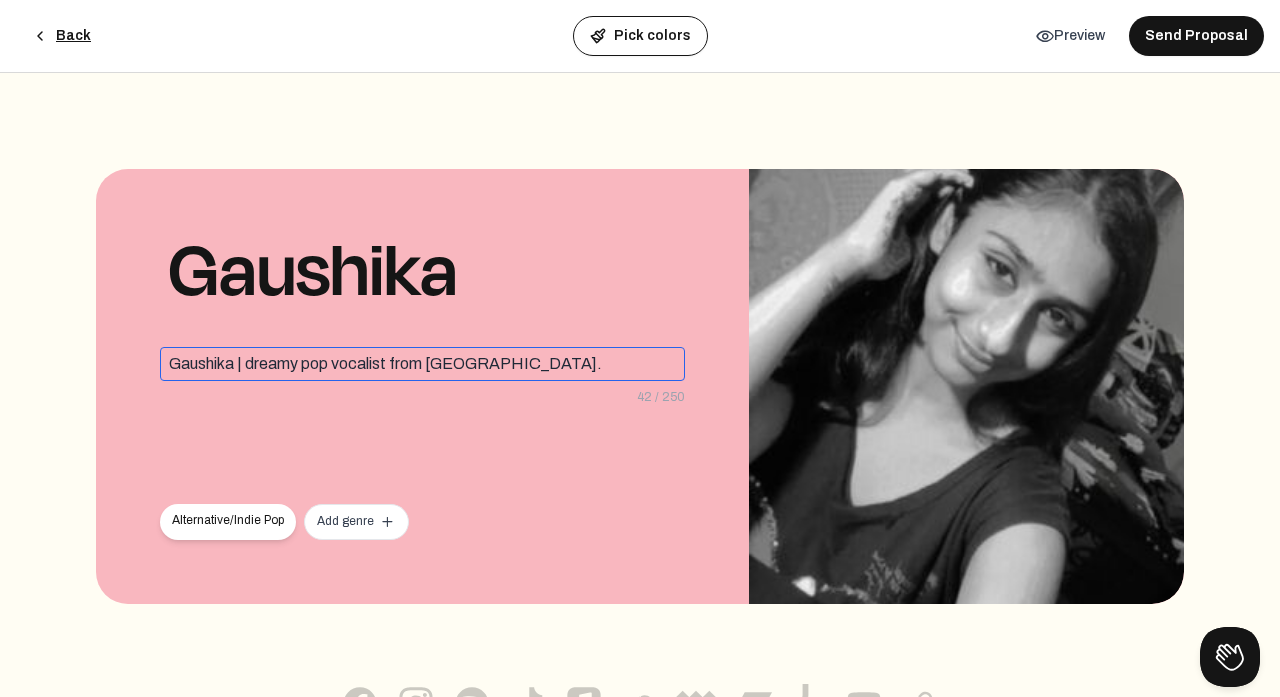 click on "Gaushika | dreamy pop vocalist from India." 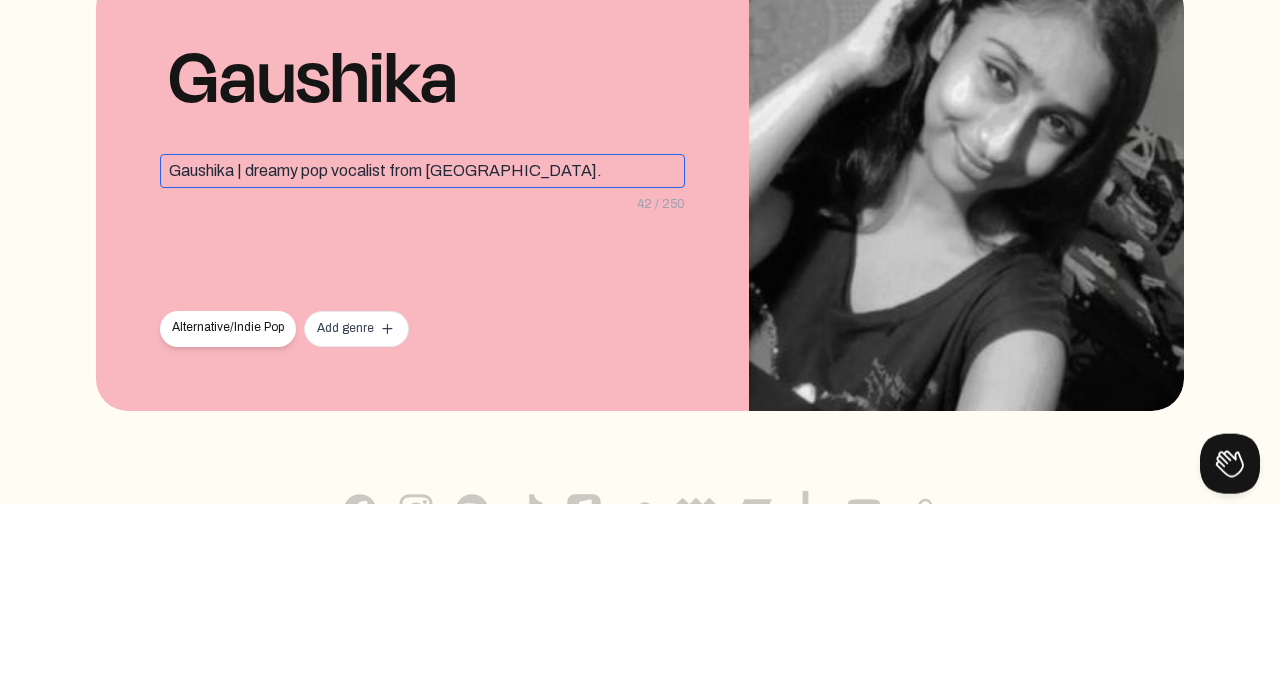 click on "Gaushika | dreamy pop vocalist from India." 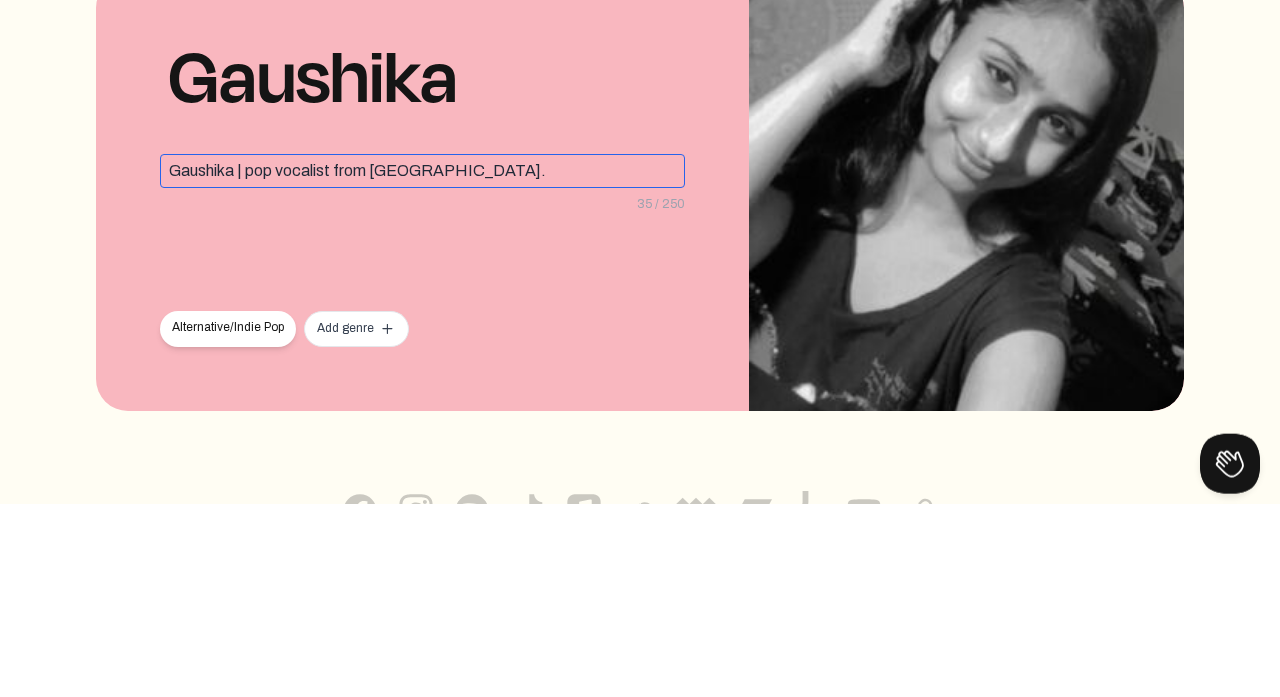 click on "Gaushika | pop vocalist from India." 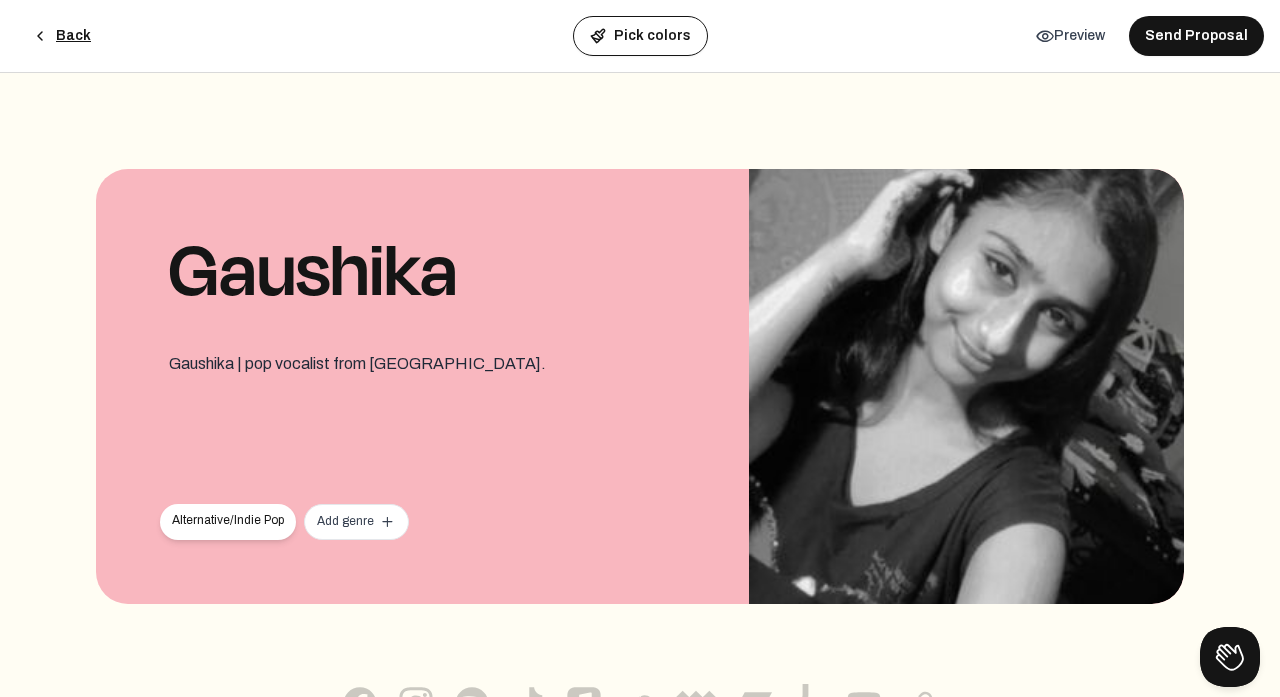 click on "Gaushika Gaushika | pop vocalist from India.  35 / 250" 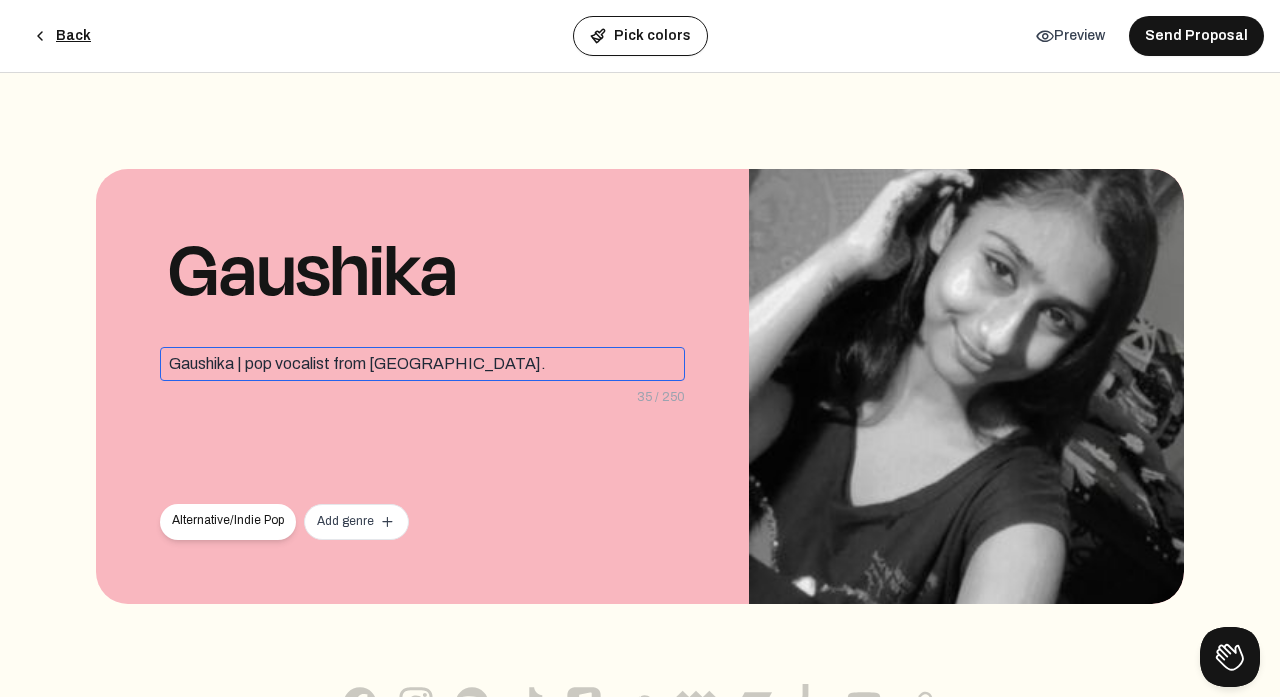 click on "Gaushika | pop vocalist from India." 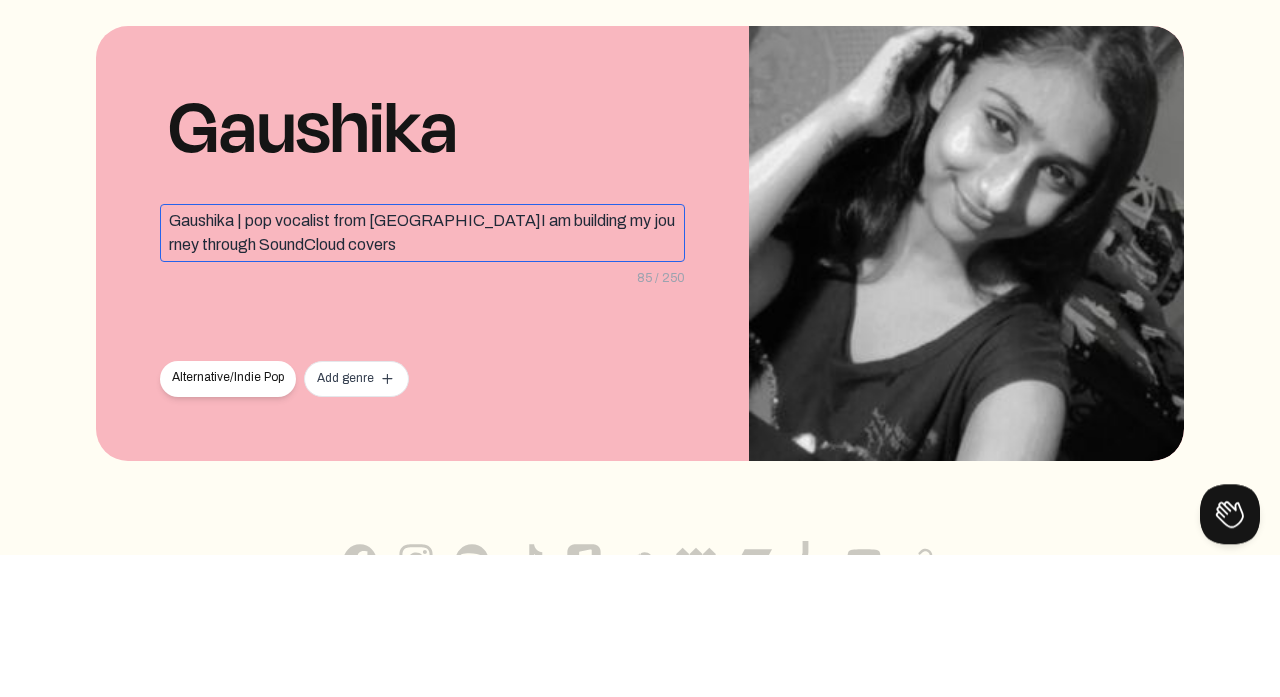 click on "Gaushika | pop vocalist from India.I am building my journey through SoundCloud covers" 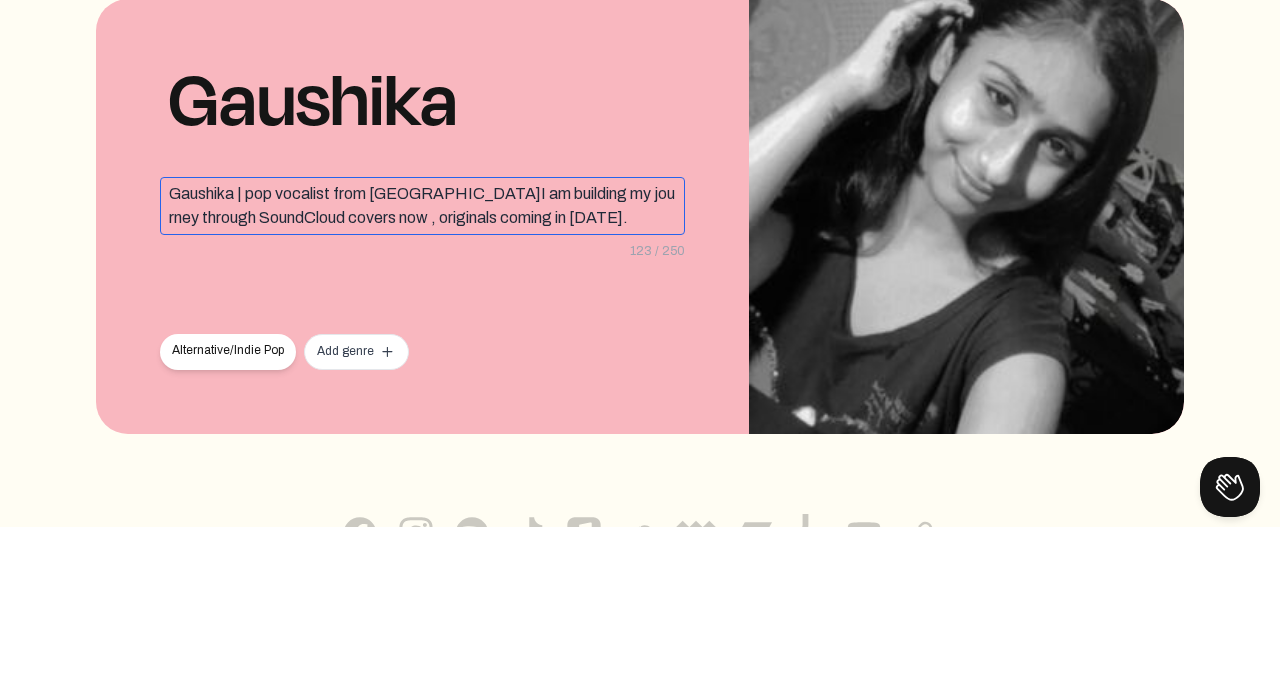 click on "Gaushika | pop vocalist from India.I am building my journey through SoundCloud covers now , originals coming in March 2026." 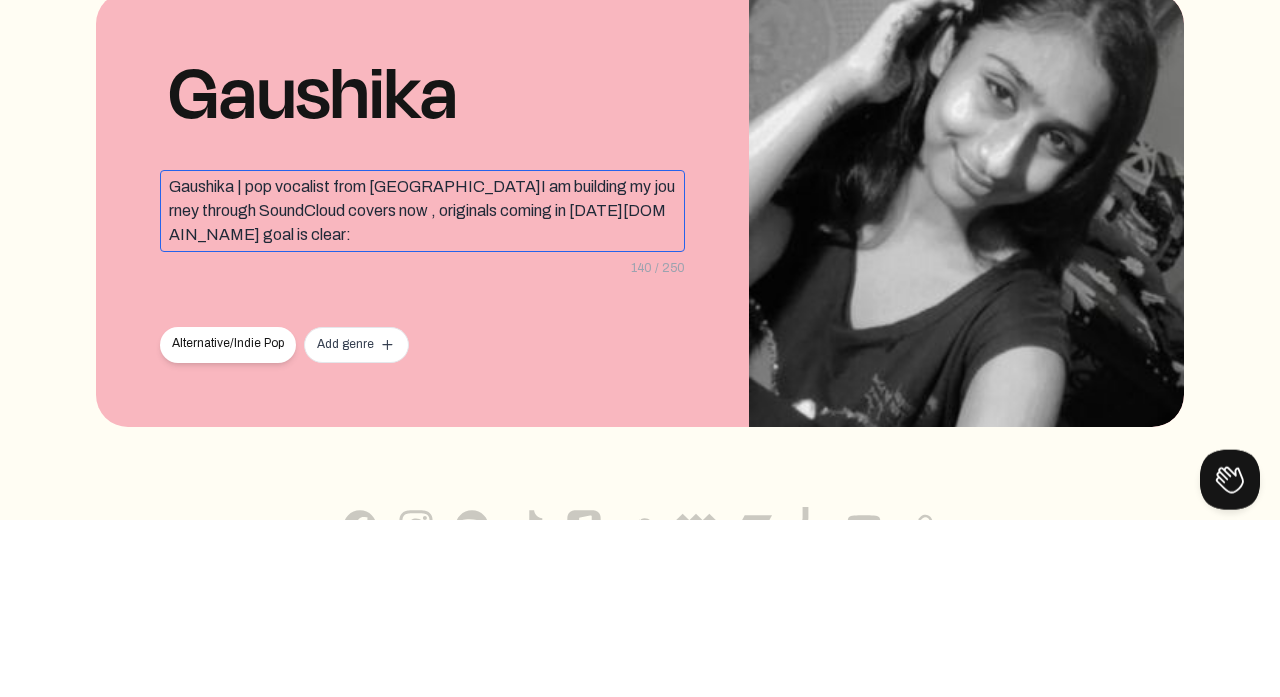 click on "Gaushika | pop vocalist from India.I am building my journey through SoundCloud covers now , originals coming in March 2026.My goal is clear:" 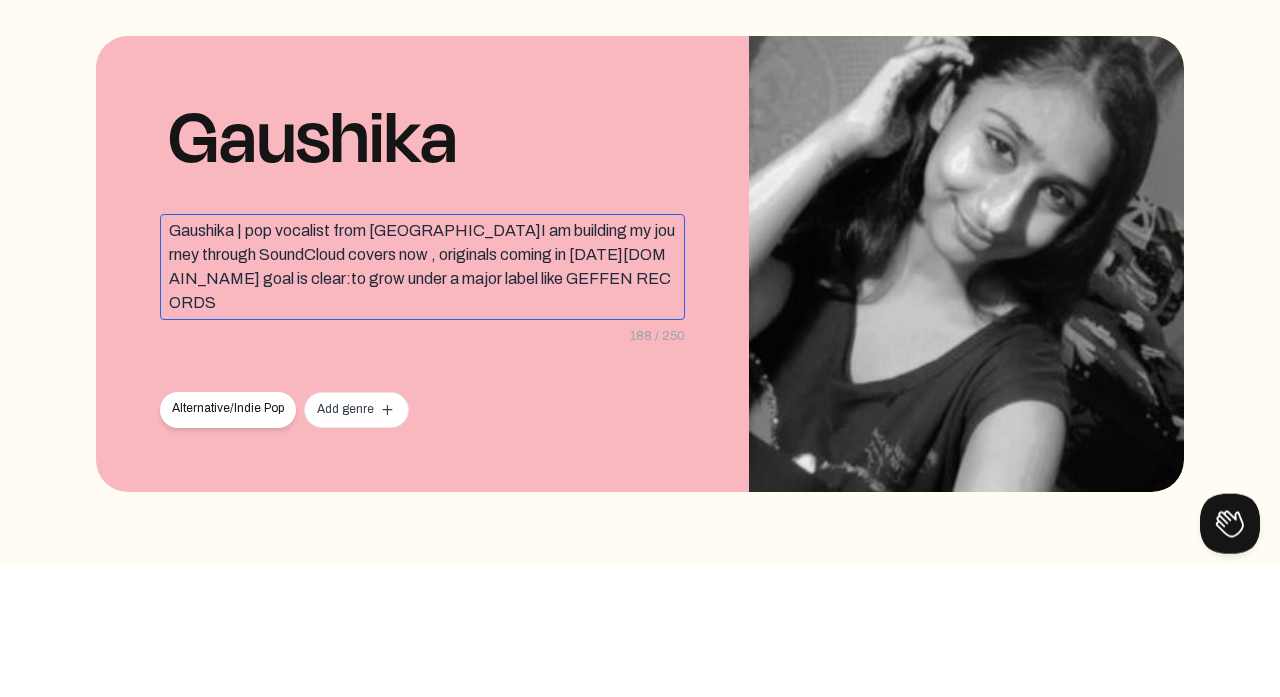 click on "Gaushika | pop vocalist from India.I am building my journey through SoundCloud covers now , originals coming in March 2026.My goal is clear:to grow under a major label like GEFFEN RECORDS" 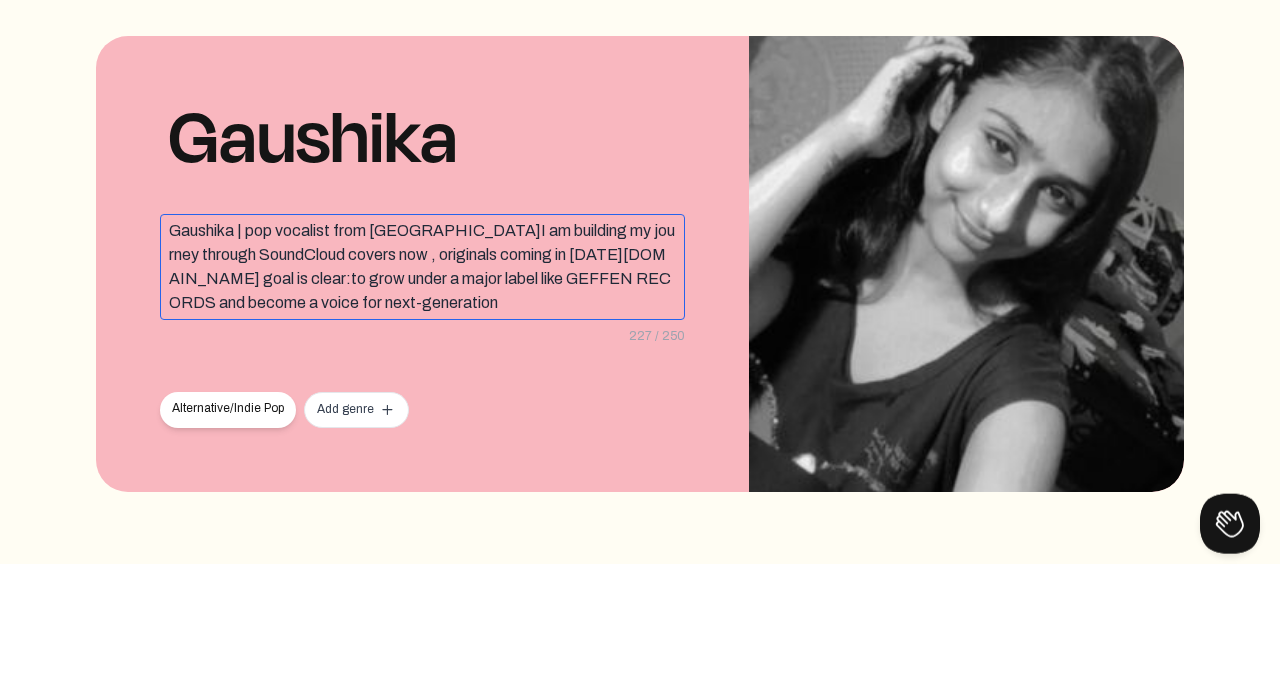 click on "Gaushika | pop vocalist from India.I am building my journey through SoundCloud covers now , originals coming in March 2026.My goal is clear:to grow under a major label like GEFFEN RECORDS and become a voice for next-generation" 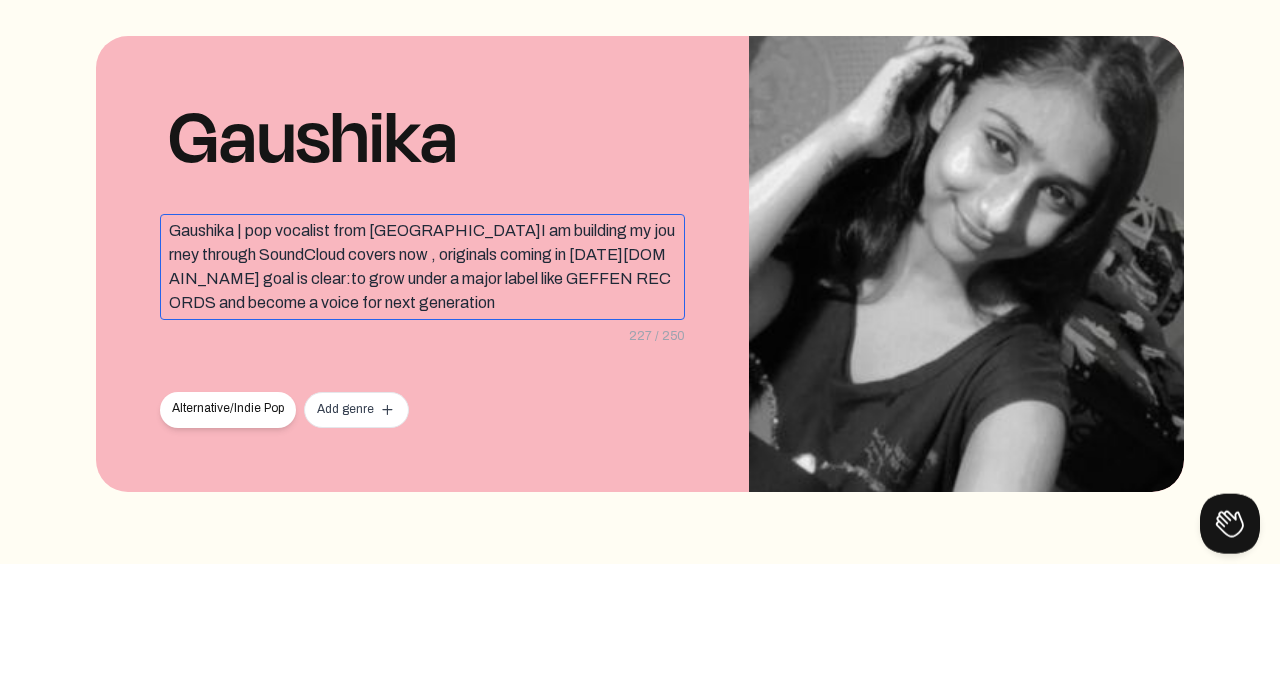 click on "Gaushika | pop vocalist from India.I am building my journey through SoundCloud covers now , originals coming in March 2026.My goal is clear:to grow under a major label like GEFFEN RECORDS and become a voice for next generation" 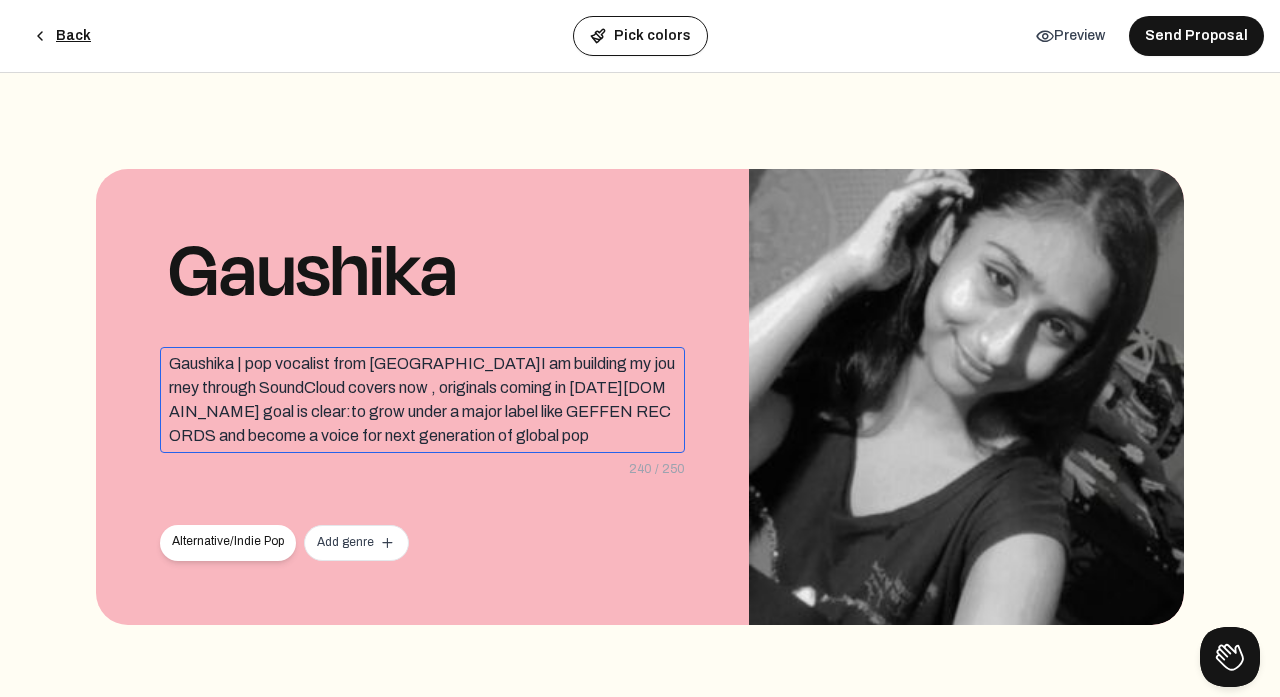 click on "Gaushika | pop vocalist from [GEOGRAPHIC_DATA]I am building my journey through SoundCloud covers now , originals coming in [DATE][DOMAIN_NAME] goal is clear:to grow under a major label like GEFFEN RECORDS and become a voice for next generation of global pop" 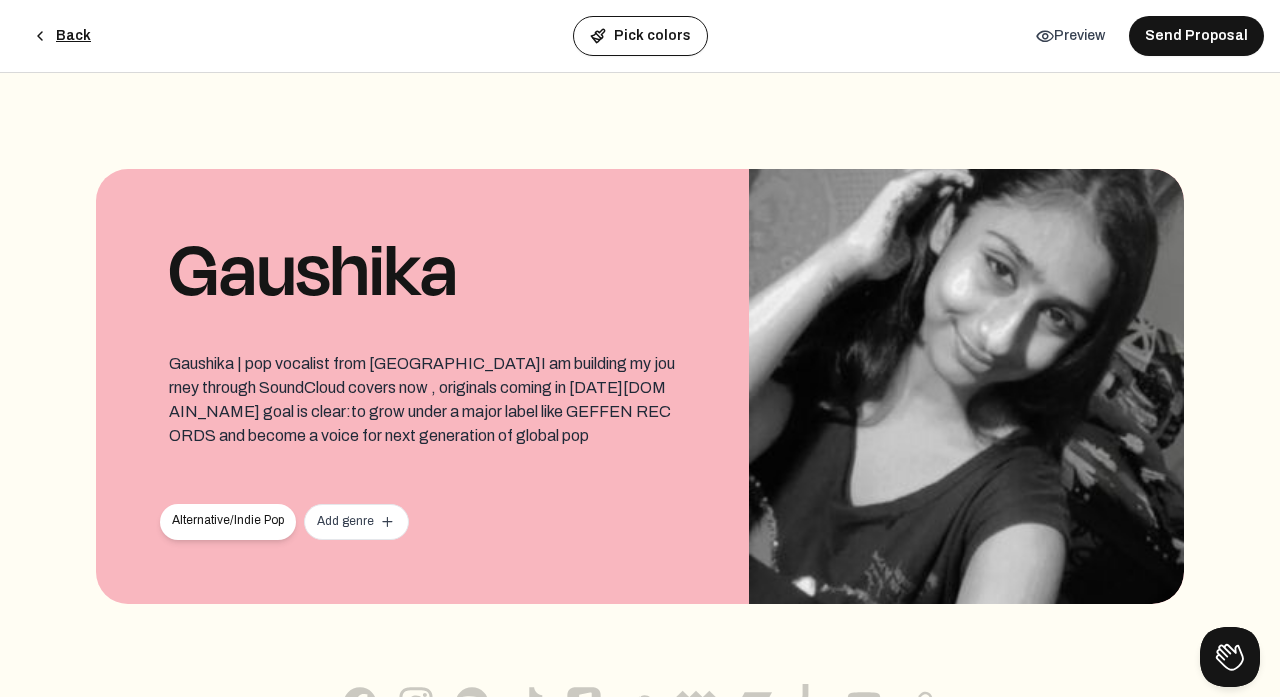click on "Back   Pick colors  details  Preview   Send Proposal  Gaushika Gaushika | pop vocalist from India.I am building my journey through SoundCloud covers now , originals coming in March 2026.My goal is clear:to grow under a major label like GEFFEN RECORDS and become a voice for next generation of global pop  240 / 250
Alternative/Indie Pop  close  Add genre  add add Change photo delete  { Tracks }
add  { Photos }
add add add add add add  { bio }
Text List Nothing found Convert to Text List  { Videos }
add add add add  { articles }
add add add" at bounding box center (640, 348) 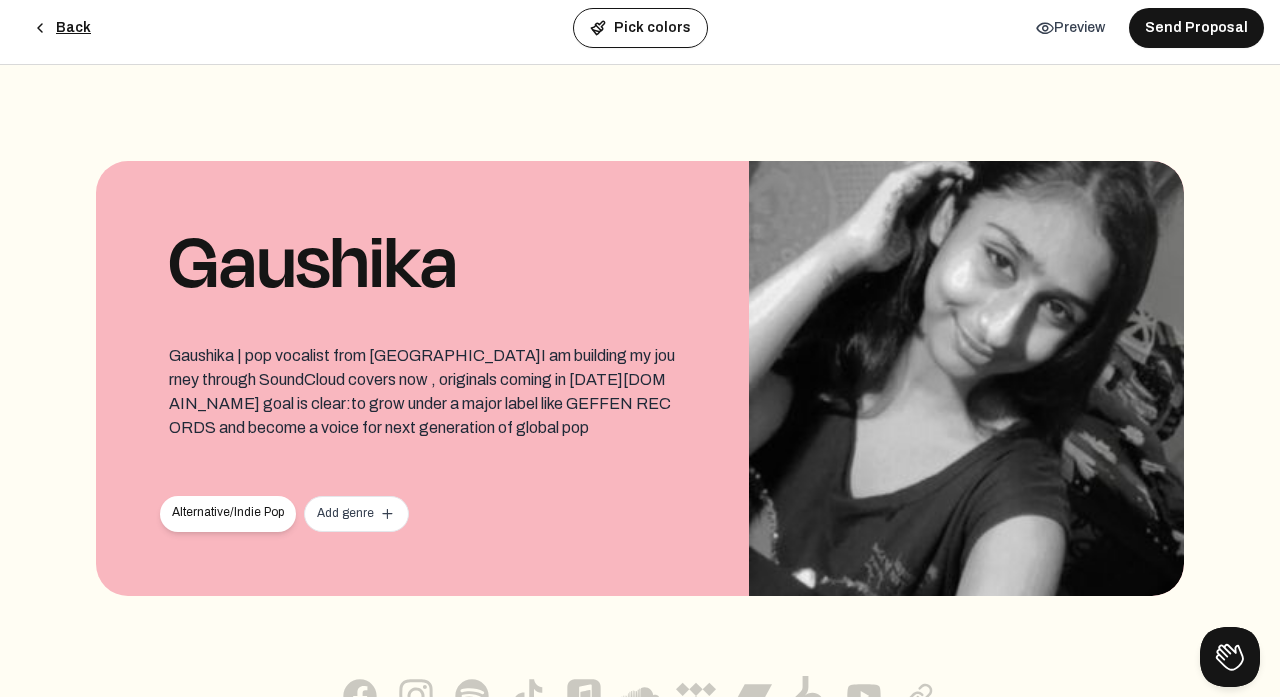 scroll, scrollTop: 8, scrollLeft: 0, axis: vertical 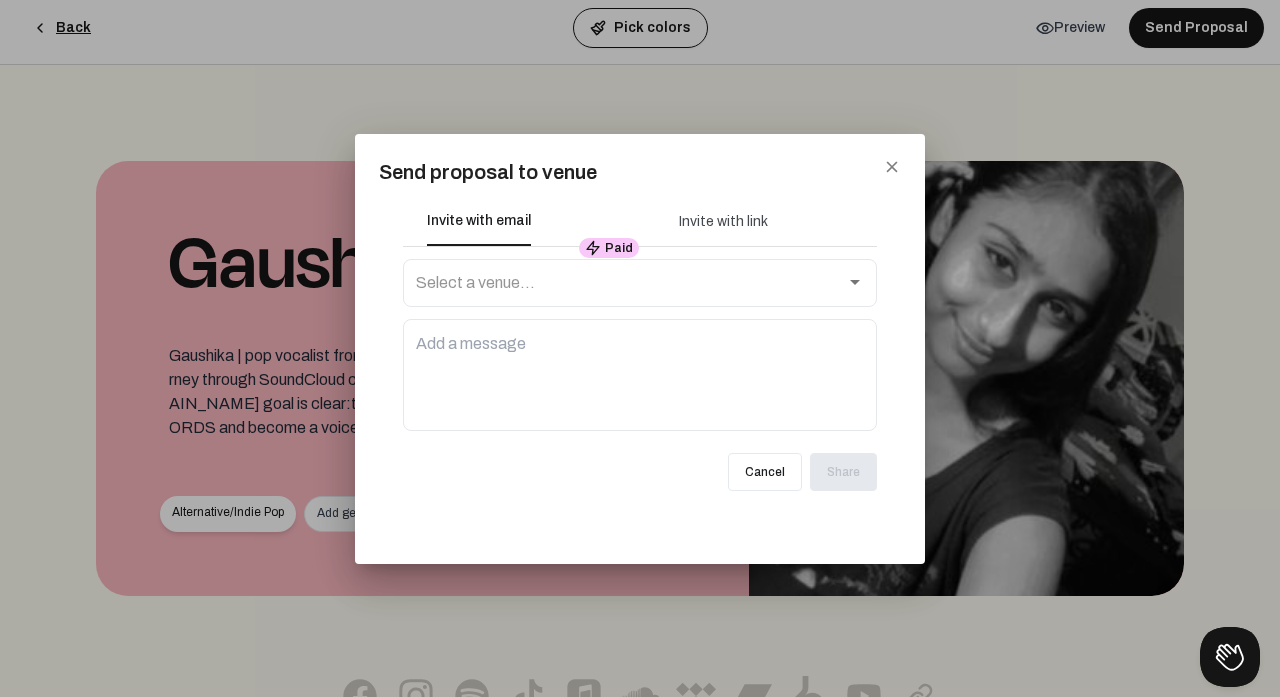 click 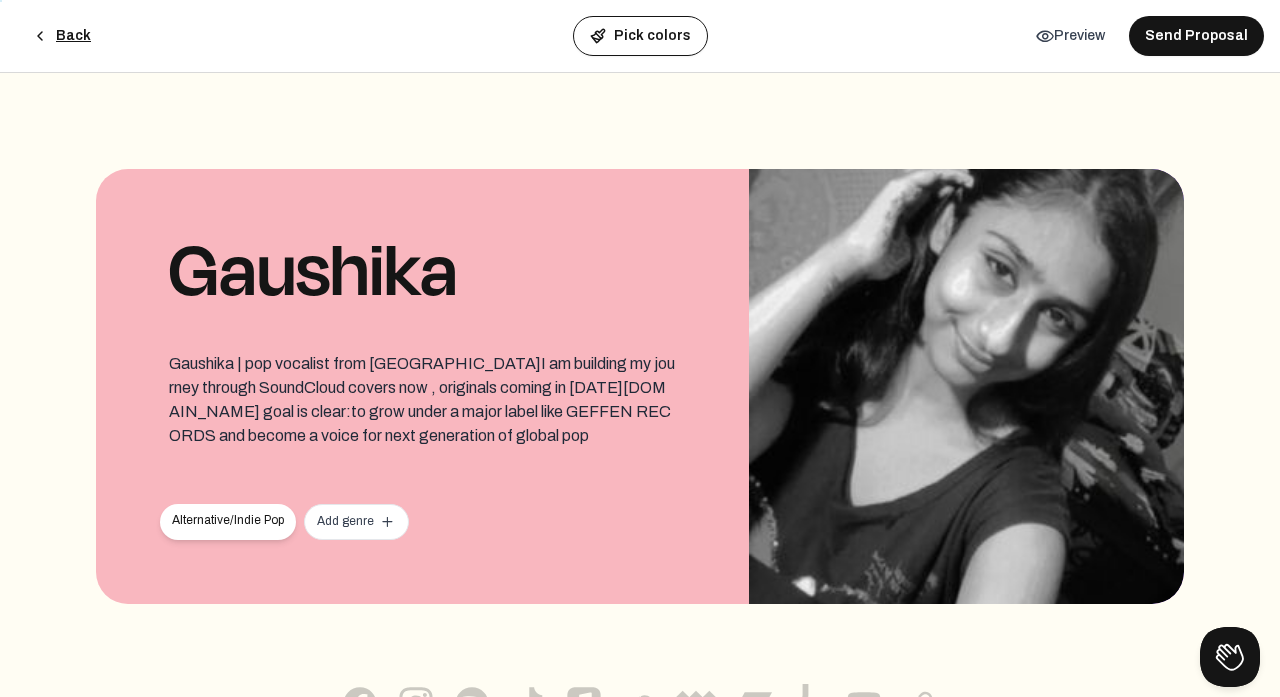click on "details  Preview" 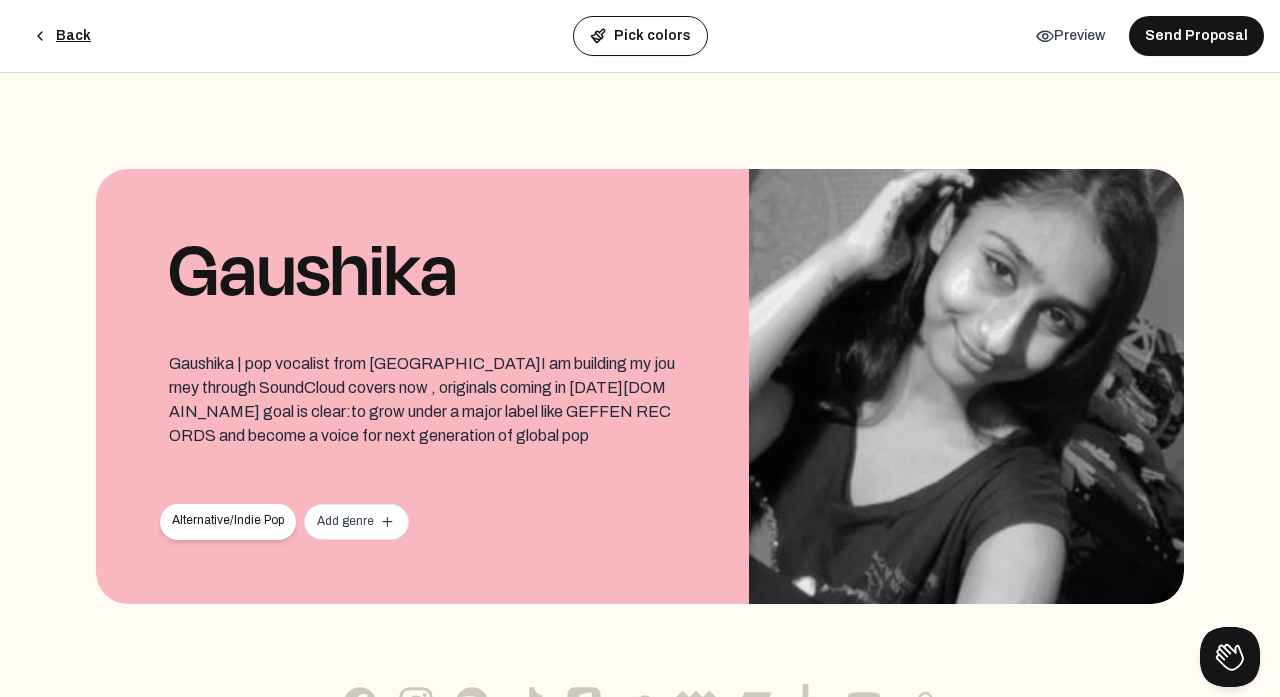 click on "Send Proposal" 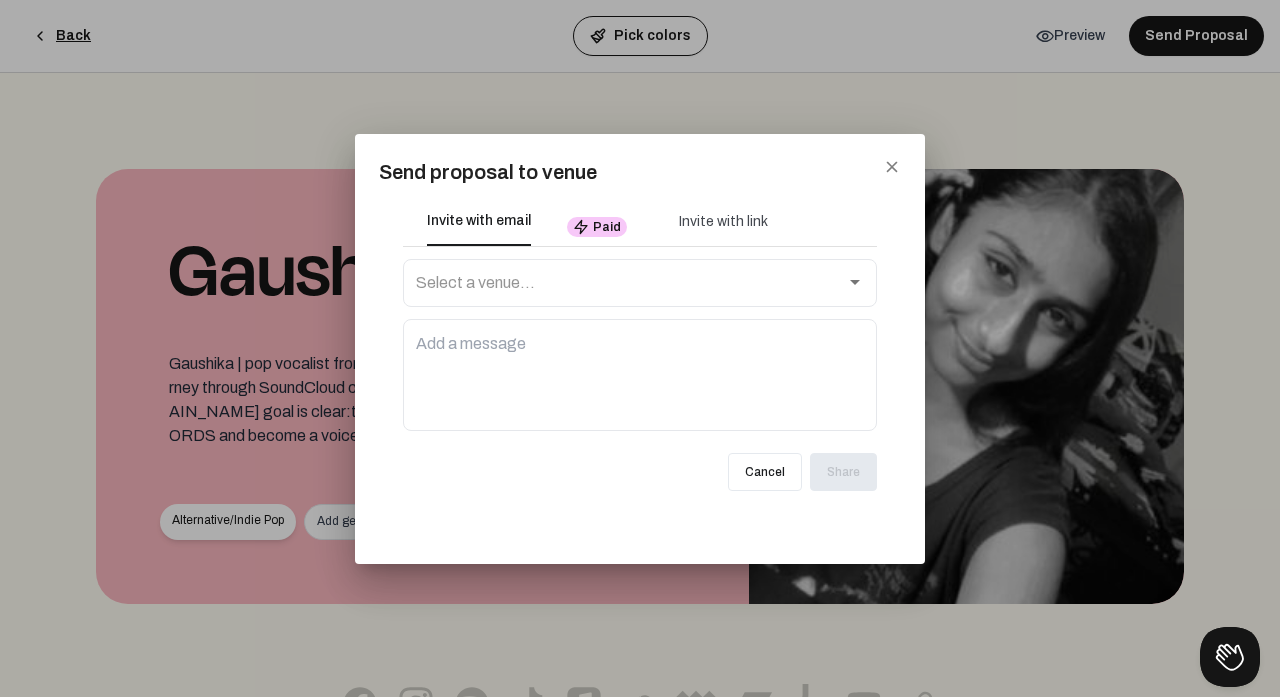 click on "Invite with link" at bounding box center [723, 221] 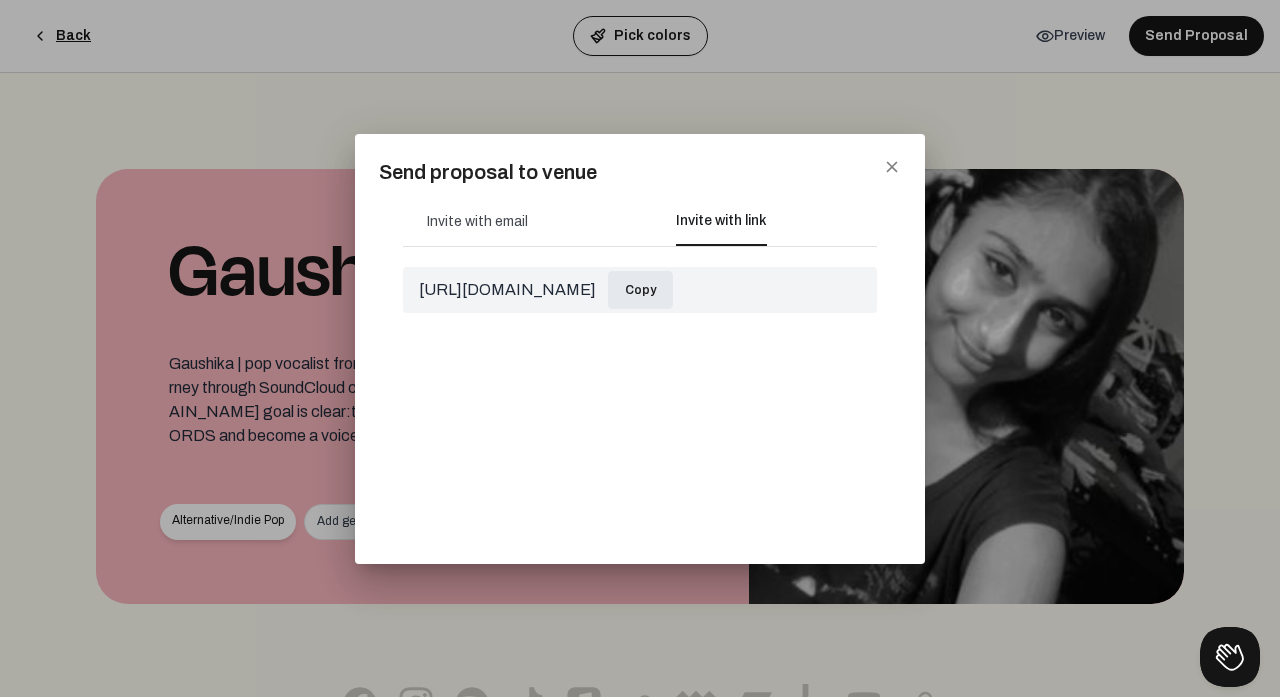 click on "Copy" at bounding box center [640, 290] 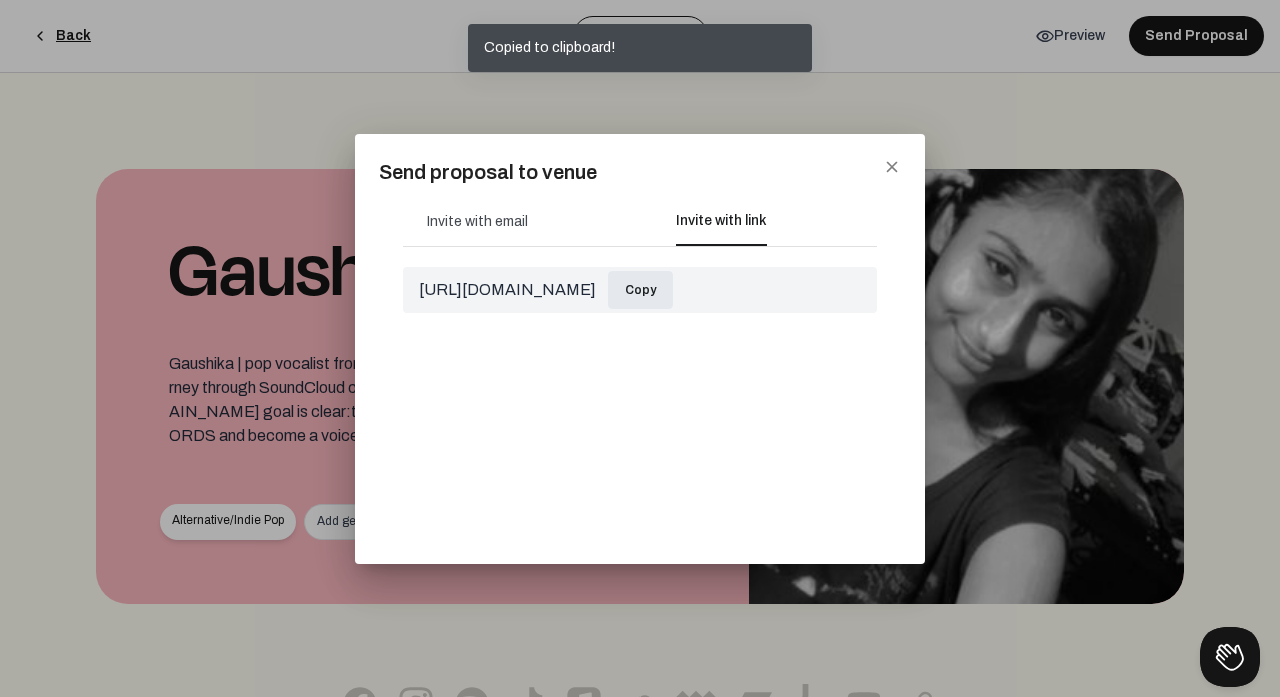 click on "Invite with email" at bounding box center [477, 221] 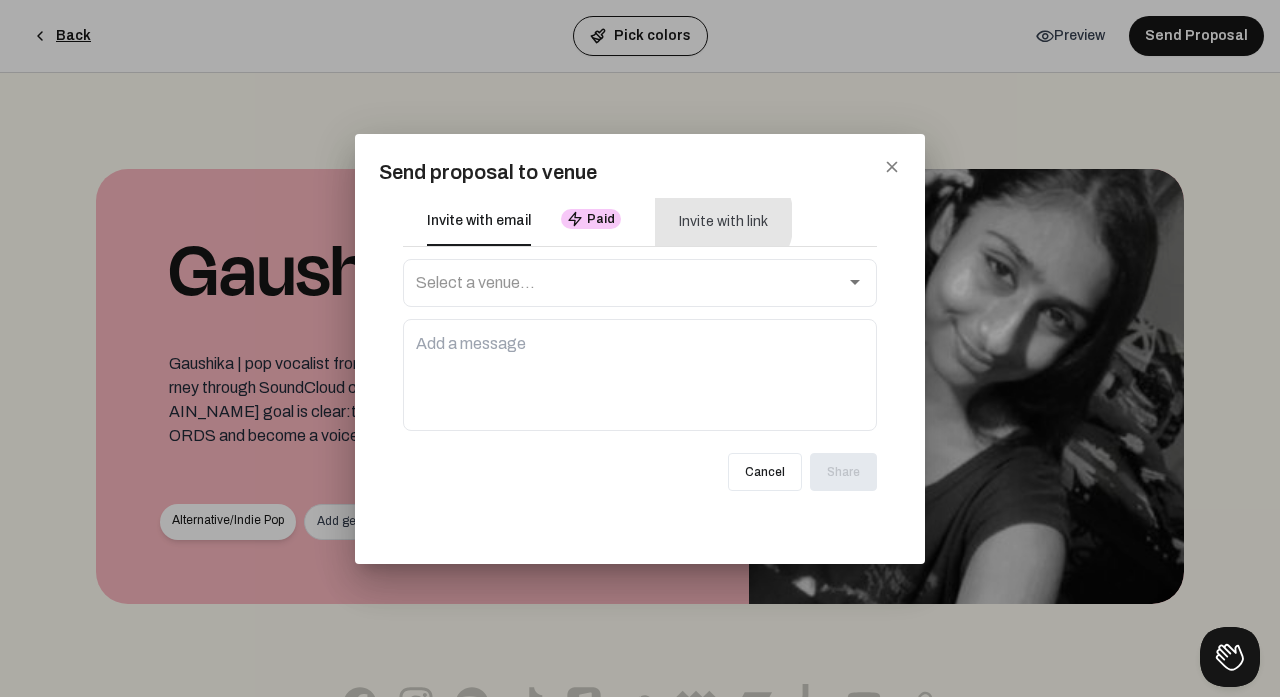 click on "Invite with link" at bounding box center (723, 221) 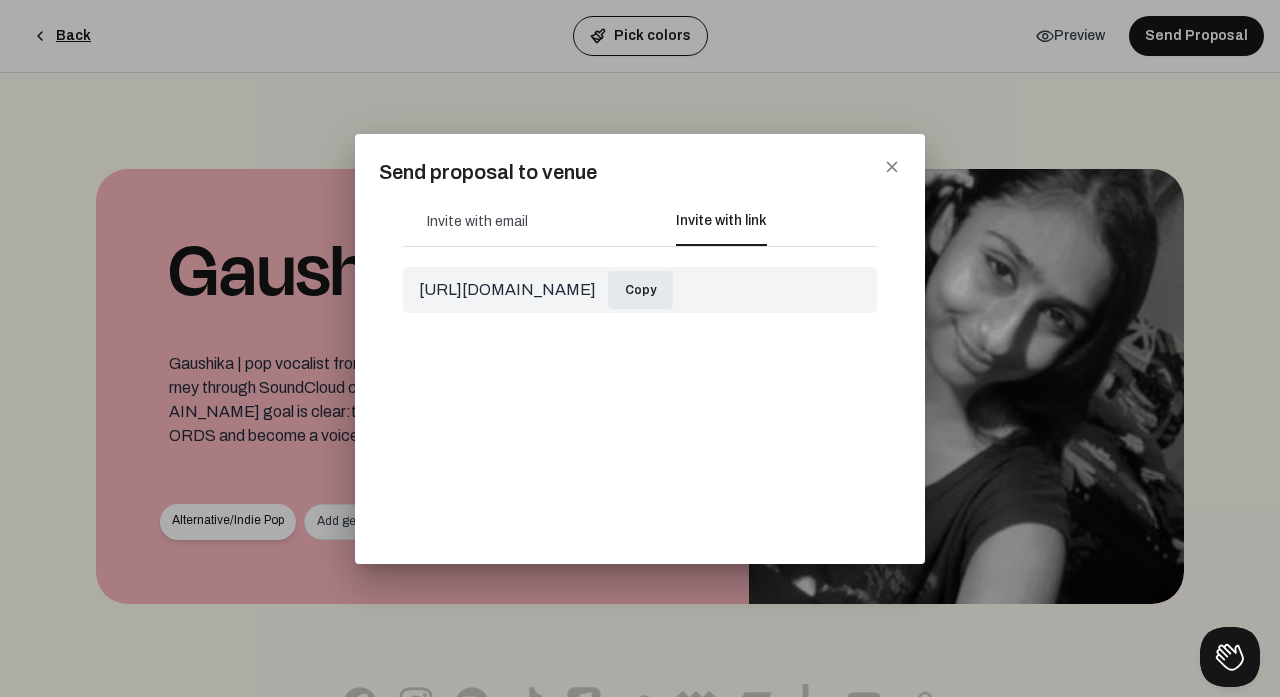 click on "Invite with email" at bounding box center [477, 221] 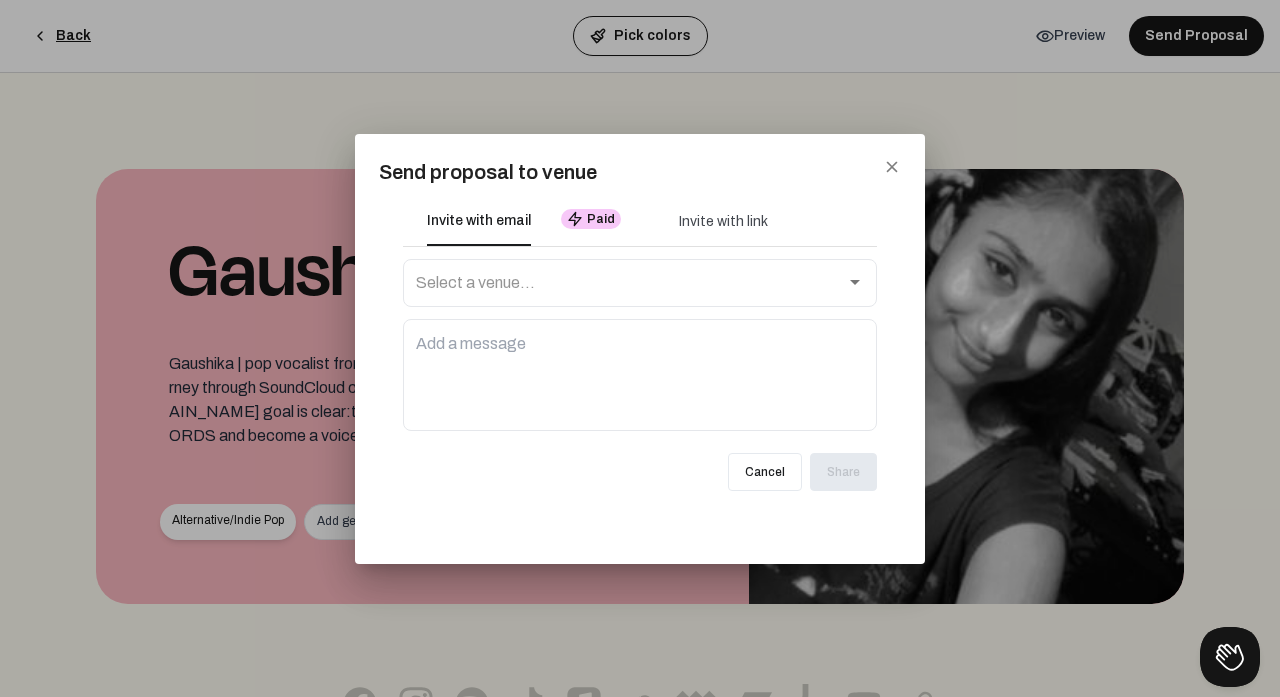 click at bounding box center [855, 283] 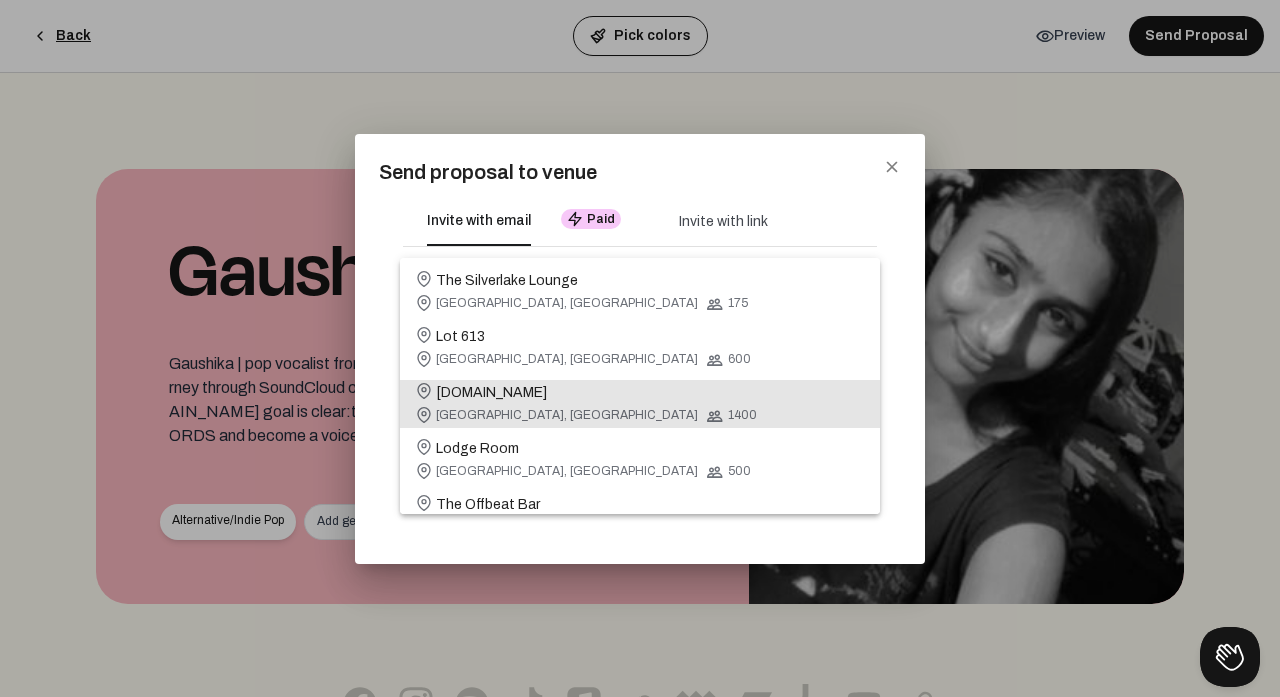 scroll, scrollTop: 4704, scrollLeft: 0, axis: vertical 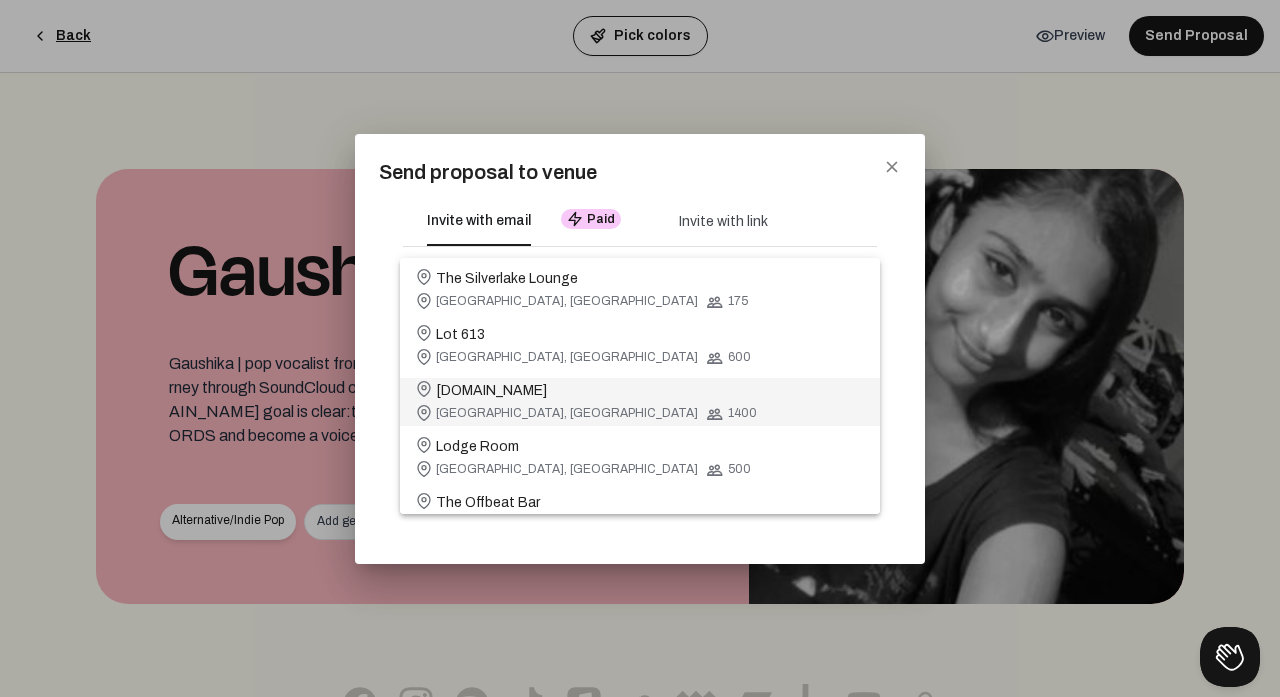 click on "Academy.LA" at bounding box center [640, 391] 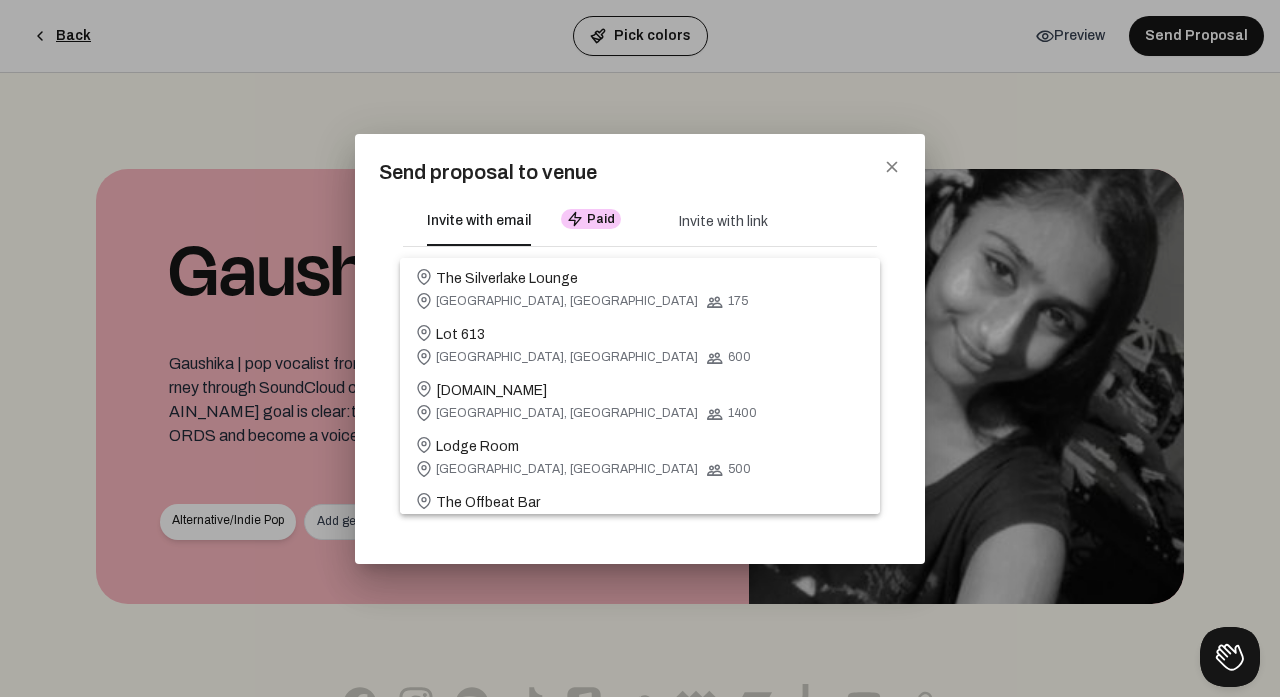 scroll, scrollTop: 4128, scrollLeft: 0, axis: vertical 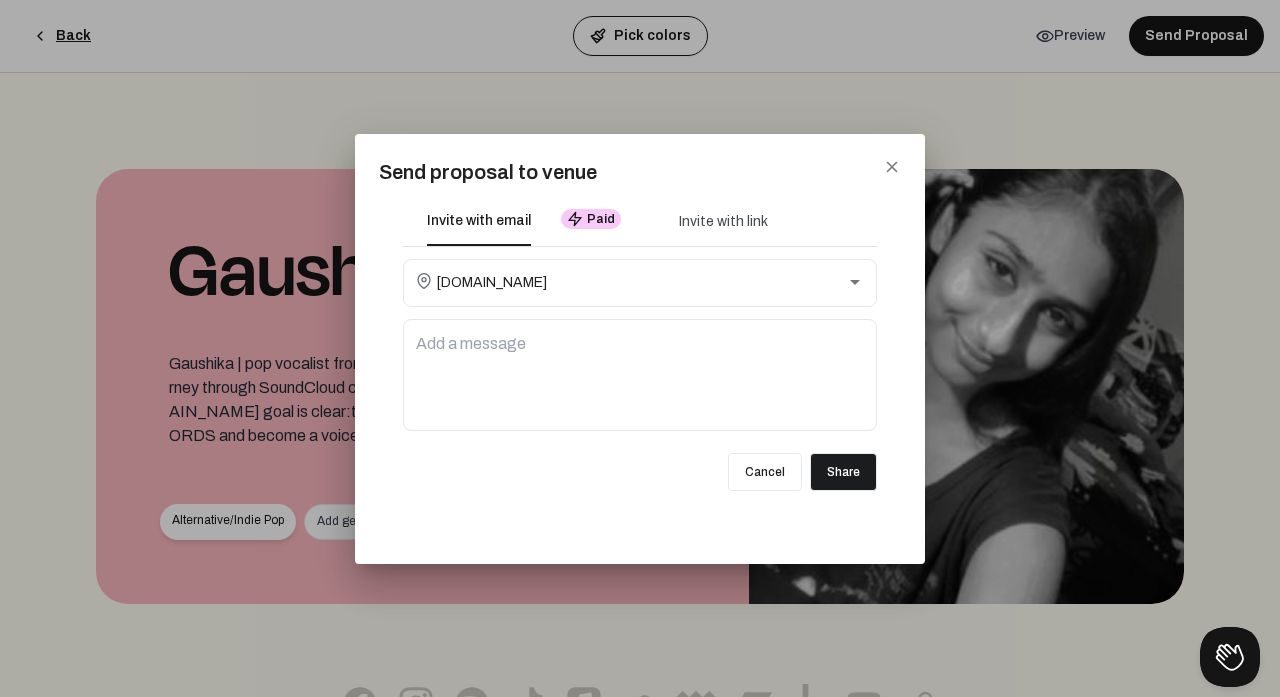 click at bounding box center (640, 375) 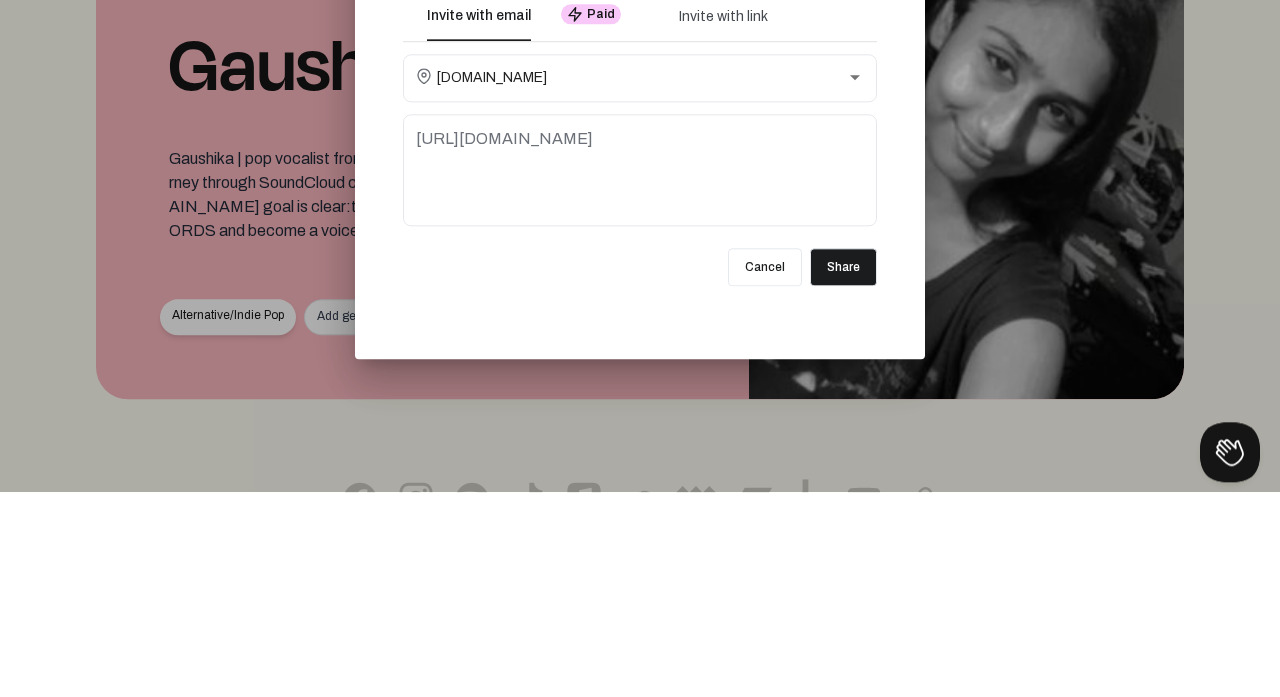 type on "https://artists.indieflow.me/sp/6dbadc7c-3434-4174-ab82-dd96ed277332" 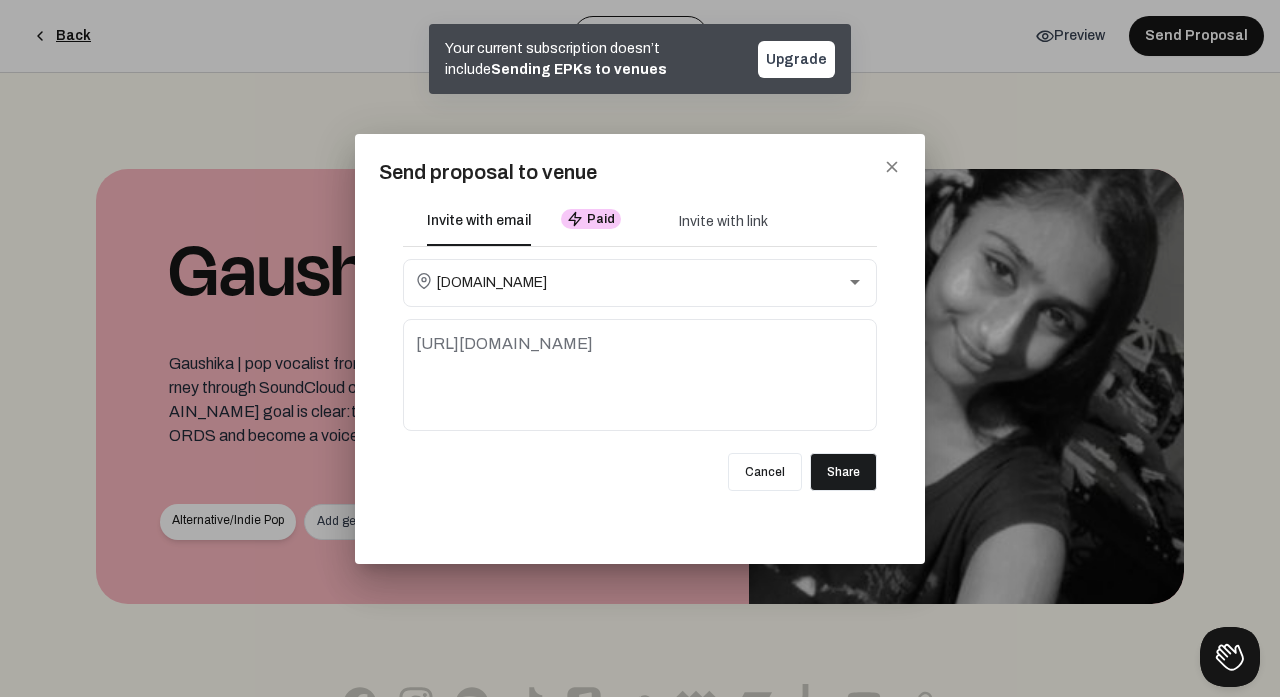 click on "close" at bounding box center (892, 167) 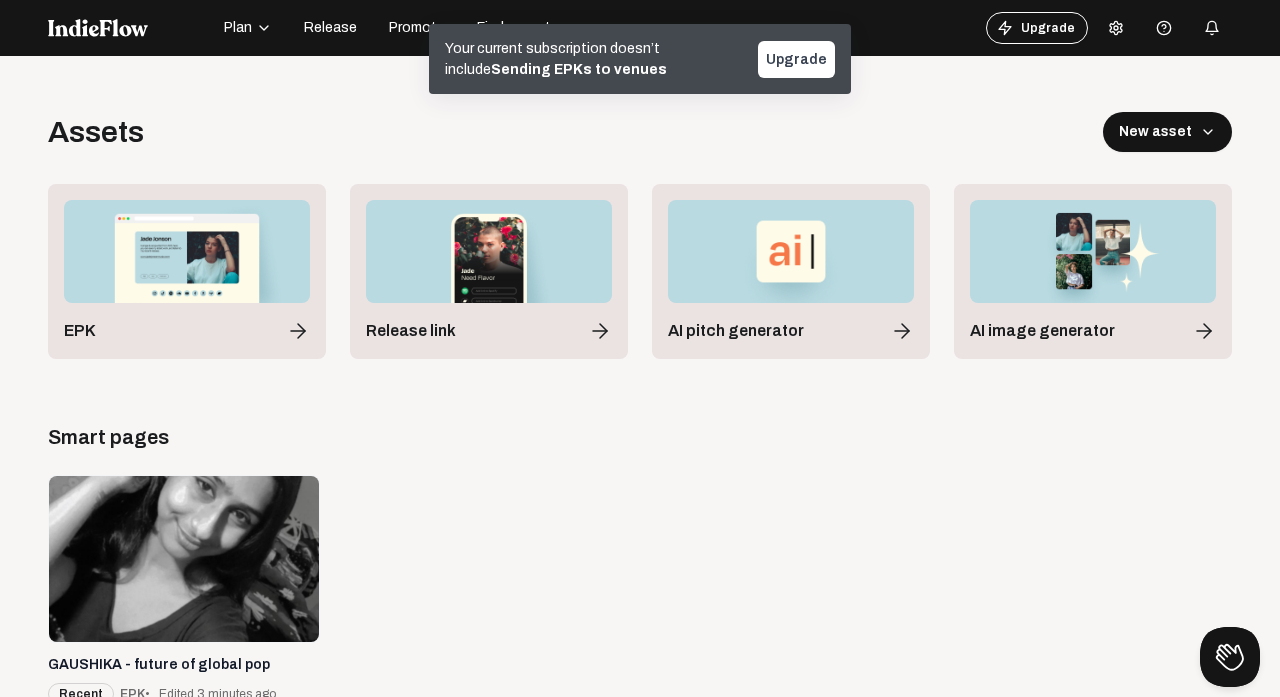 click on "EPK" 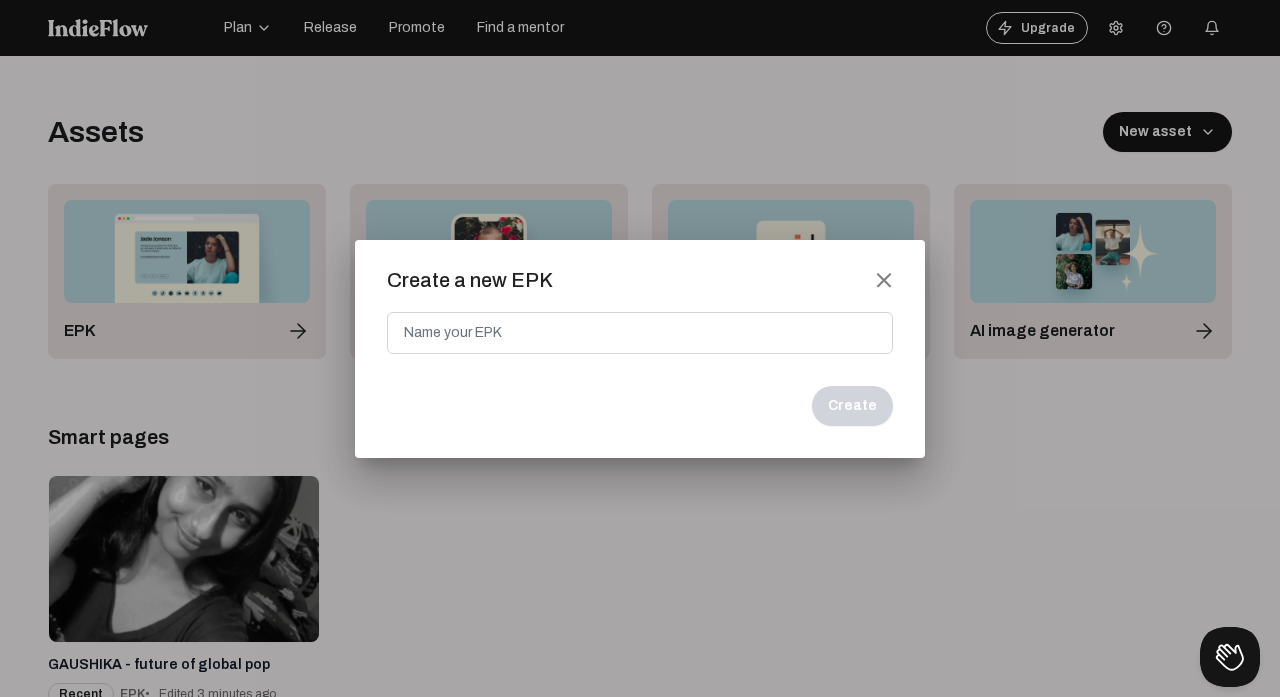click at bounding box center (640, 348) 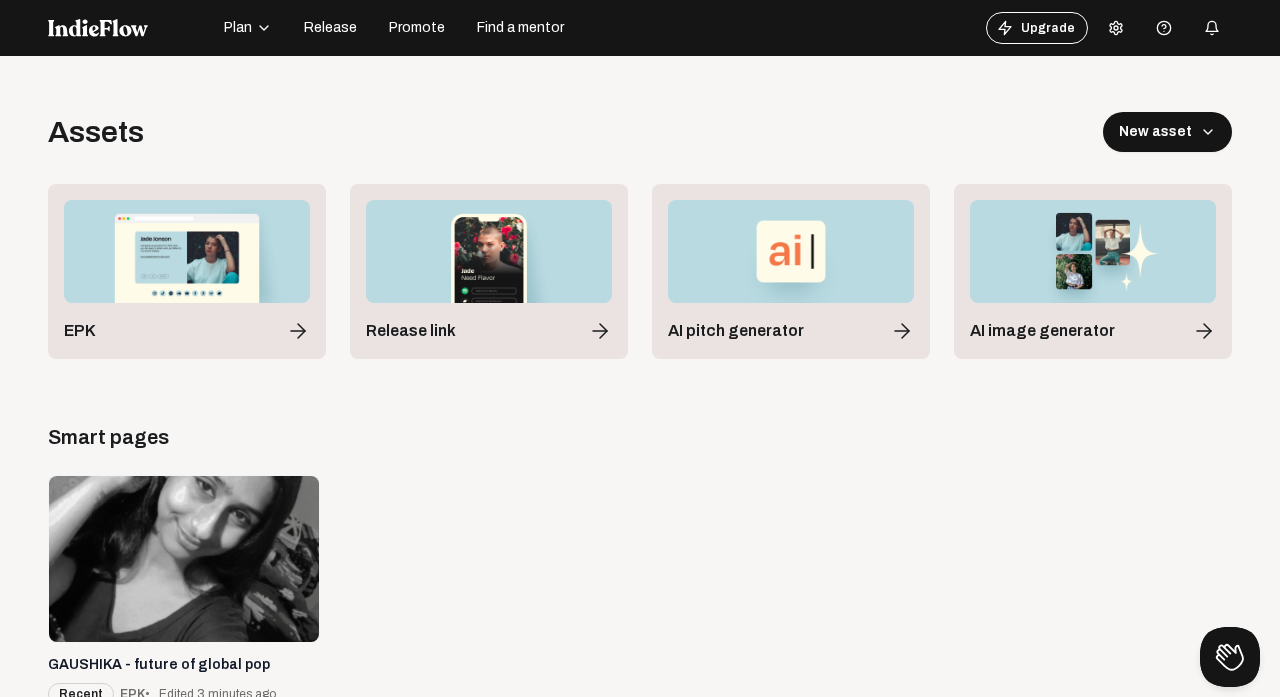 scroll, scrollTop: 56, scrollLeft: 0, axis: vertical 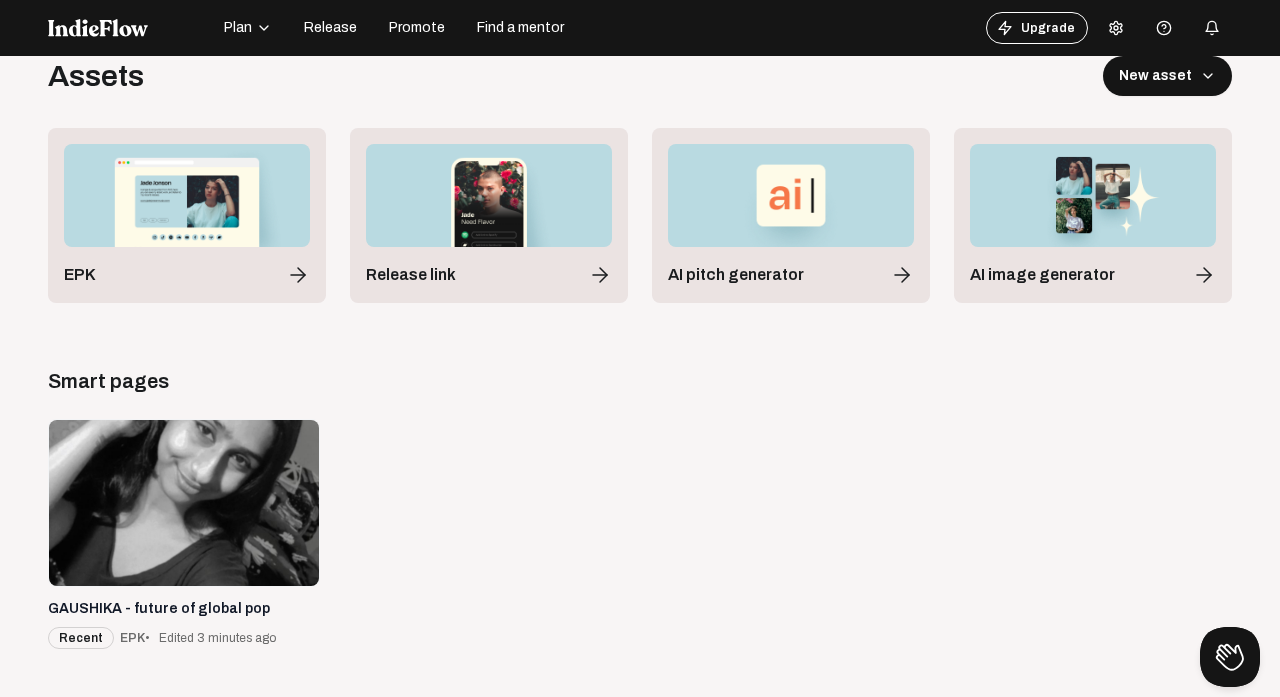 click 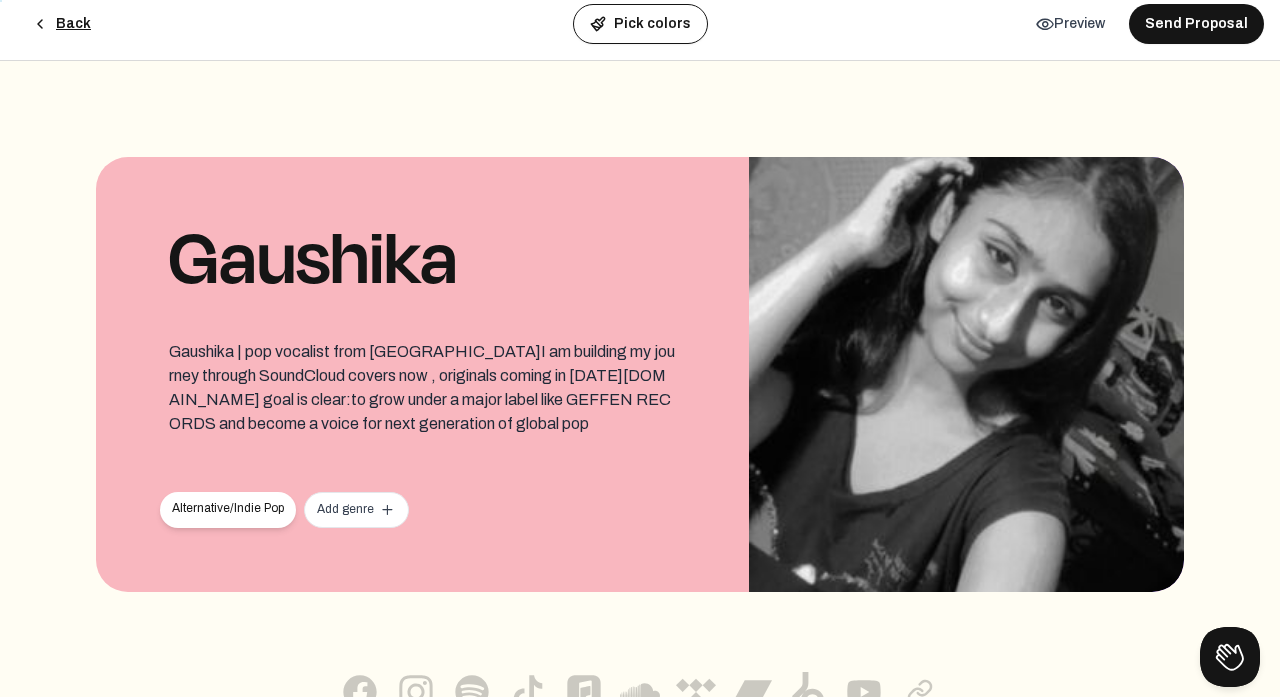 scroll, scrollTop: 0, scrollLeft: 0, axis: both 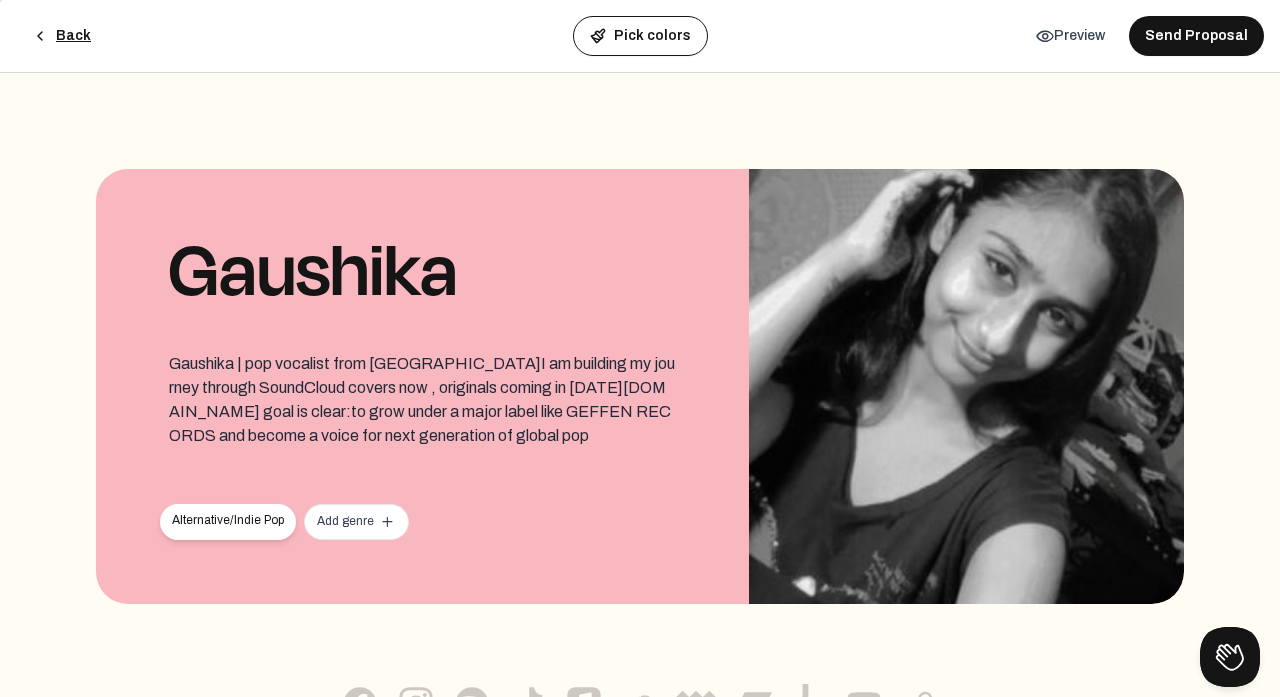 click on "Back" 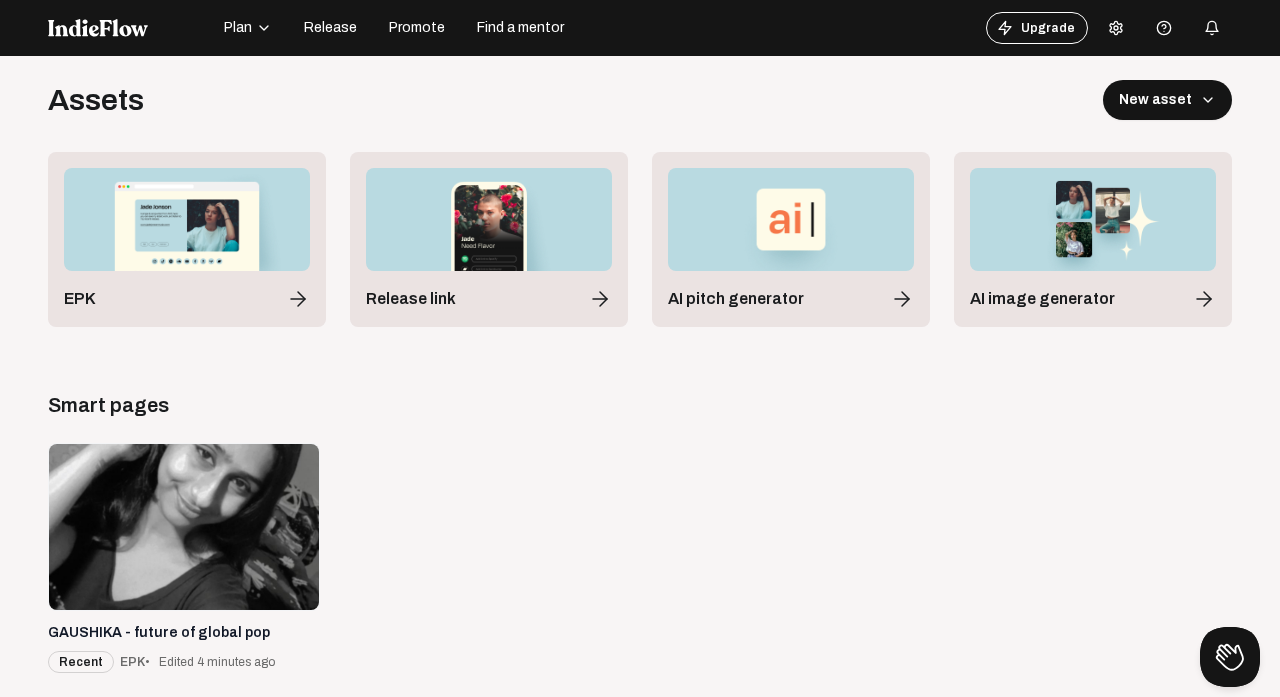 scroll, scrollTop: 32, scrollLeft: 0, axis: vertical 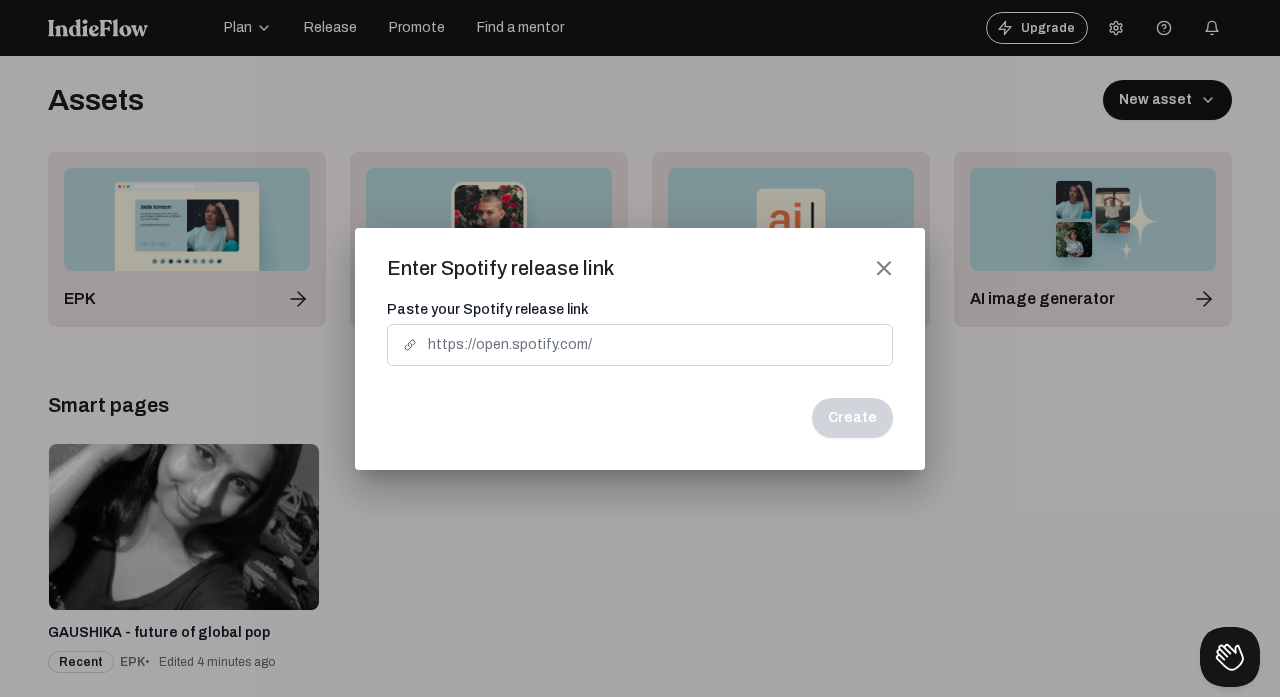 click at bounding box center (640, 345) 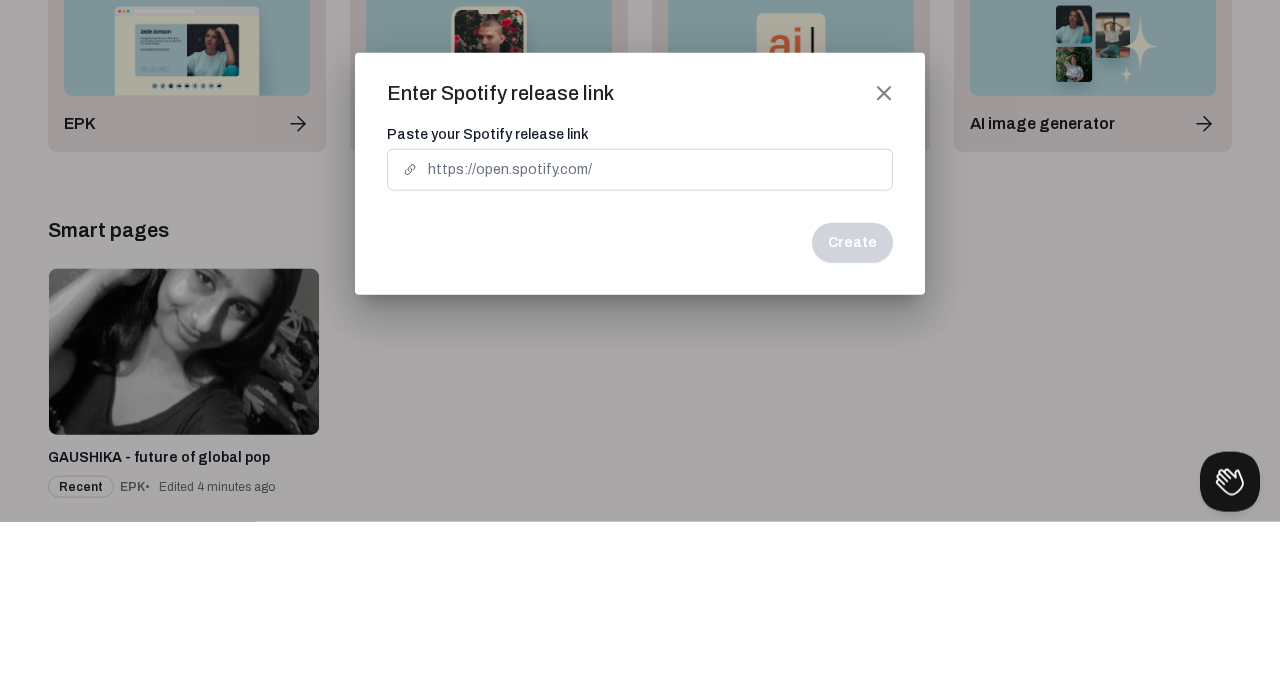 click on "close" at bounding box center [884, 268] 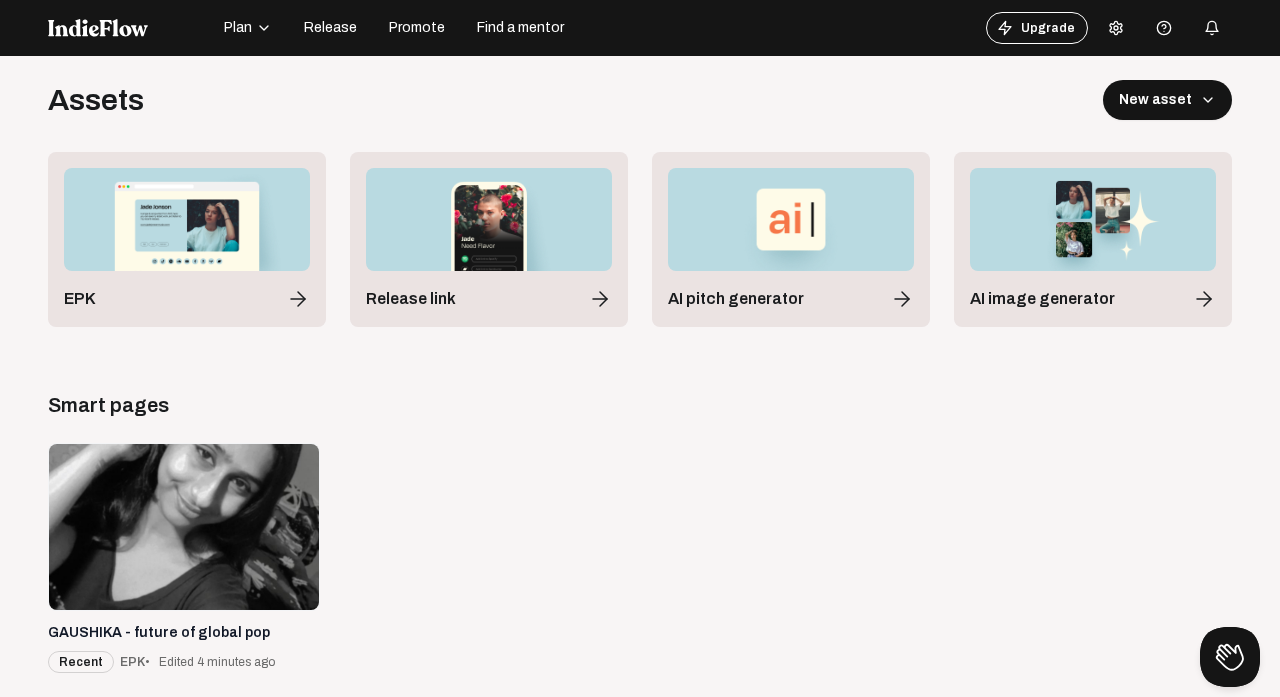 click on "New asset" 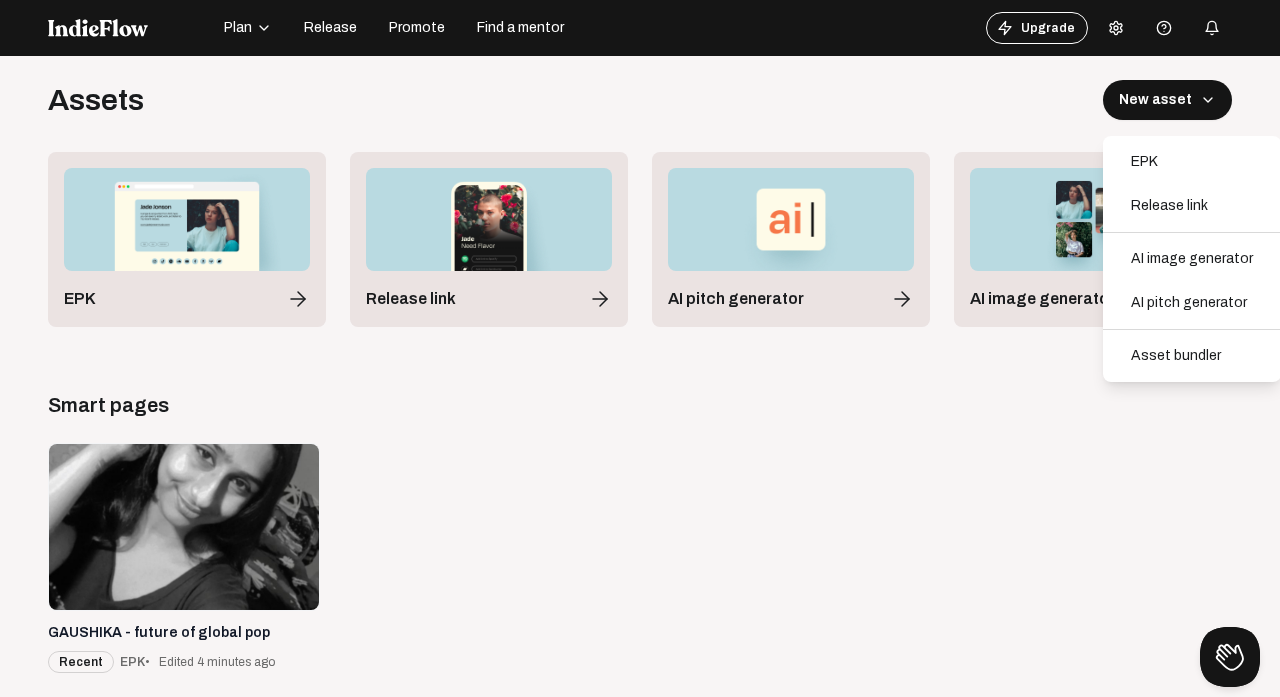 click on "GAUSHIKA - future of global pop   Recent  EPK     •   Edited 4 minutes ago more_vert" 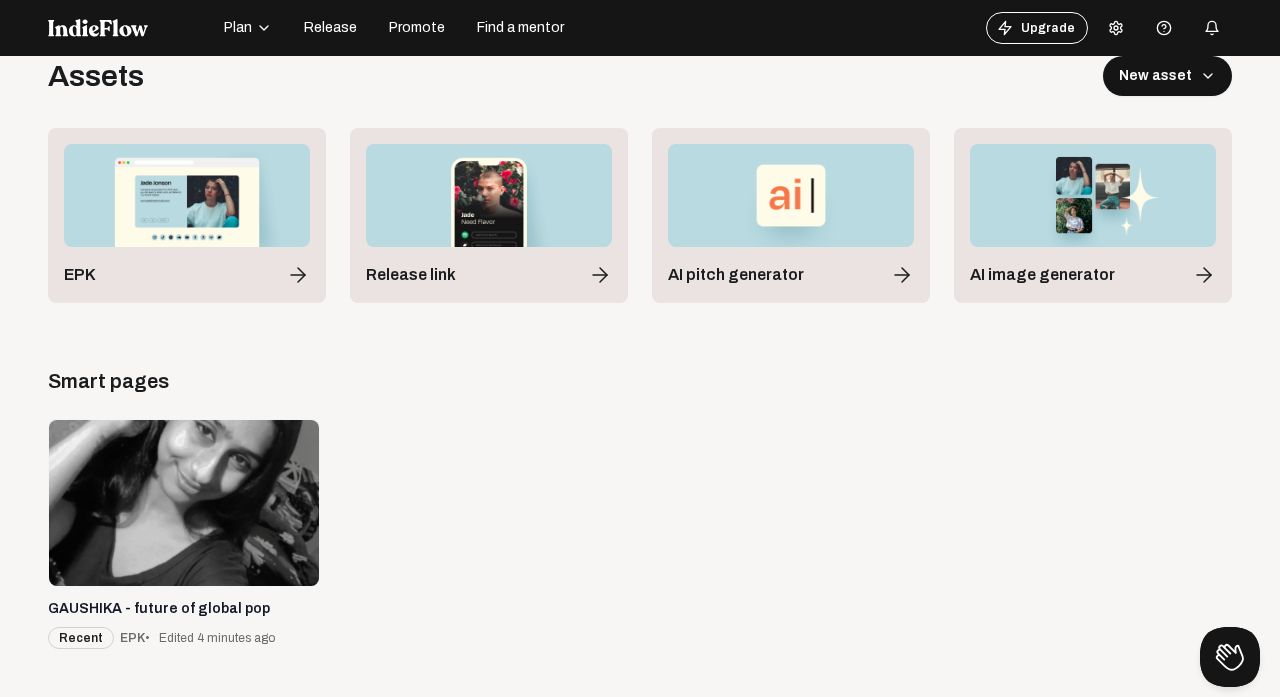 scroll, scrollTop: 51, scrollLeft: 0, axis: vertical 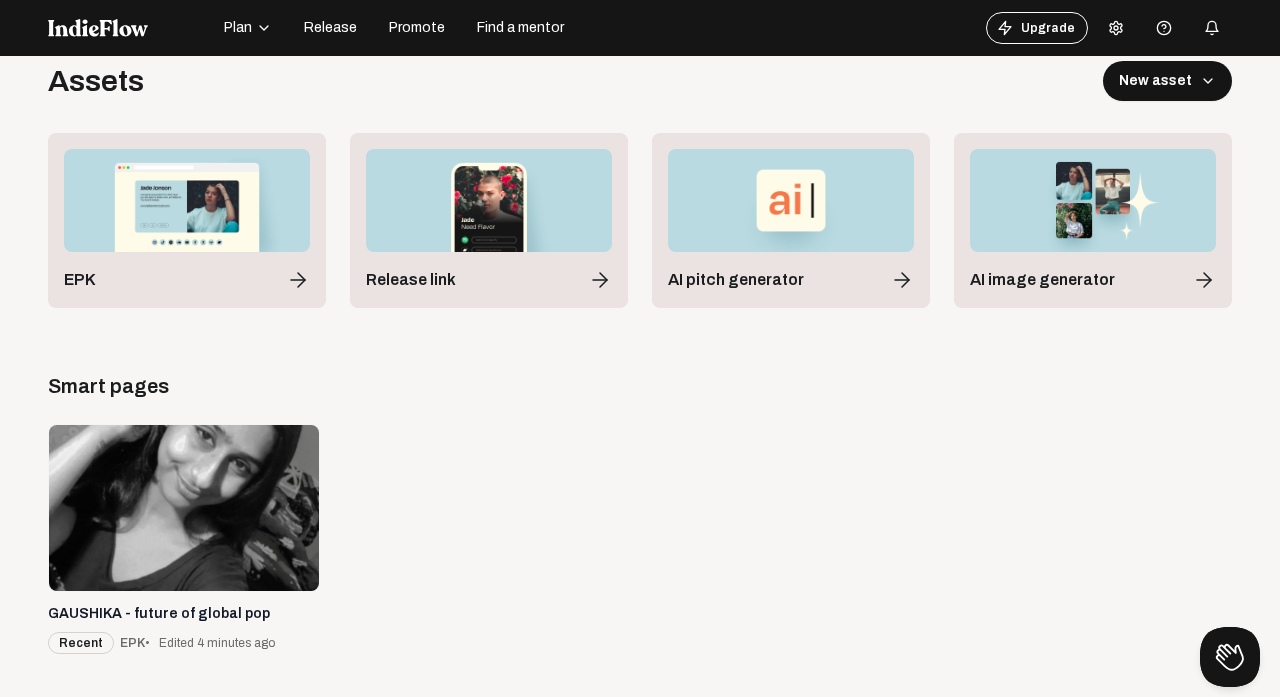 click on "GAUSHIKA - future of global pop" 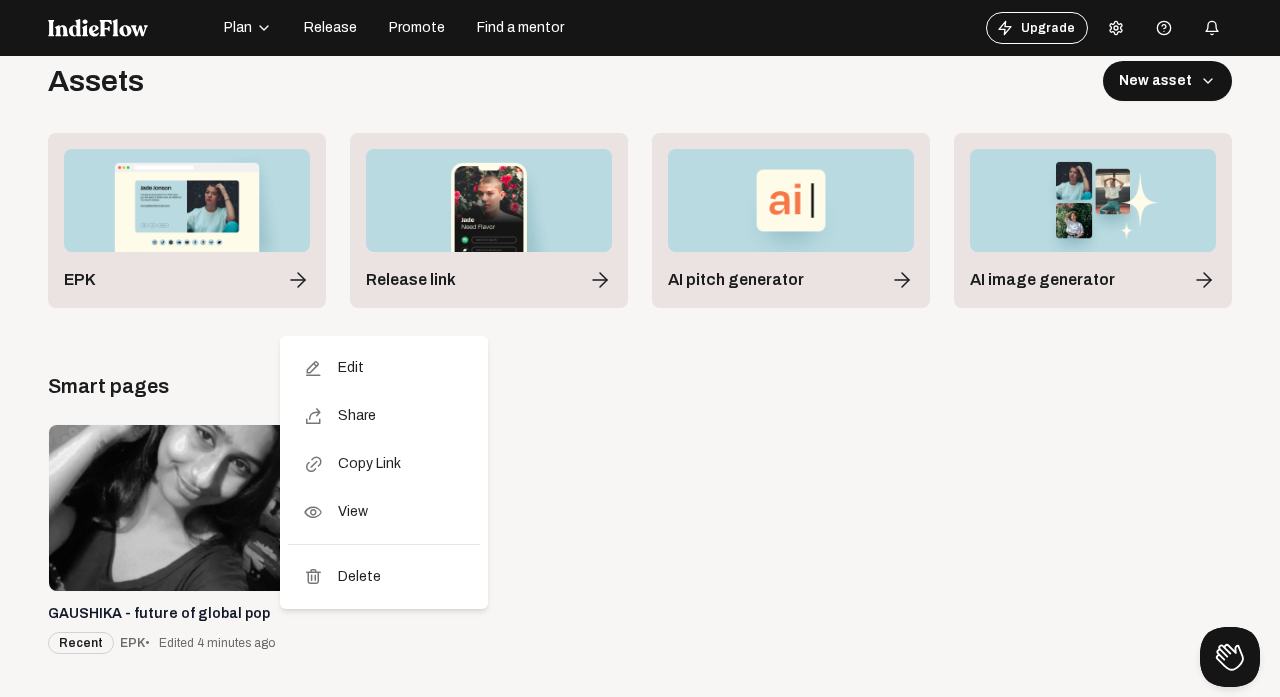 click at bounding box center (640, 348) 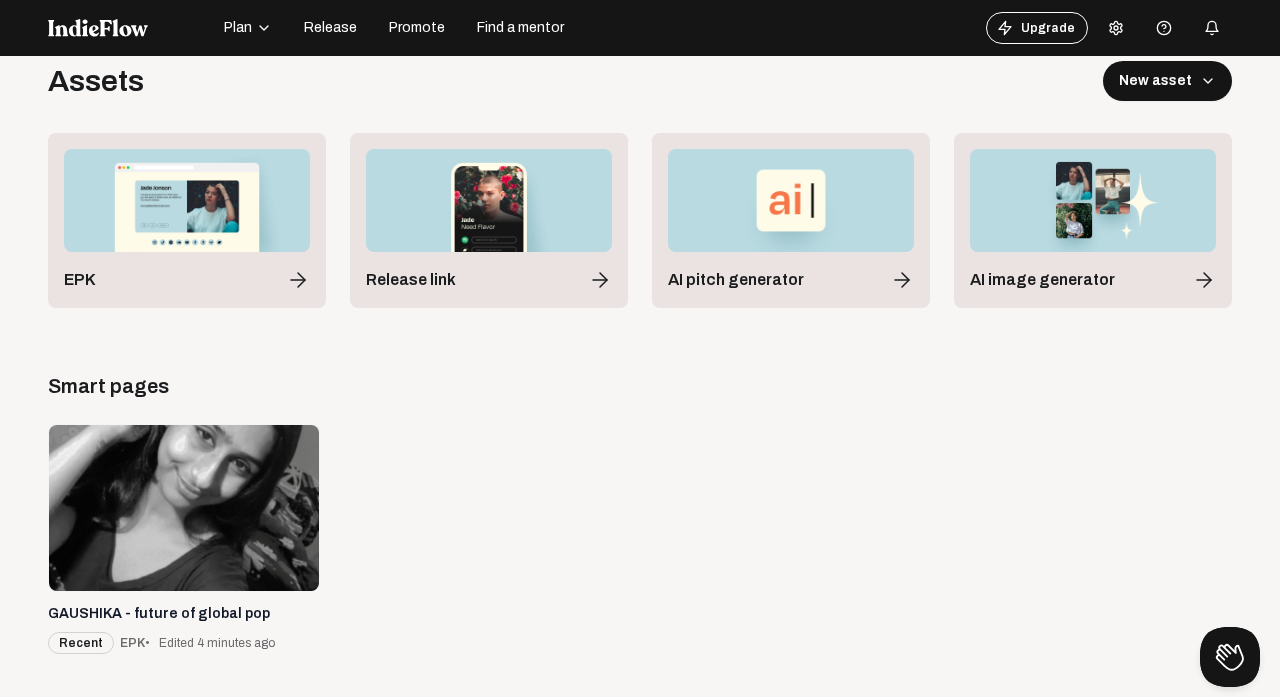 click 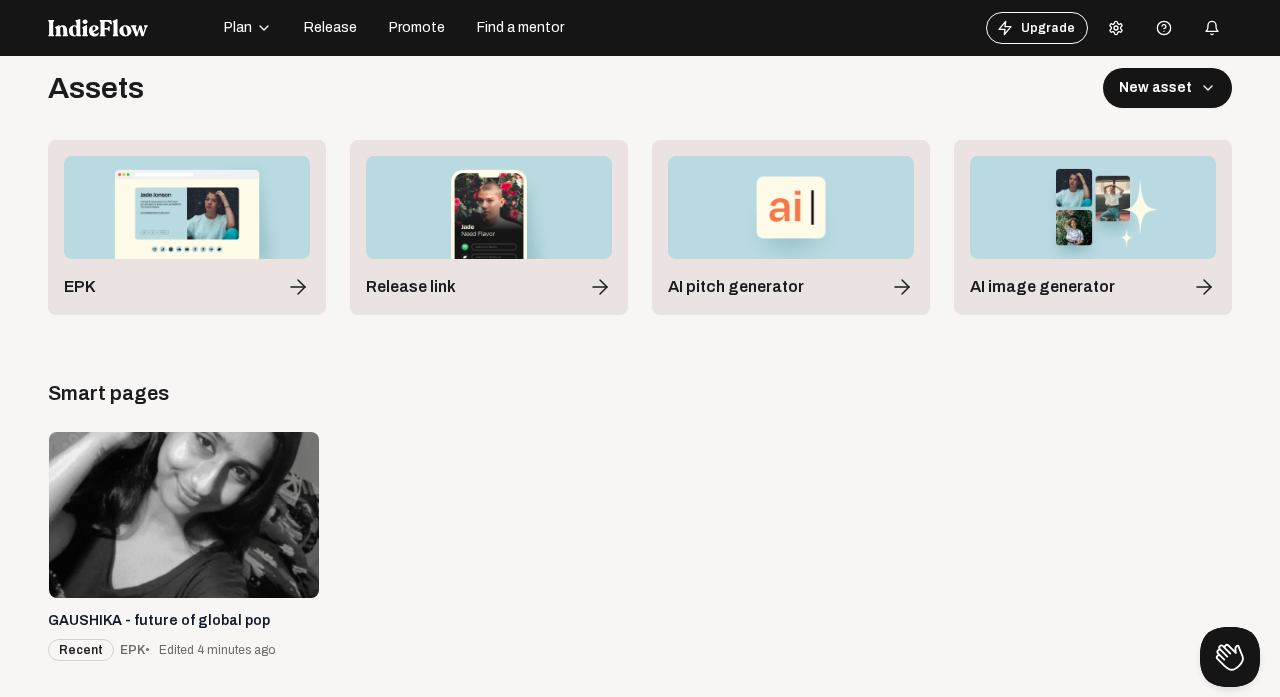 scroll, scrollTop: 56, scrollLeft: 0, axis: vertical 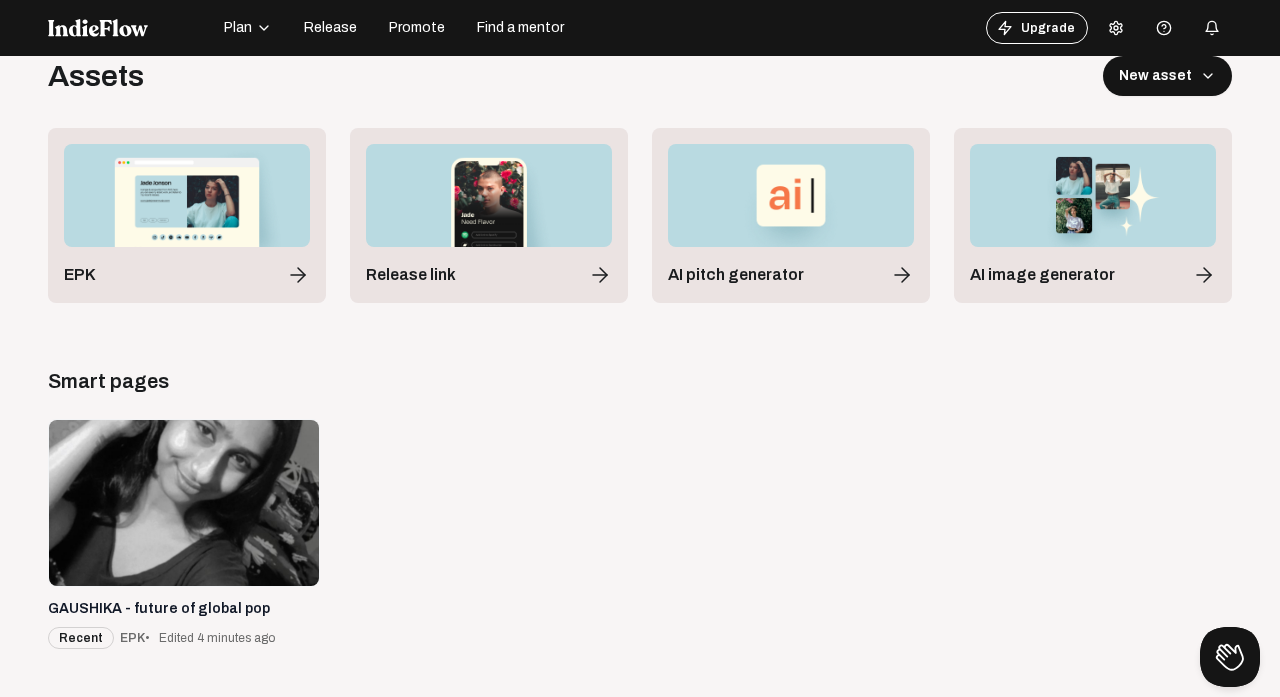 click on "more_vert" 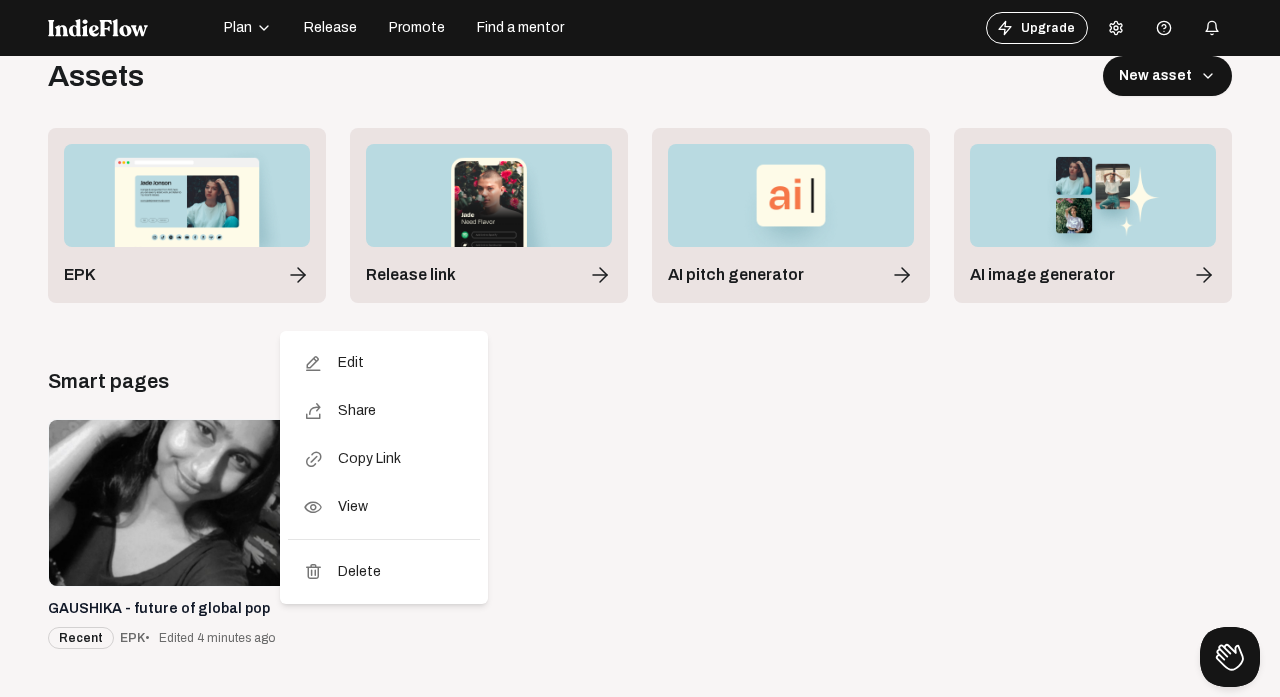 click on "share_send Share" at bounding box center [384, 411] 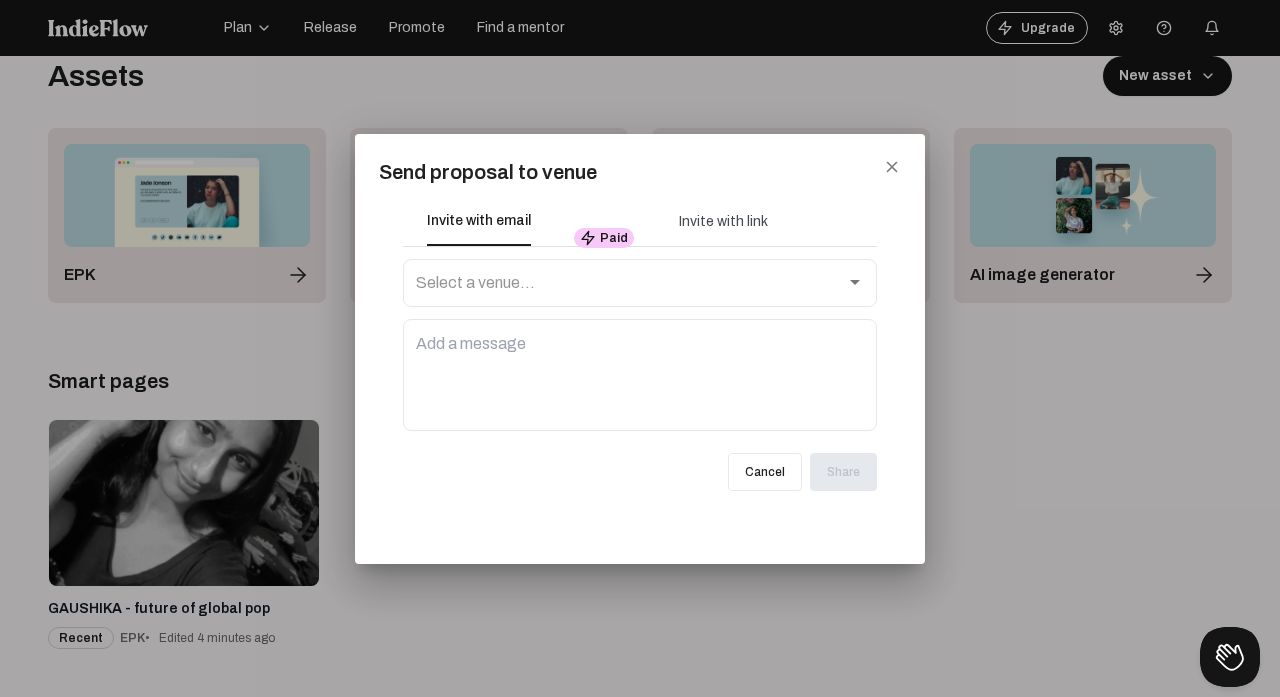 click on "Invite with link" at bounding box center (723, 222) 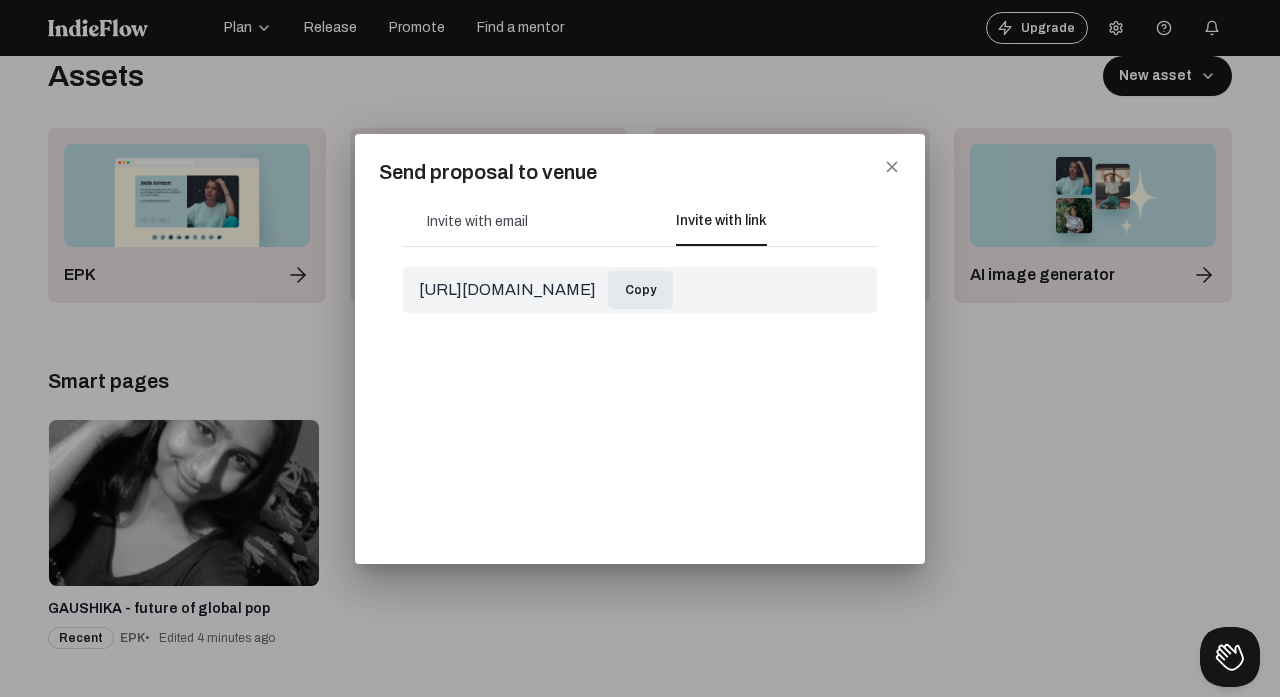 click on "close" at bounding box center [892, 167] 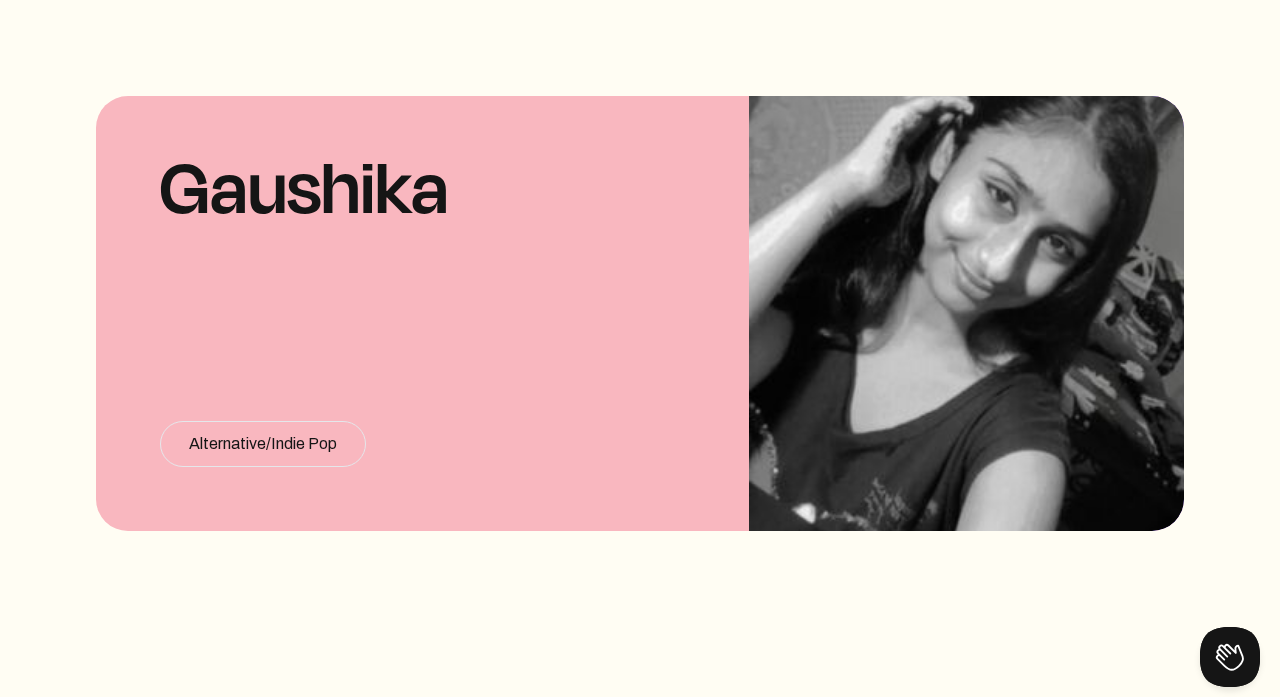 scroll, scrollTop: 0, scrollLeft: 0, axis: both 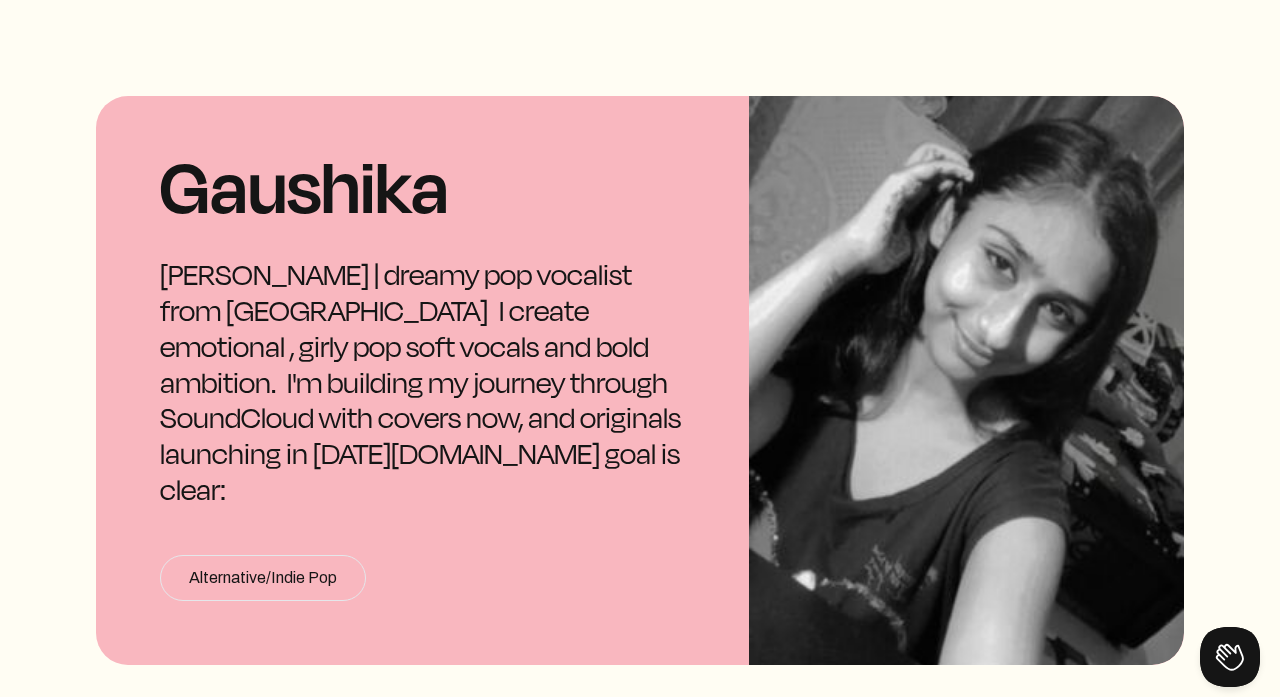 click on "[PERSON_NAME] | dreamy pop vocalist from [GEOGRAPHIC_DATA]  I create emotional , girly pop soft vocals and bold ambition.  I'm building my journey through SoundCloud with covers now, and originals launching in [DATE][DOMAIN_NAME] goal is clear:" 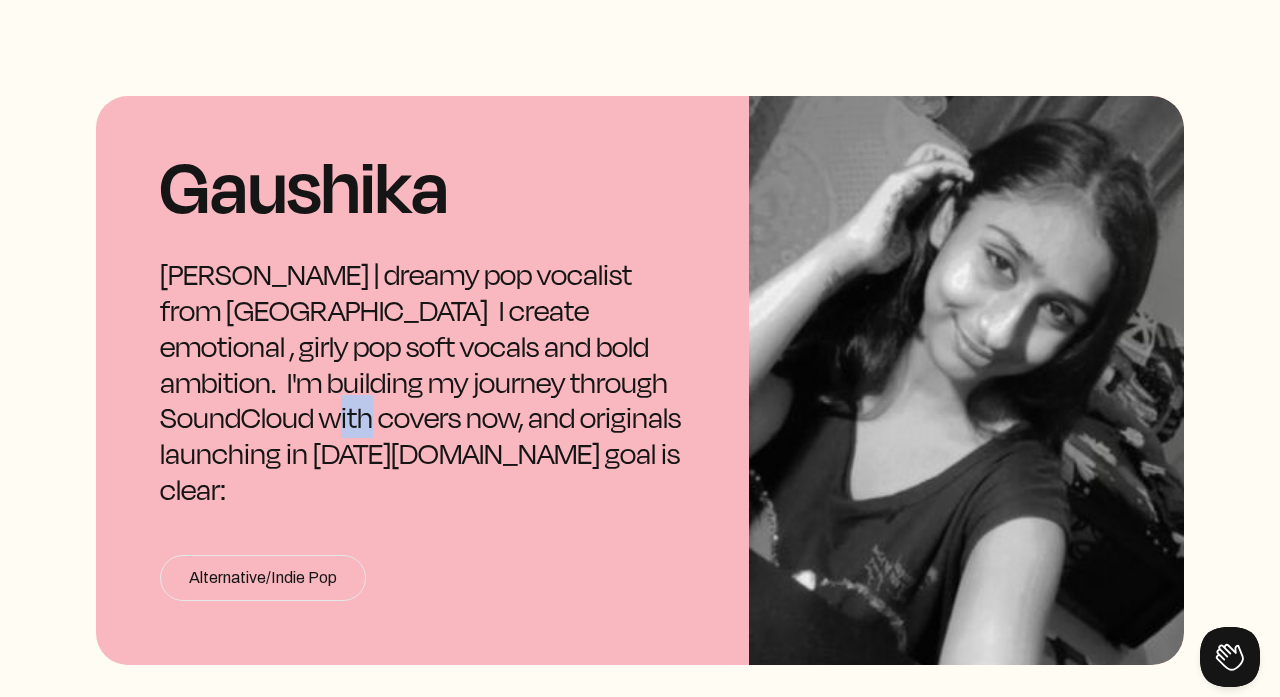 click on "[PERSON_NAME]   Send a message   [PERSON_NAME] | dreamy pop vocalist from [GEOGRAPHIC_DATA]  I create emotional , girly pop soft vocals and bold ambition.  I'm building my journey through SoundCloud with covers now, and originals launching in [DATE][DOMAIN_NAME] goal is clear:
Alternative/Indie Pop" 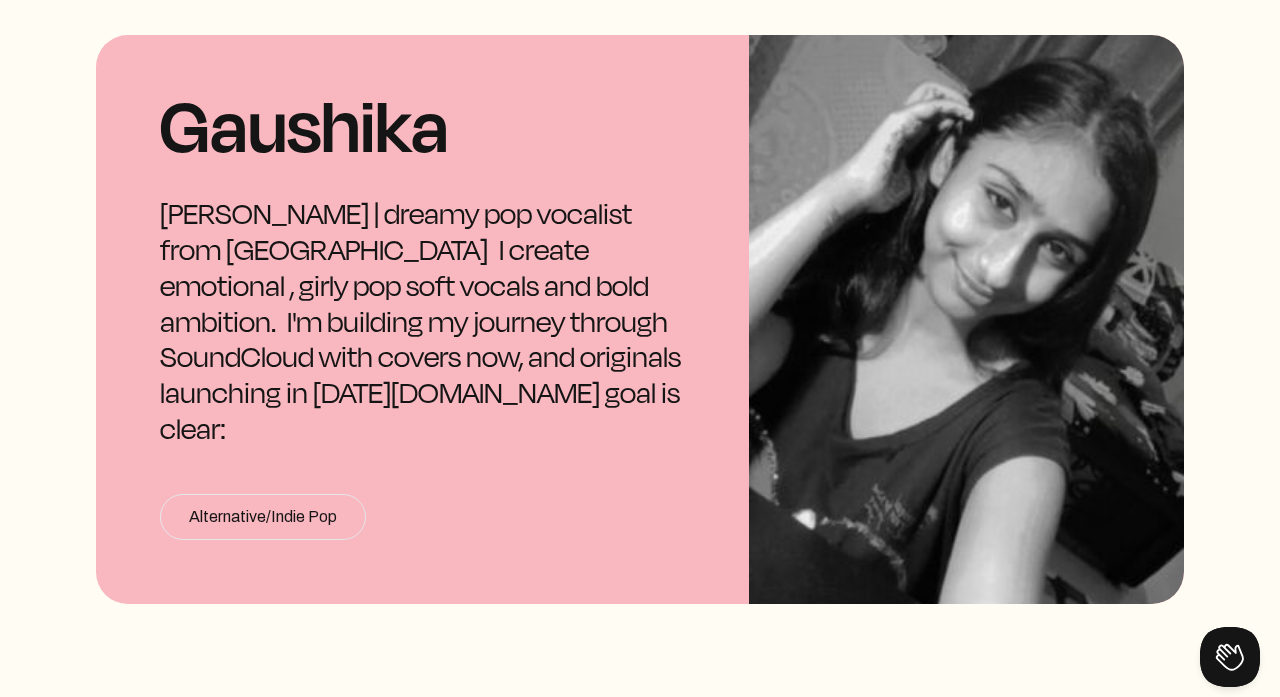 scroll, scrollTop: 0, scrollLeft: 0, axis: both 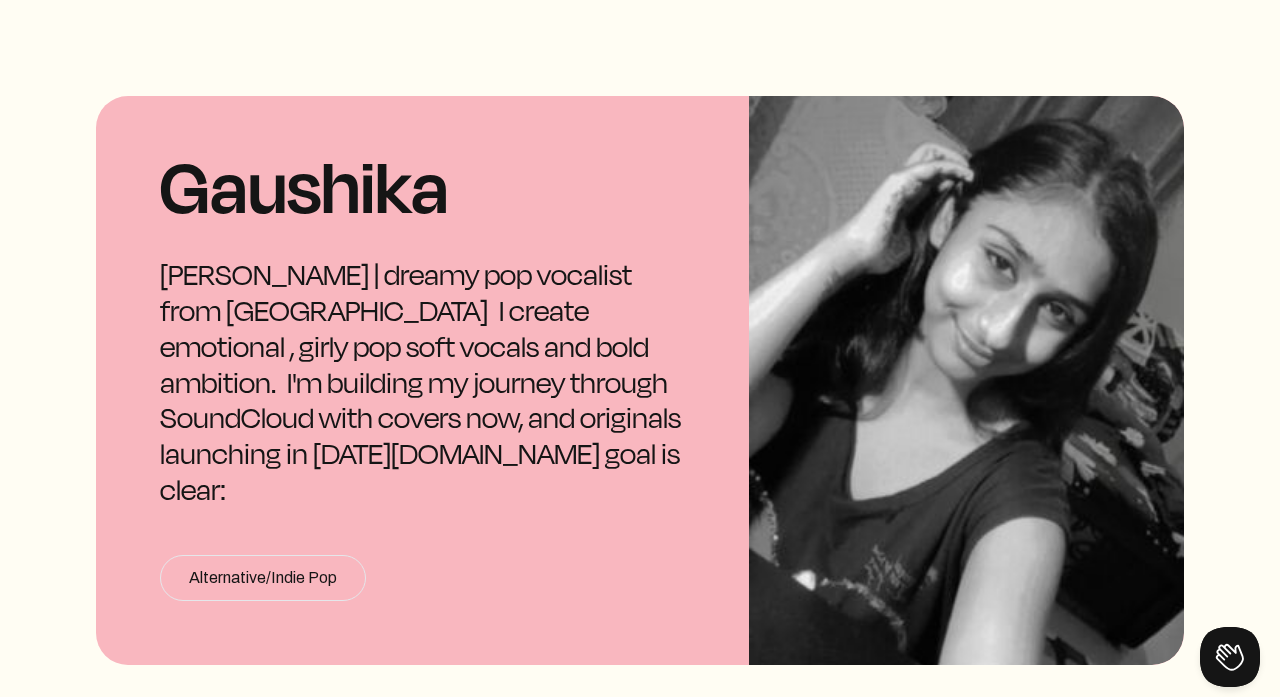 click on "Alternative/Indie Pop" 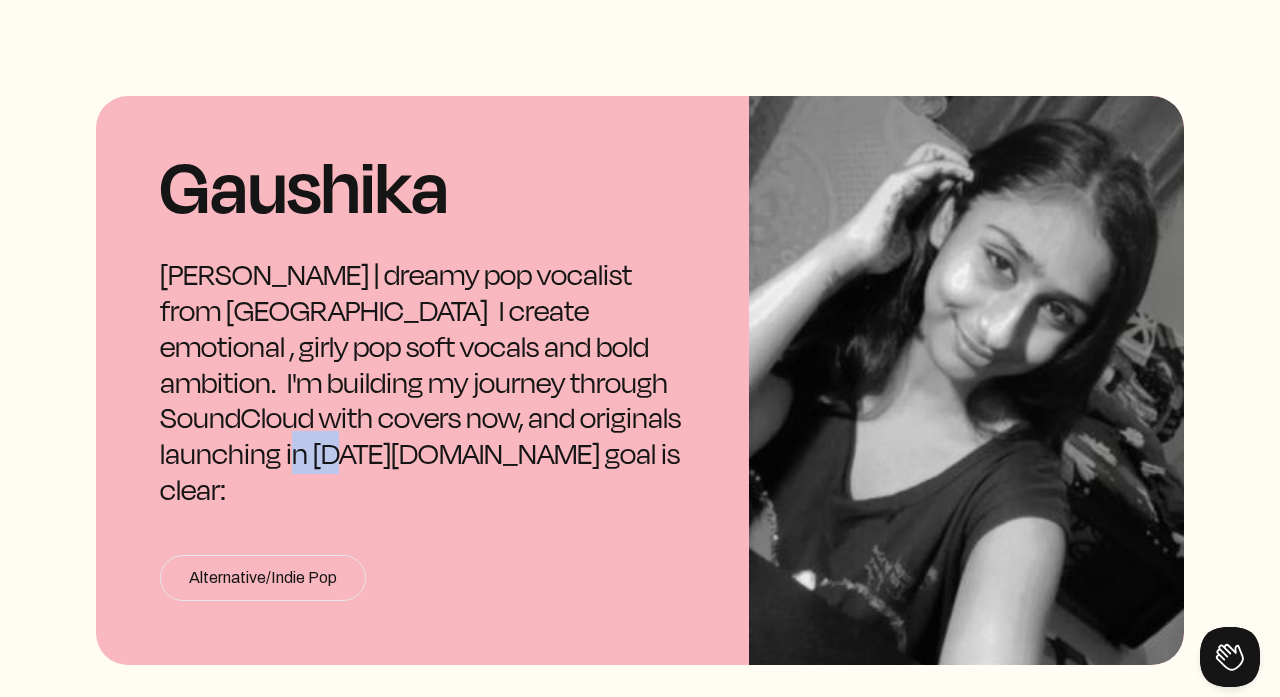 click on "[PERSON_NAME]   Send a message   [PERSON_NAME] | dreamy pop vocalist from [GEOGRAPHIC_DATA]  I create emotional , girly pop soft vocals and bold ambition.  I'm building my journey through SoundCloud with covers now, and originals launching in [DATE][DOMAIN_NAME] goal is clear:
Alternative/Indie Pop" 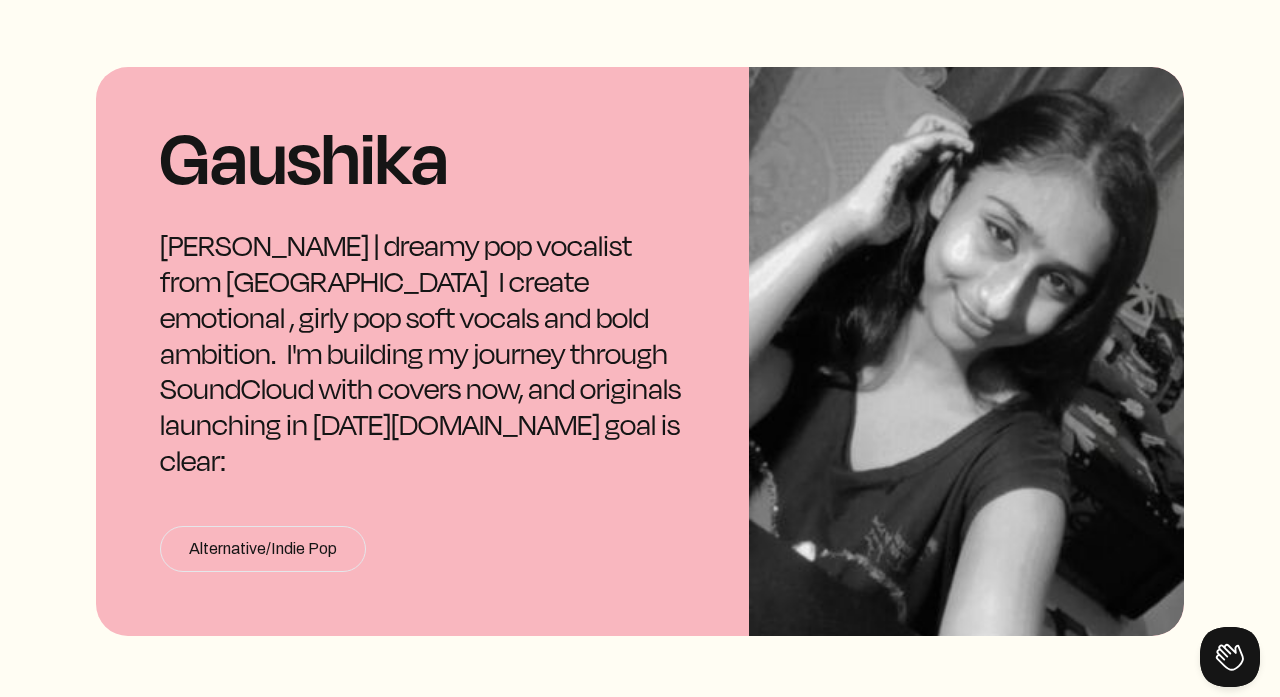 scroll, scrollTop: 0, scrollLeft: 0, axis: both 